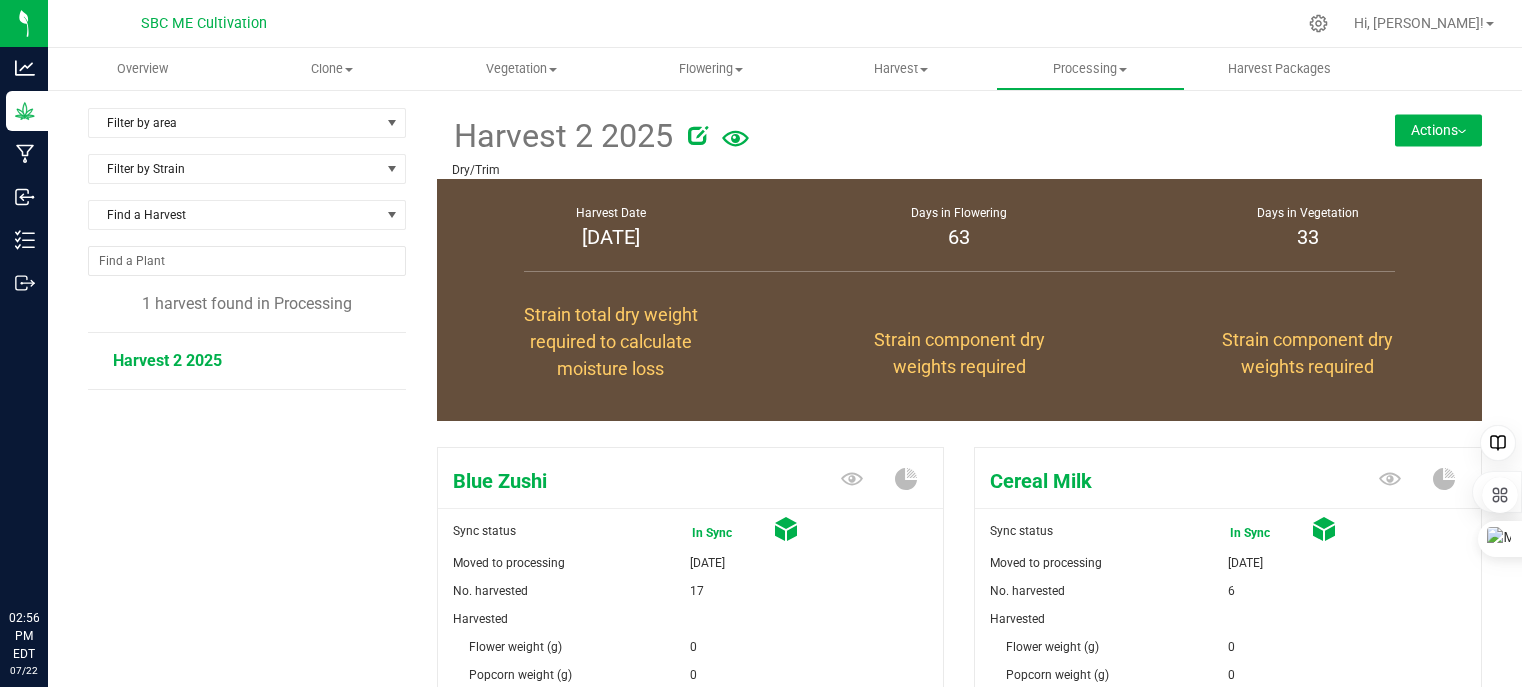 scroll, scrollTop: 0, scrollLeft: 0, axis: both 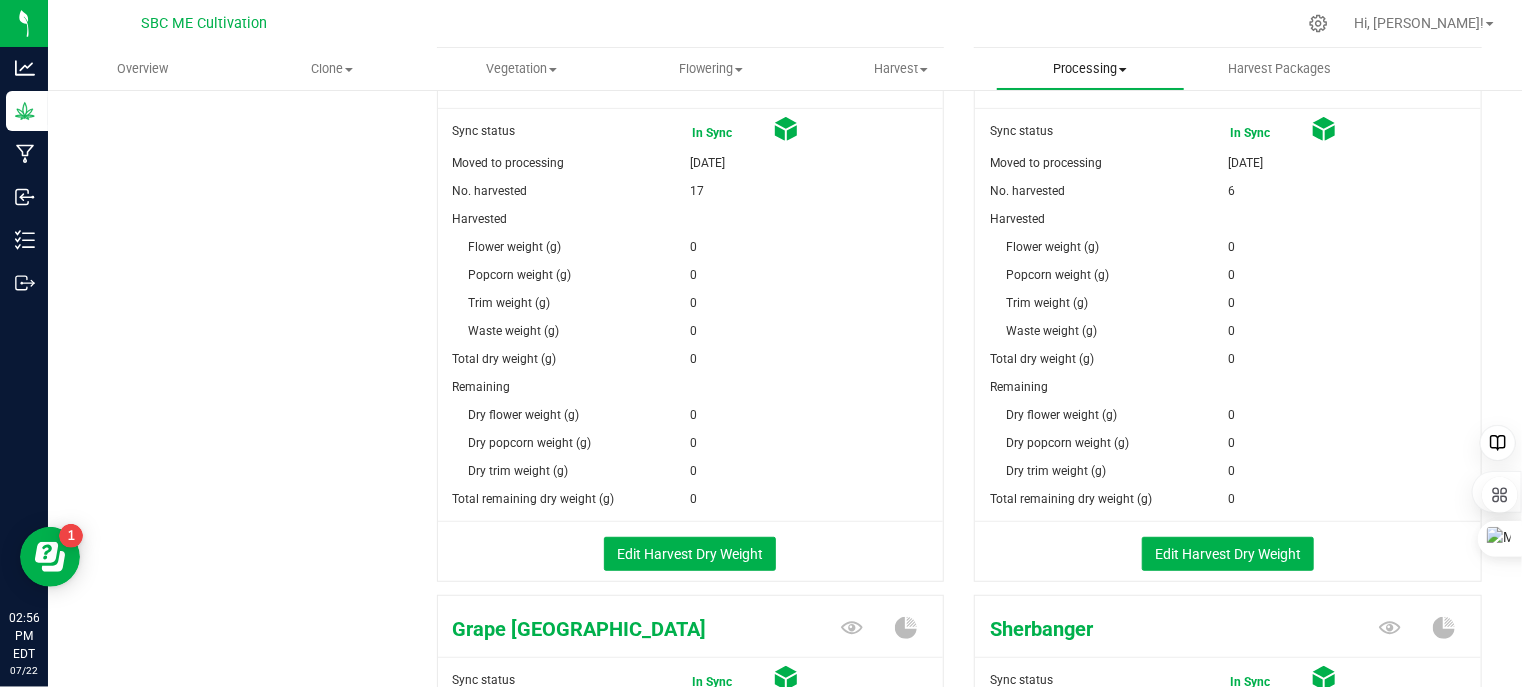click on "Processing" at bounding box center [1091, 69] 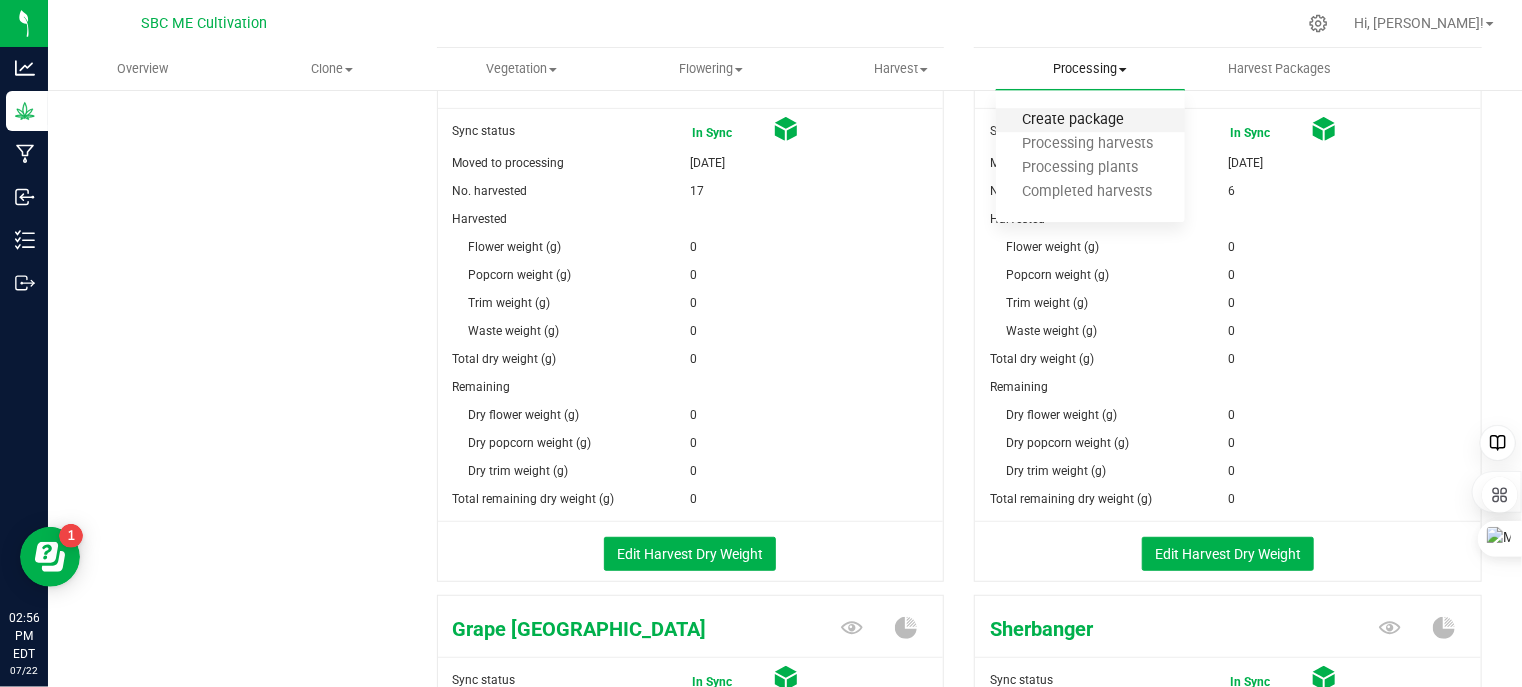 click on "Create package" at bounding box center (1074, 120) 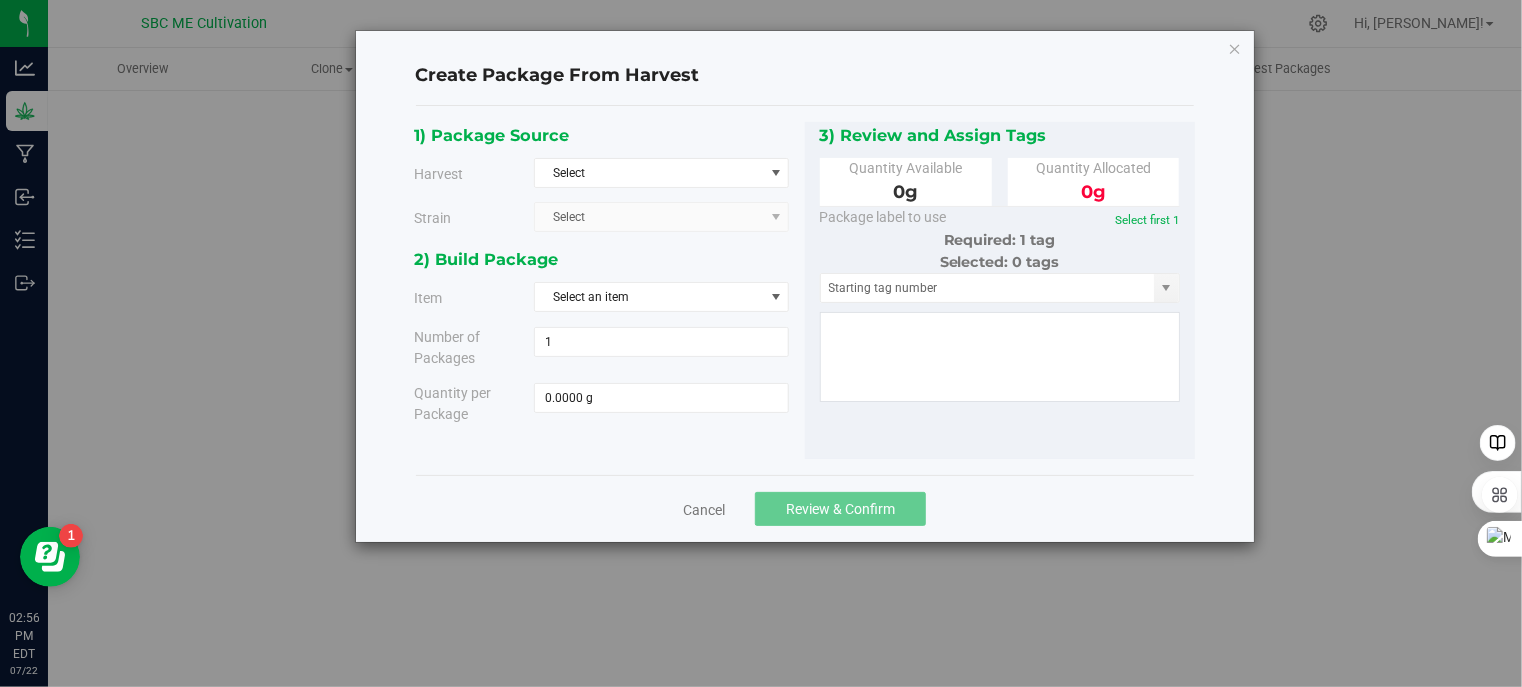 scroll, scrollTop: 0, scrollLeft: 0, axis: both 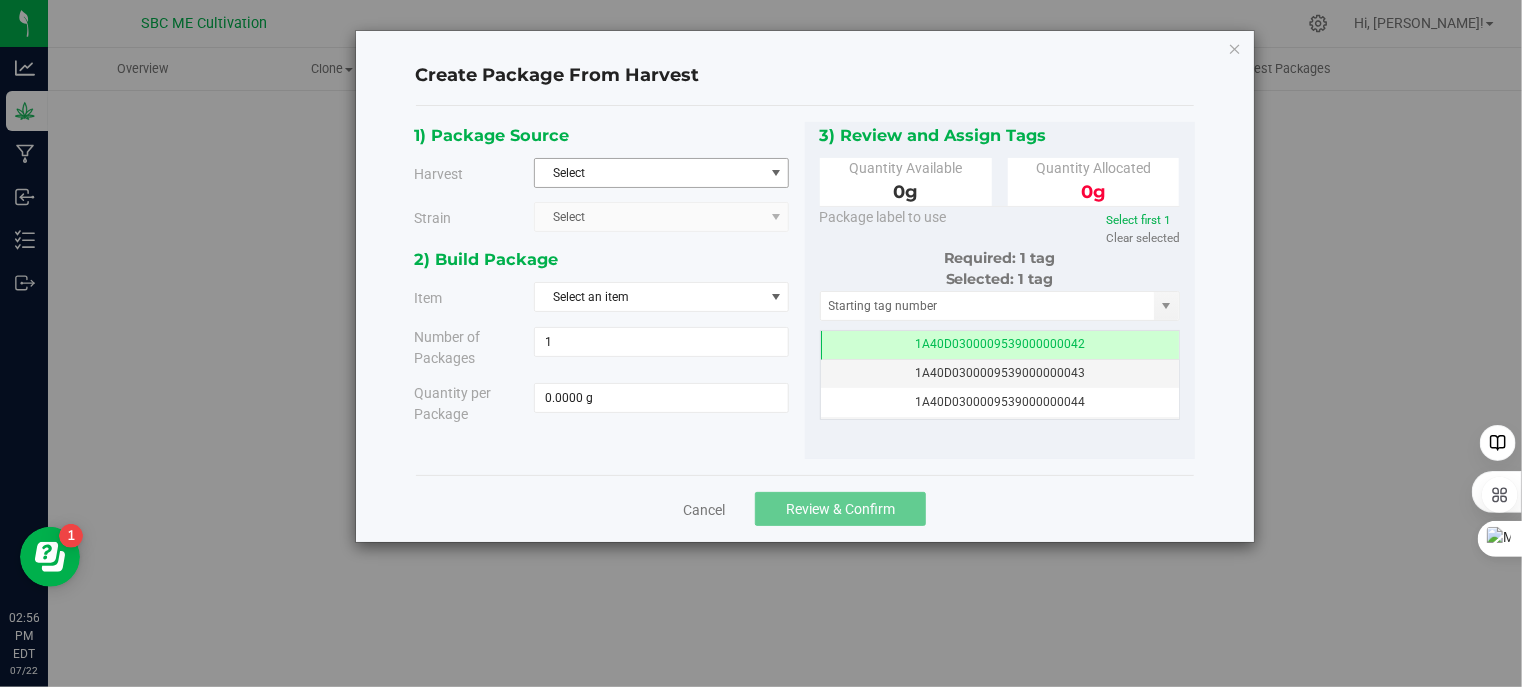 click on "Select" at bounding box center (649, 173) 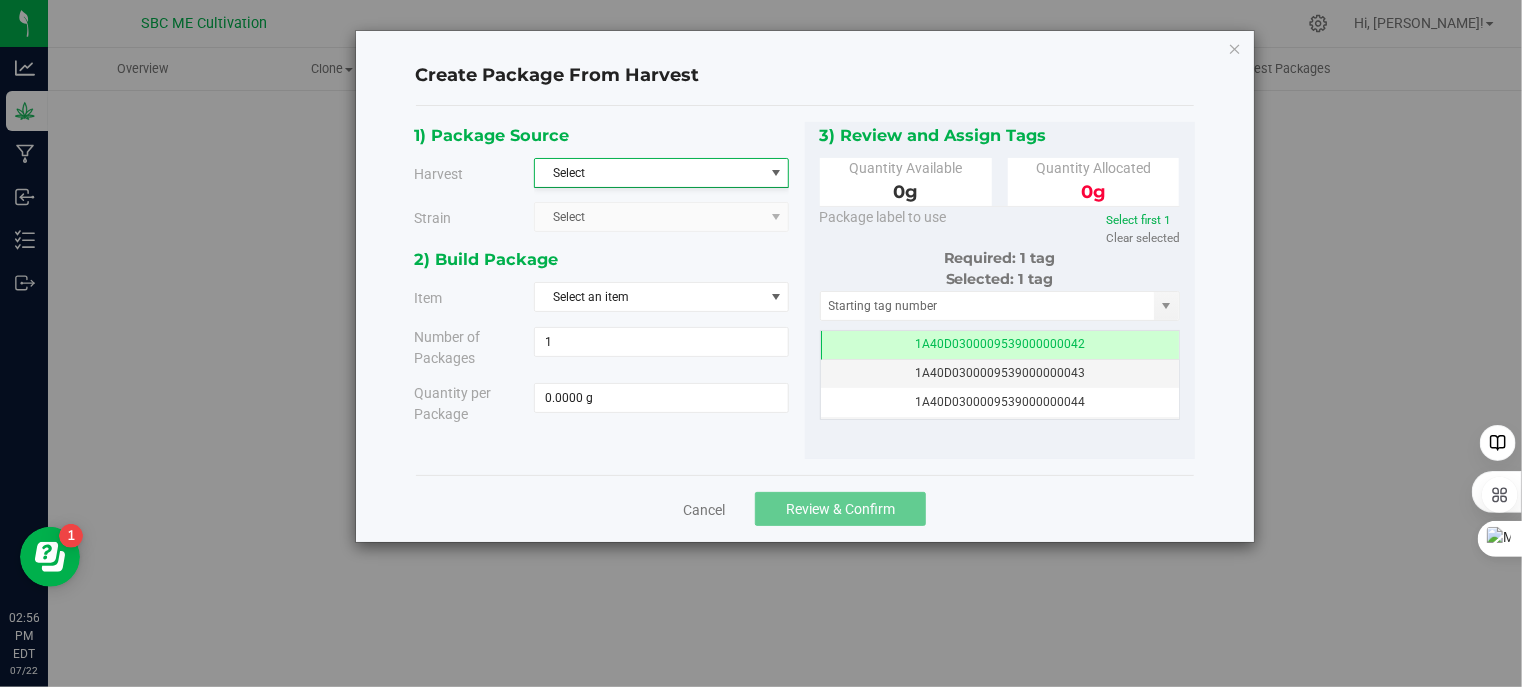 click on "1) Package Source" at bounding box center (602, 135) 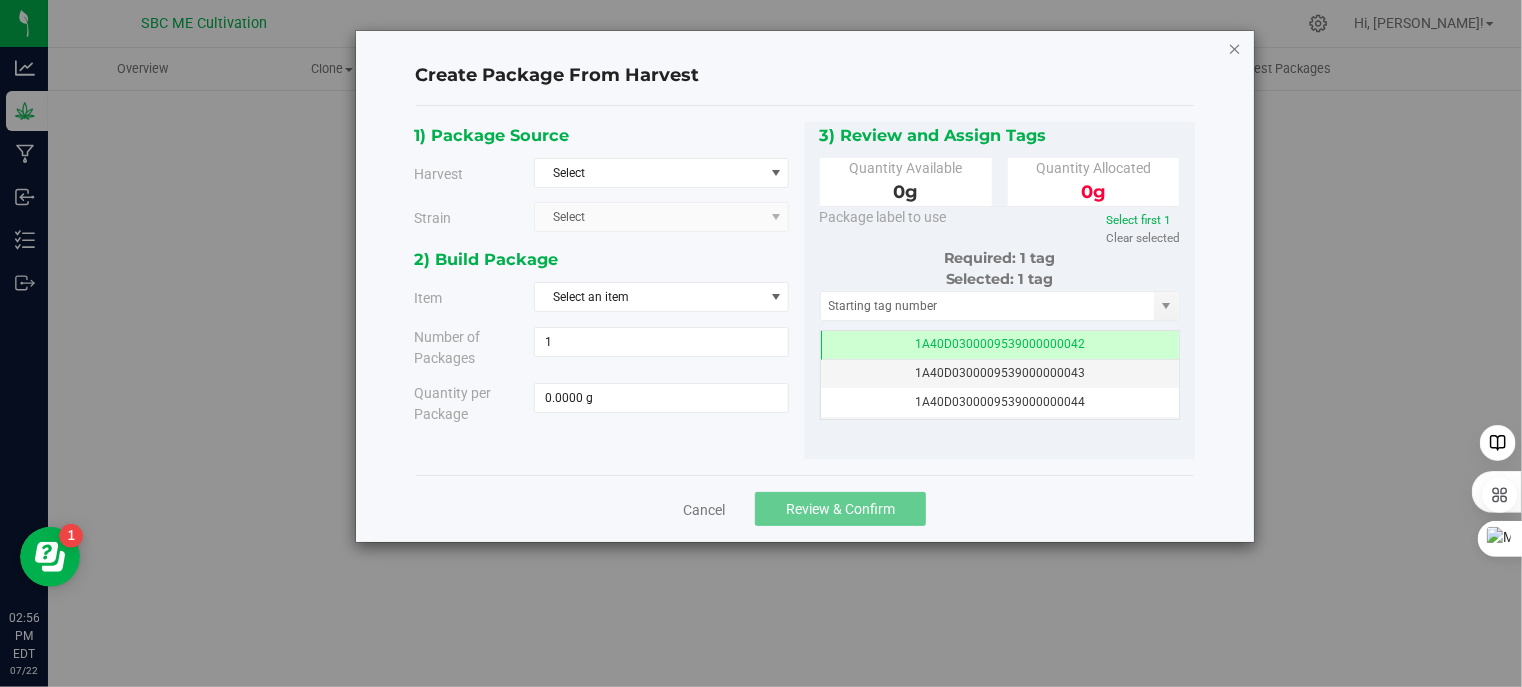 click at bounding box center [1235, 48] 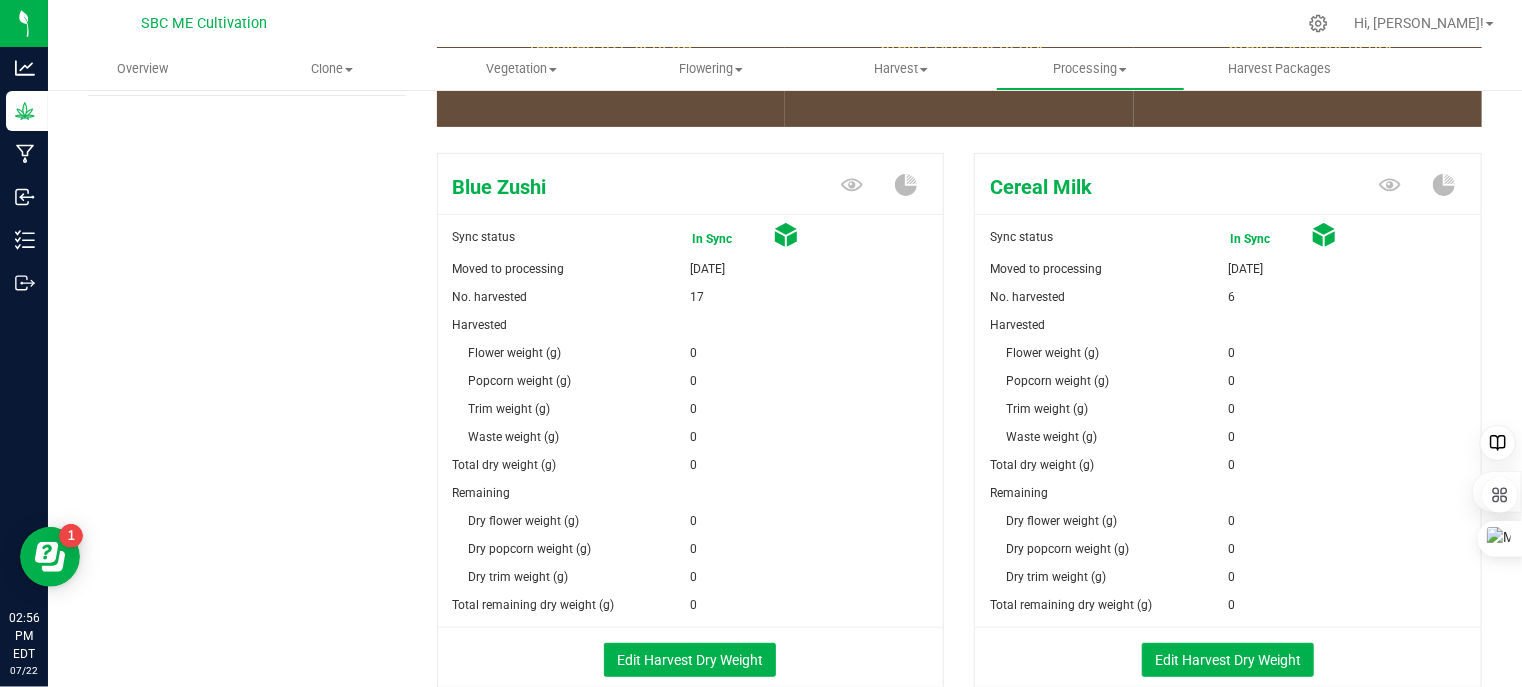 scroll, scrollTop: 300, scrollLeft: 0, axis: vertical 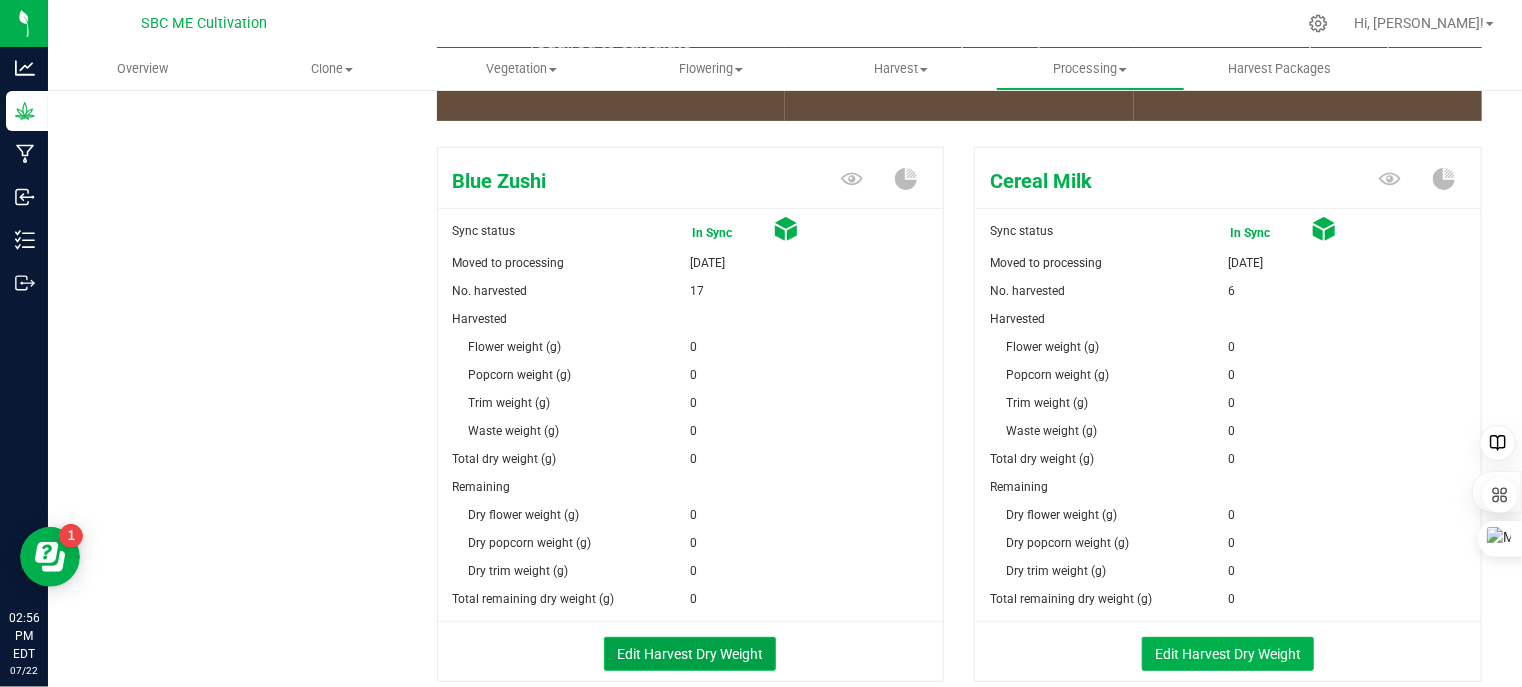 click on "Edit Harvest Dry Weight" at bounding box center (690, 654) 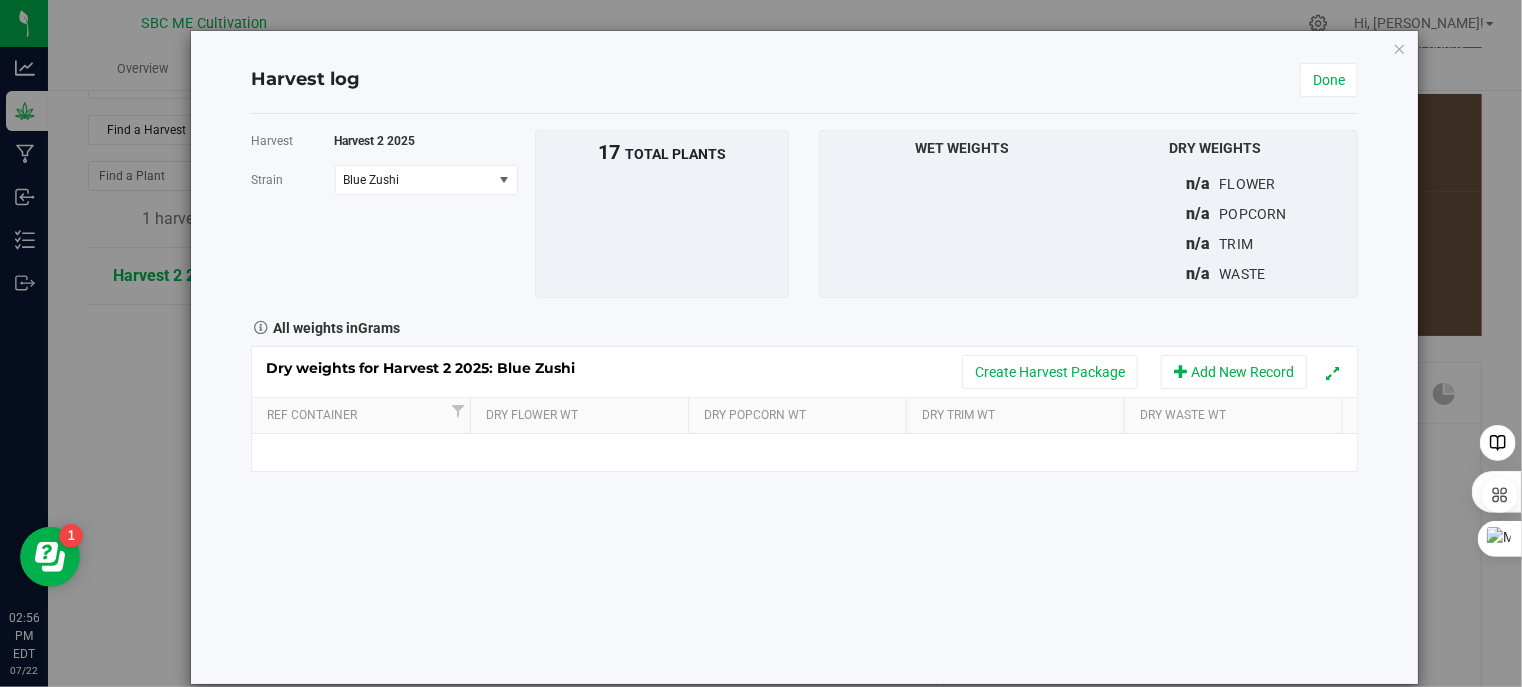 scroll, scrollTop: 300, scrollLeft: 0, axis: vertical 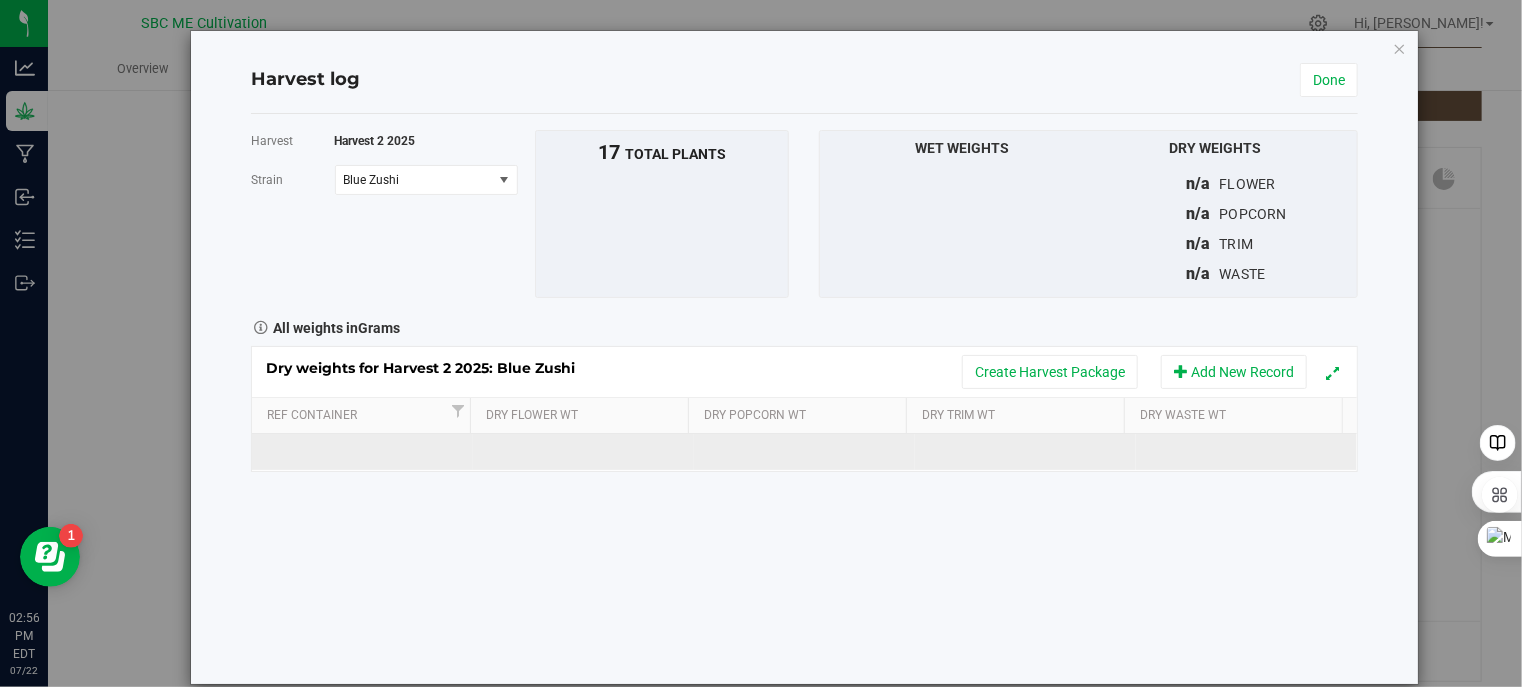 click at bounding box center [583, 452] 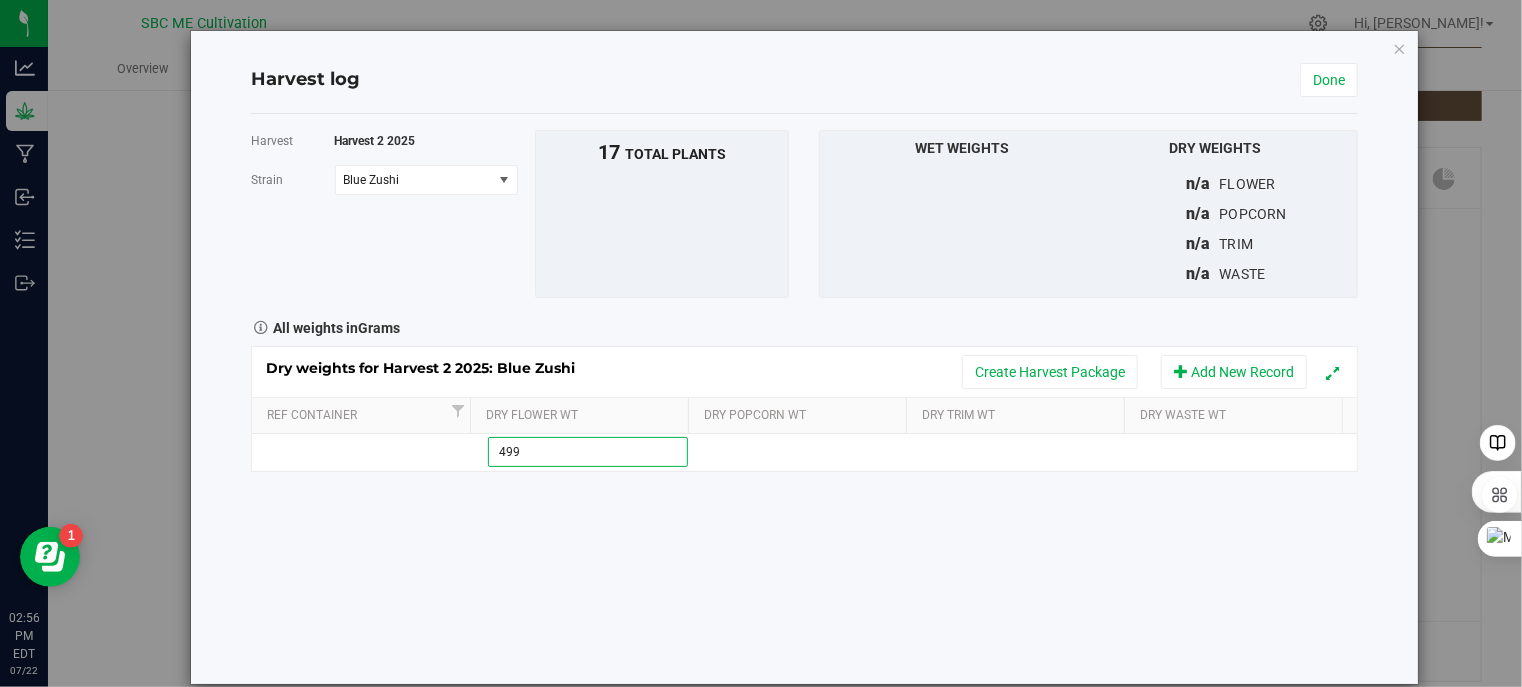 type on "4994" 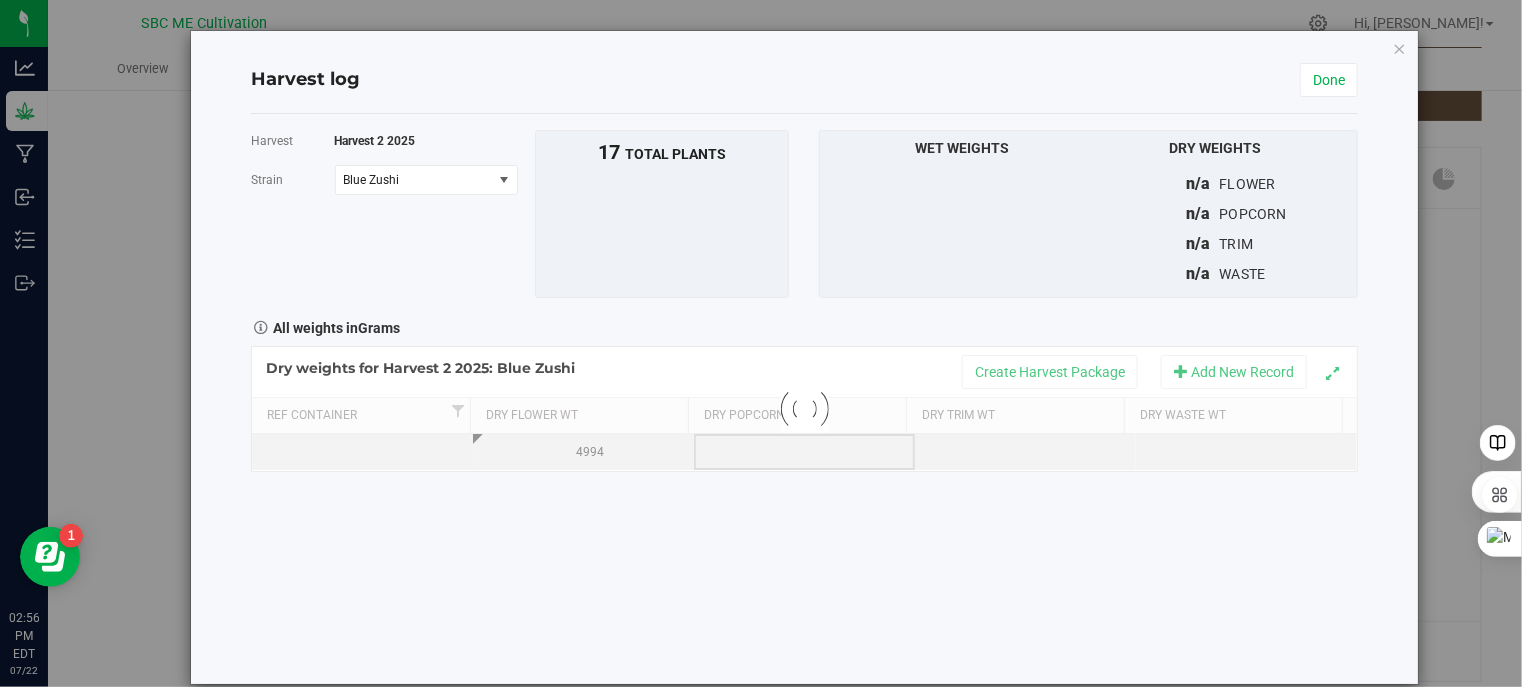 click on "Loading...
Dry weights for Harvest 2 2025: Blue Zushi
Create Harvest Package
Add New Record
Ref Container Dry Flower Wt Dry Popcorn Wt Dry Trim Wt Dry Waste Wt 4994" at bounding box center (805, 409) 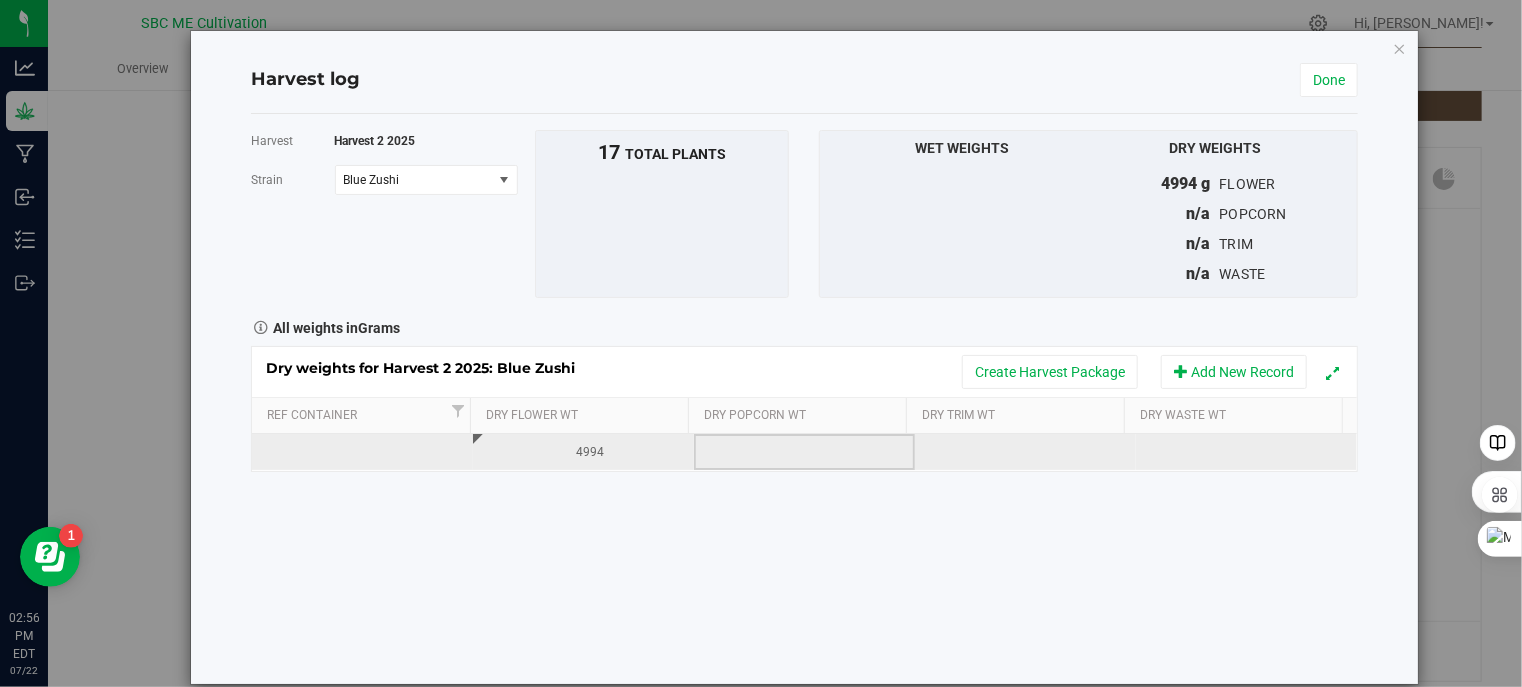 click at bounding box center (1025, 452) 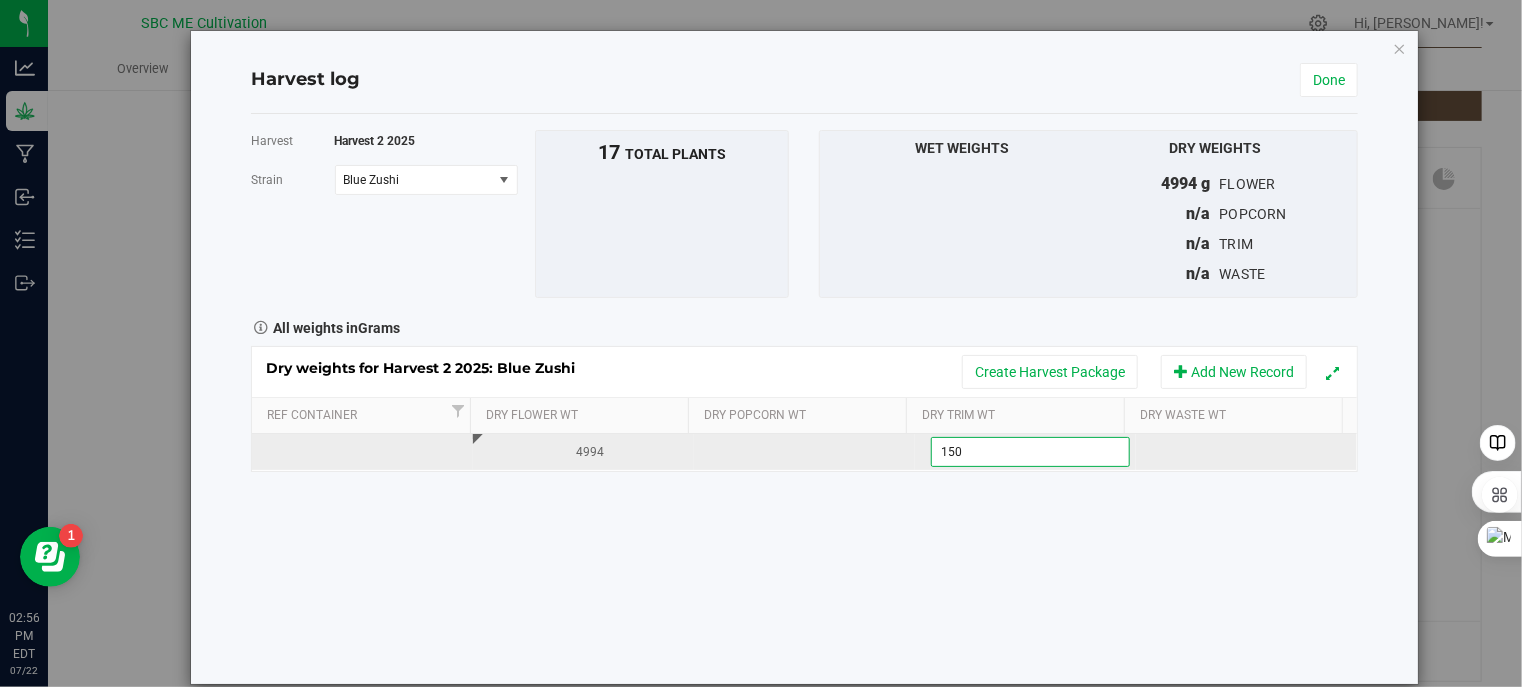 type on "1501" 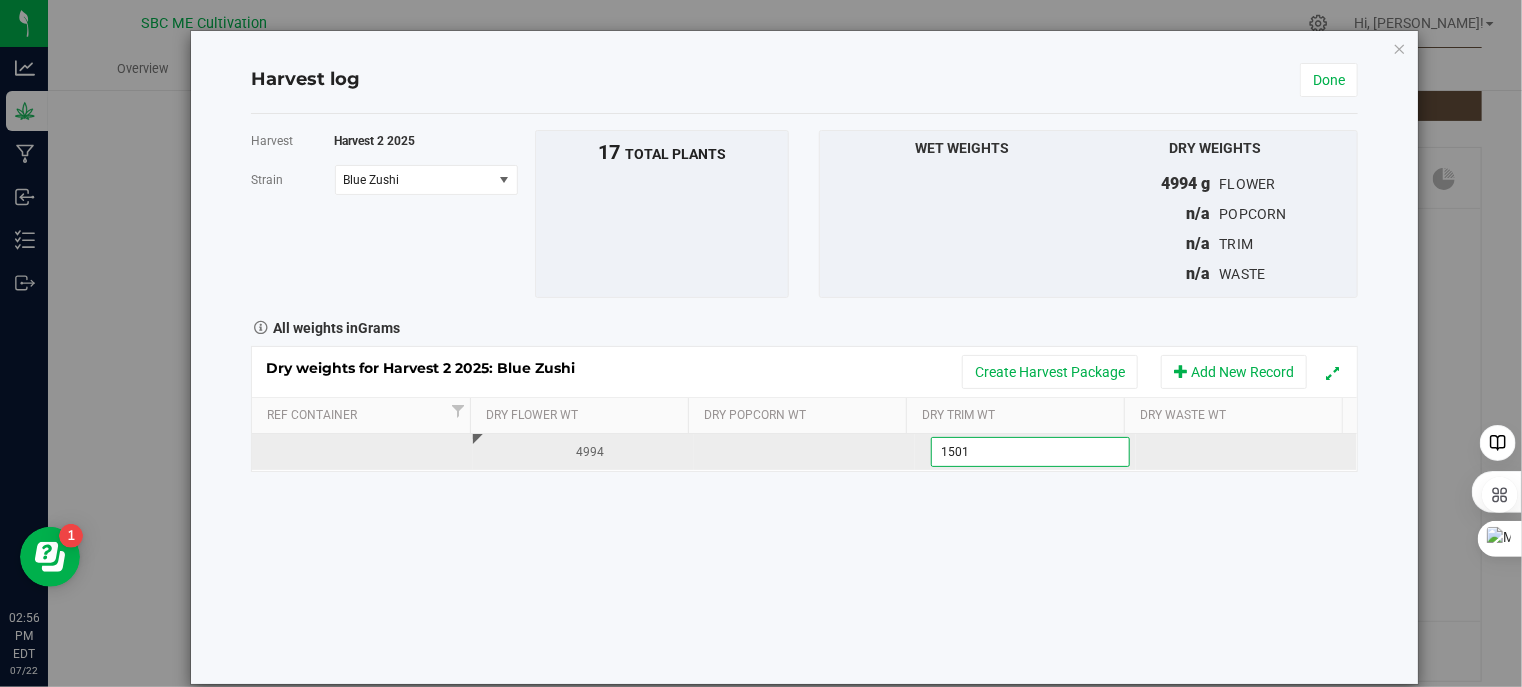 click on "Dry weights for Harvest 2 2025: Blue Zushi
Create Harvest Package
Add New Record
Ref Container Dry Flower Wt Dry Popcorn Wt Dry Trim Wt Dry Waste Wt 4994 1501.0000 g 1501" at bounding box center [805, 409] 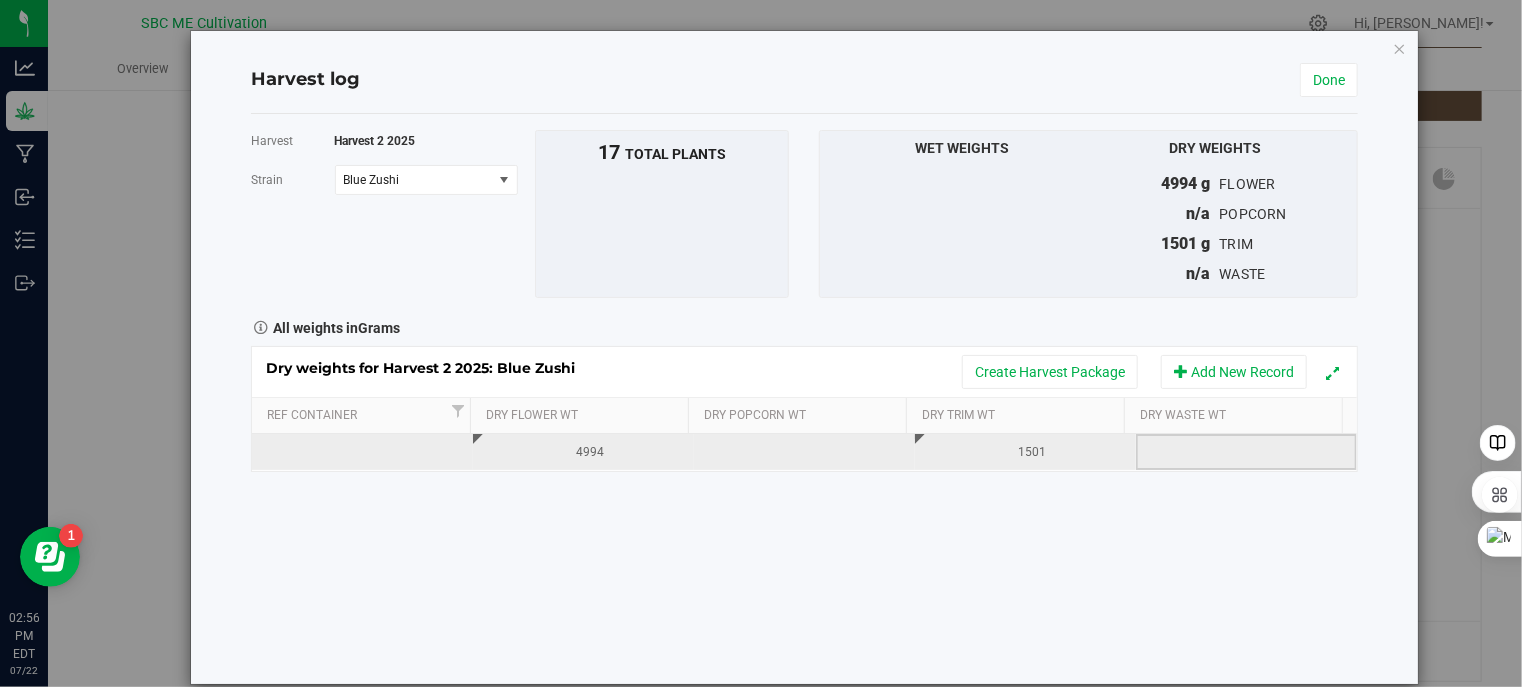 click at bounding box center (1253, 452) 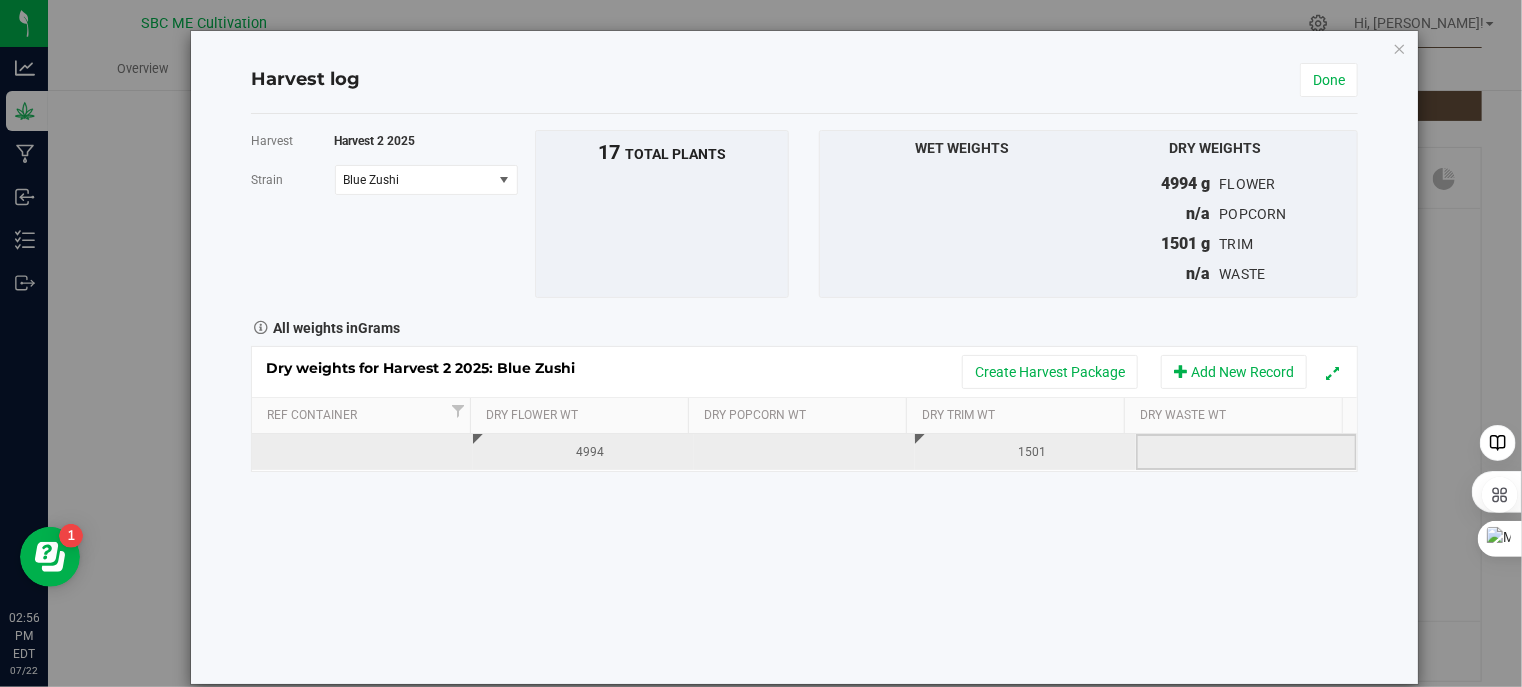 click at bounding box center [1253, 452] 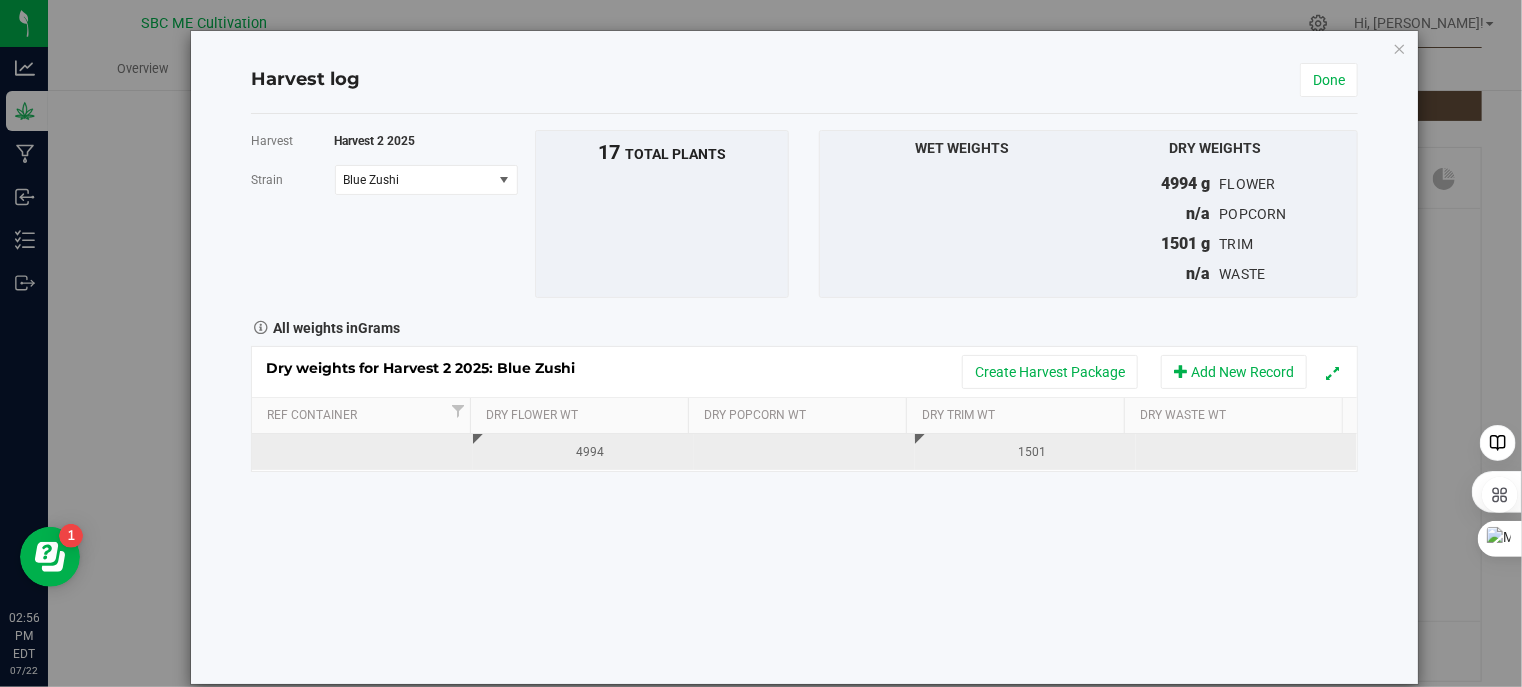 click at bounding box center (804, 452) 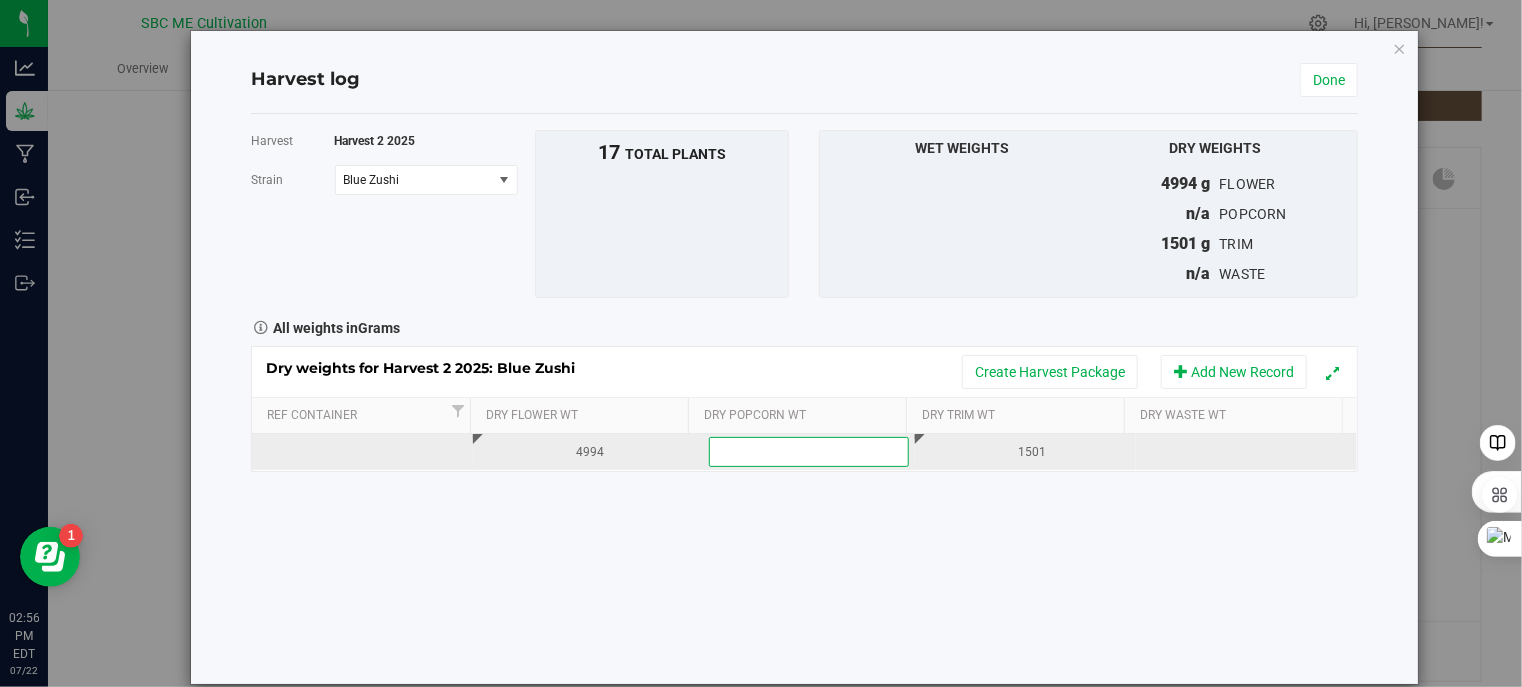 type on "0" 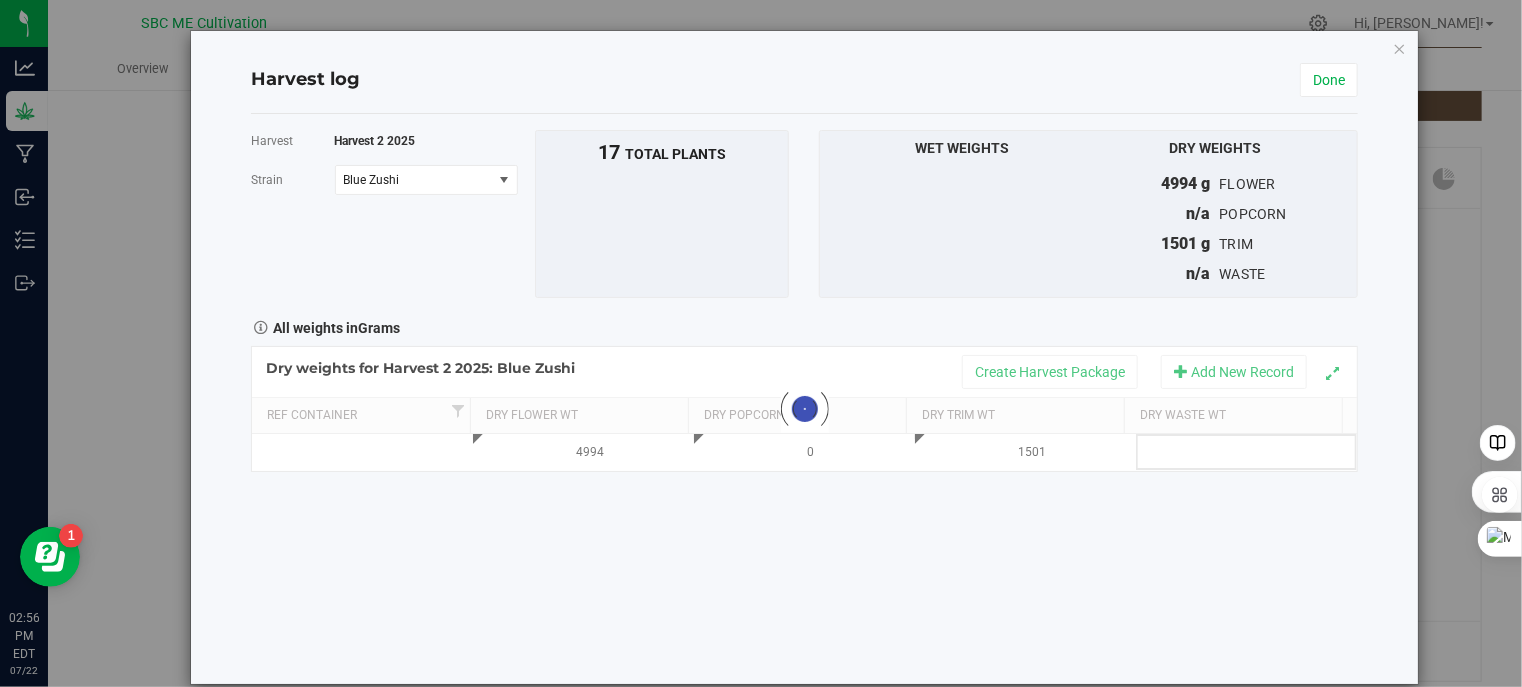 click on "Loading...
Dry weights for Harvest 2 2025: Blue Zushi
Create Harvest Package
Add New Record
Ref Container Dry Flower Wt Dry Popcorn Wt Dry Trim Wt Dry Waste Wt 4994 0 1501" at bounding box center (805, 409) 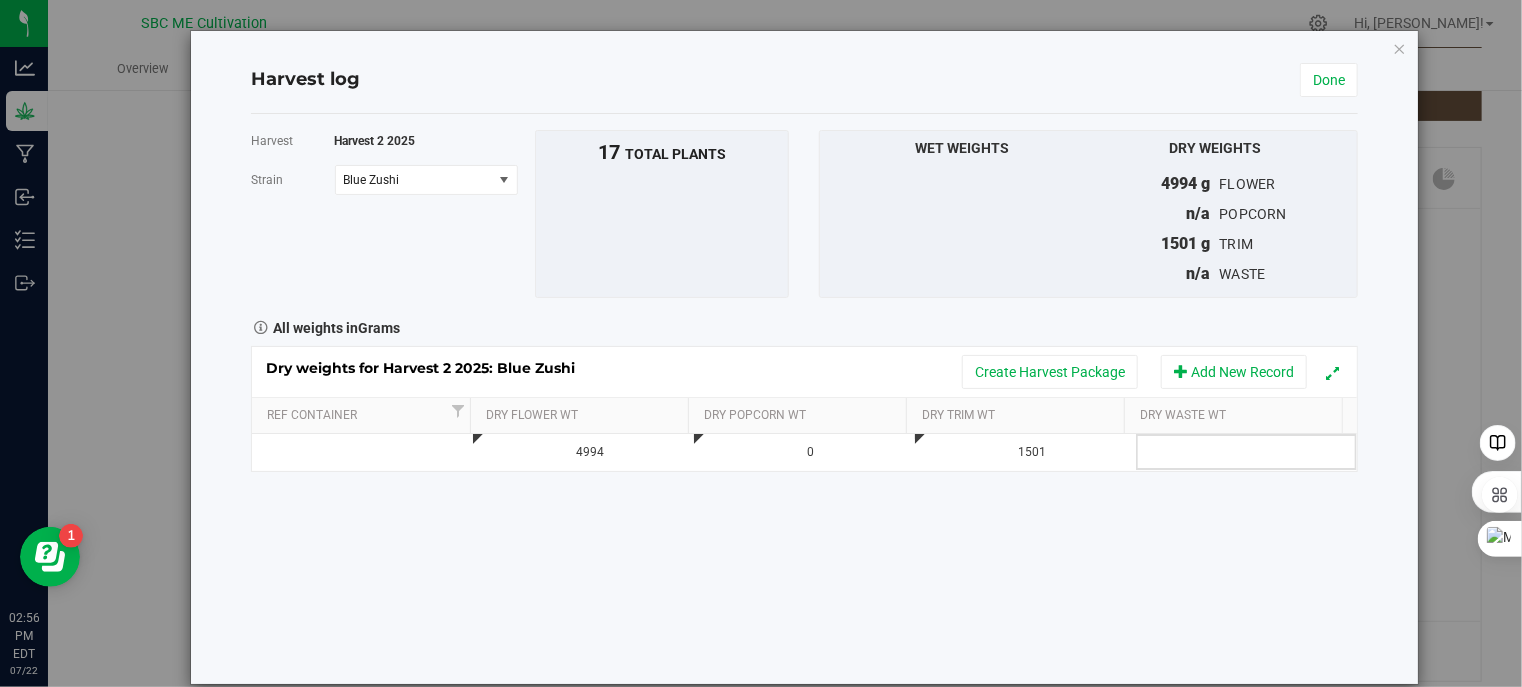 click at bounding box center [1253, 452] 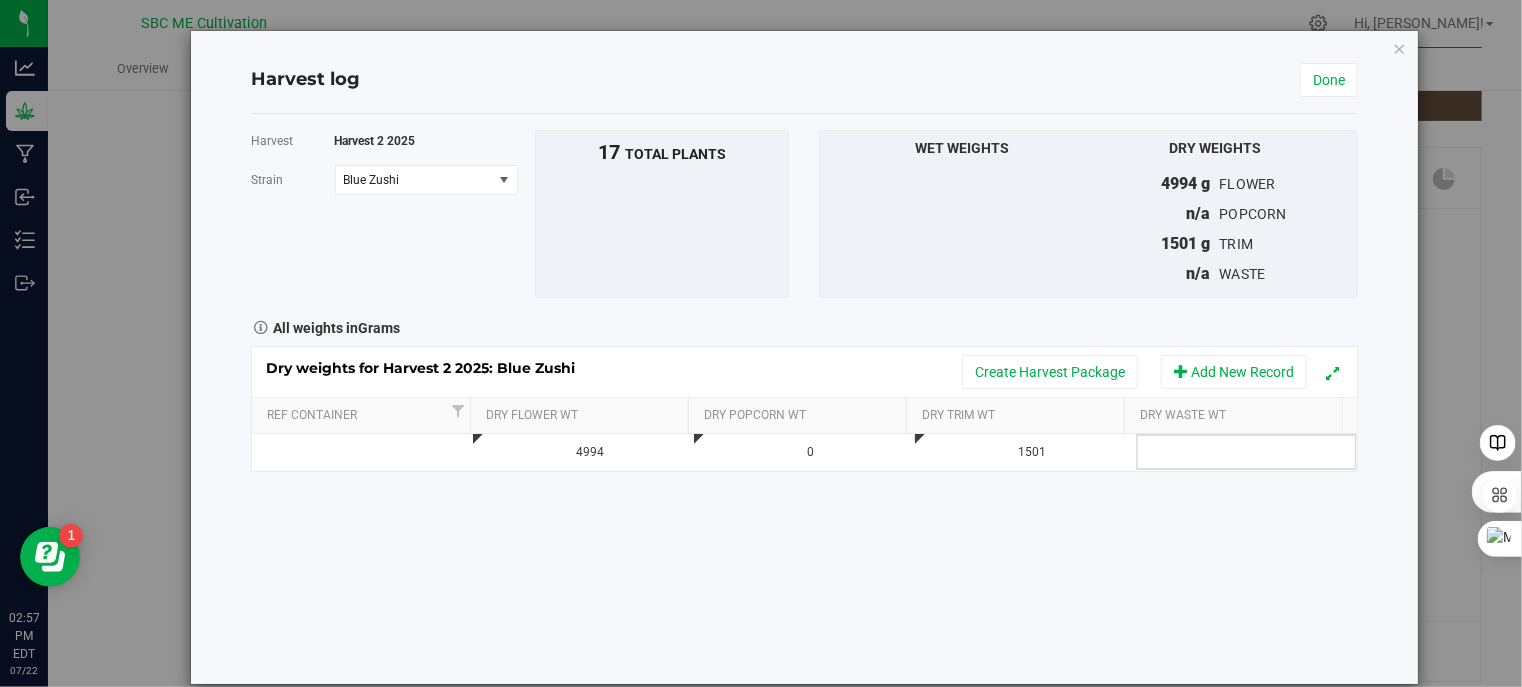 click at bounding box center [1253, 452] 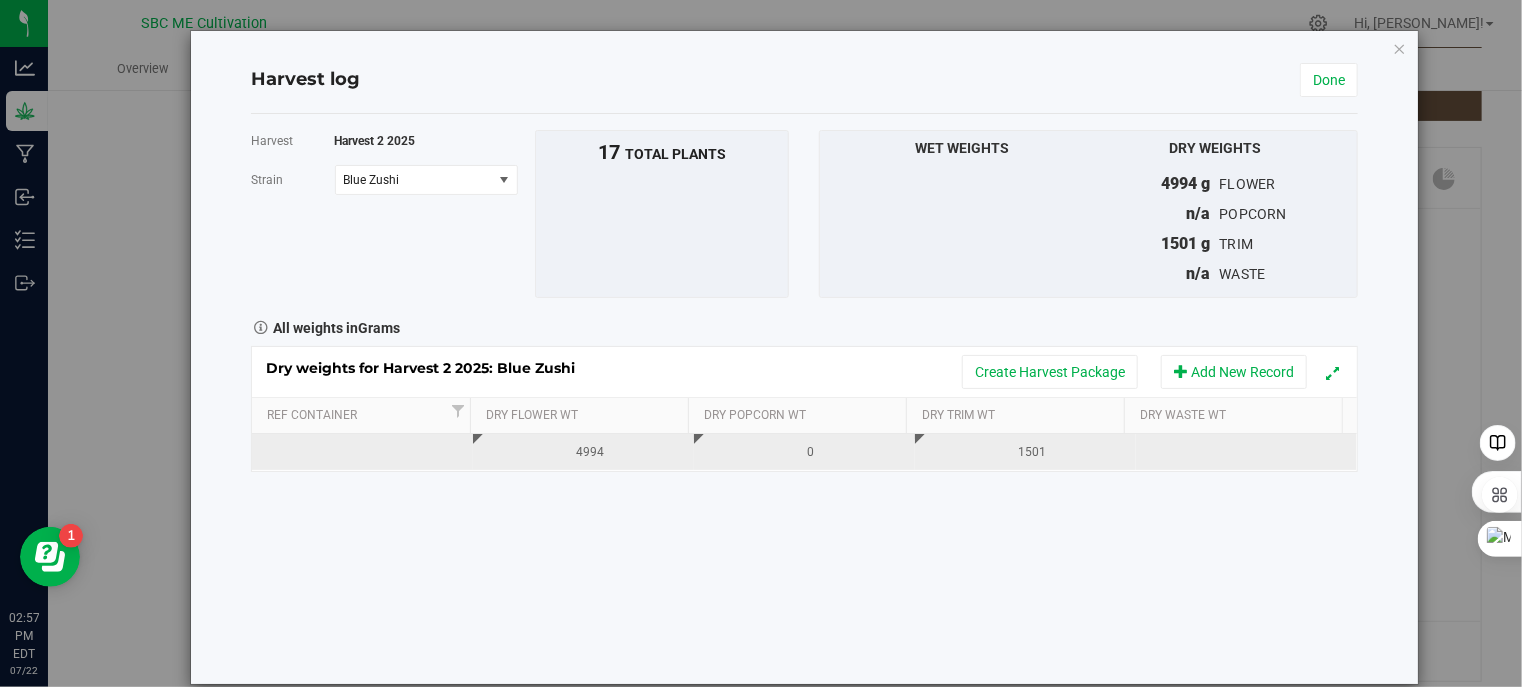 click at bounding box center [362, 452] 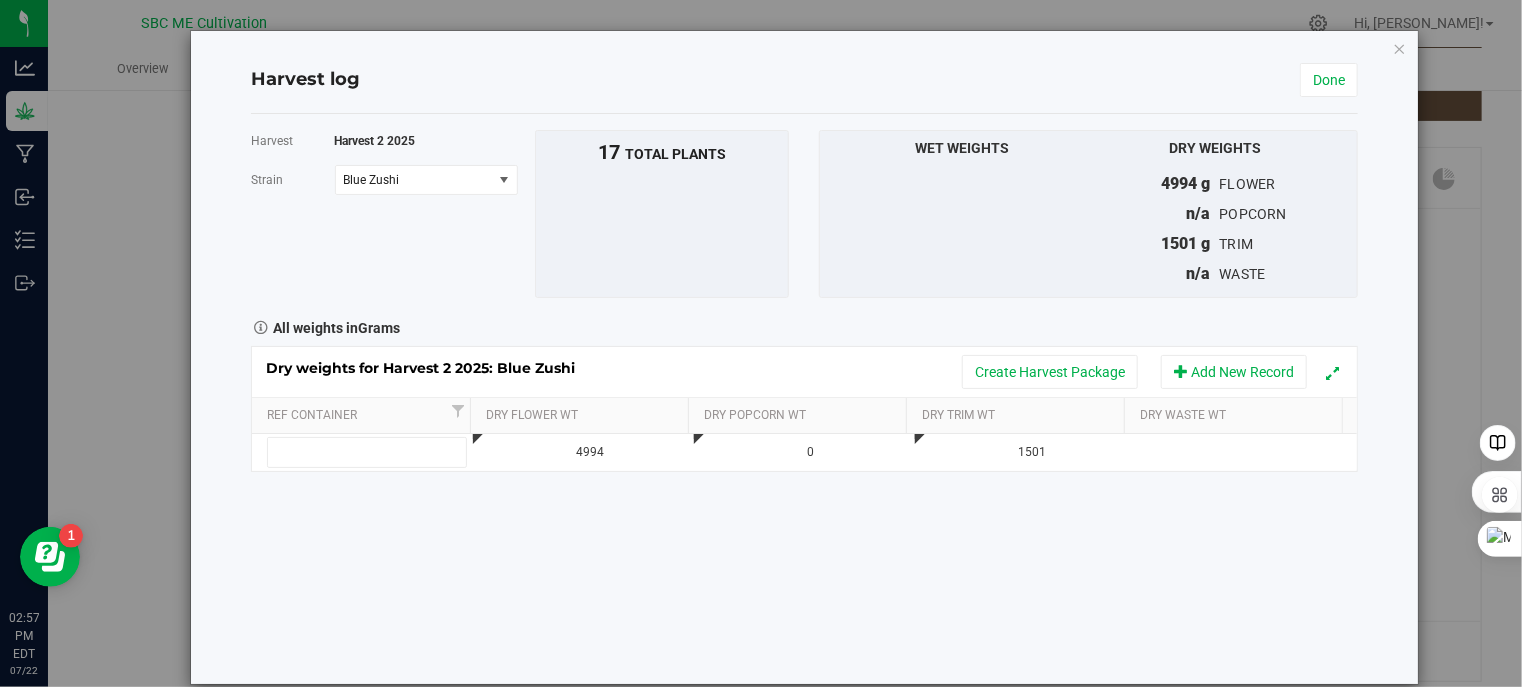 click on "Harvest
Harvest 2 2025
[GEOGRAPHIC_DATA]
Blue Zushi Select strain Blue Zushi Cereal Milk Grape Durban Sherbanger Zookies
To bulk upload trim weights:
Export to CSV
Upload the CSV file  with weights entered
17
total plants" at bounding box center (805, 399) 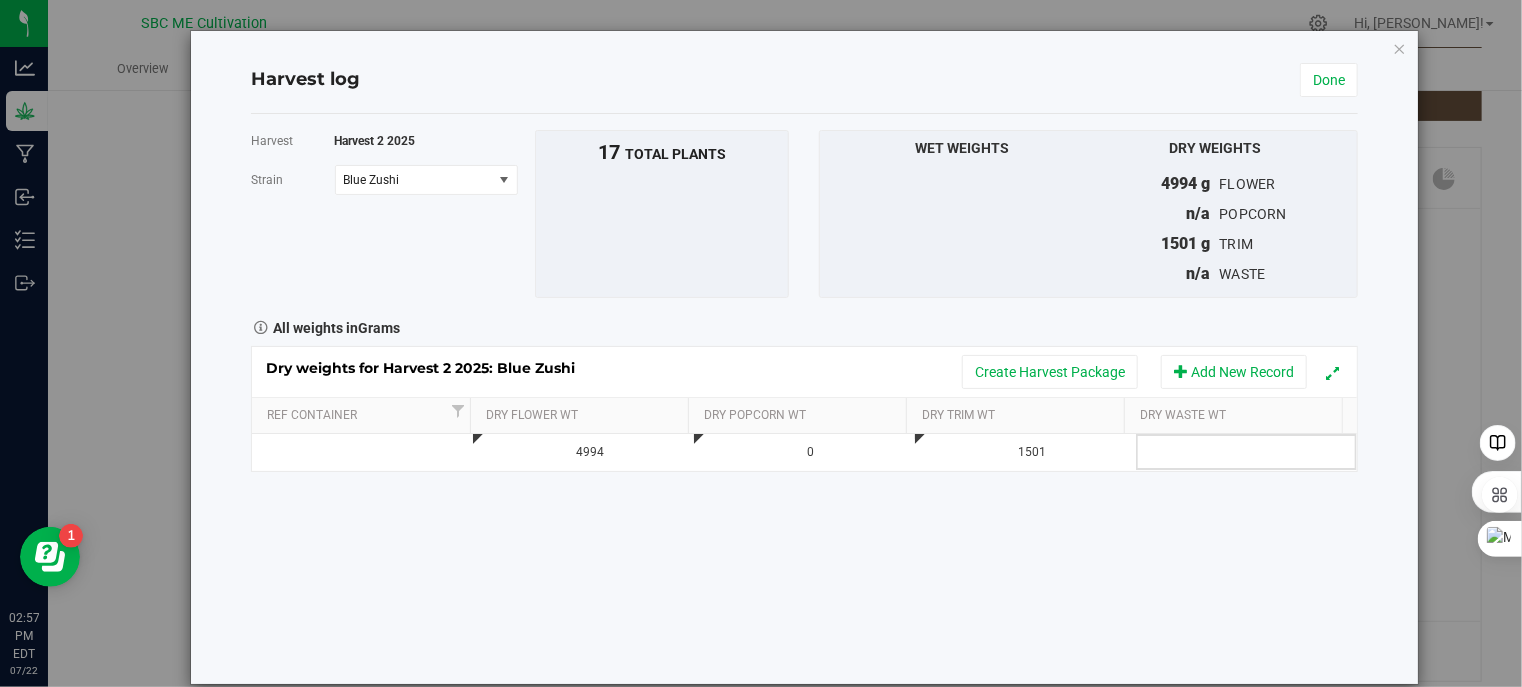 click at bounding box center (1253, 452) 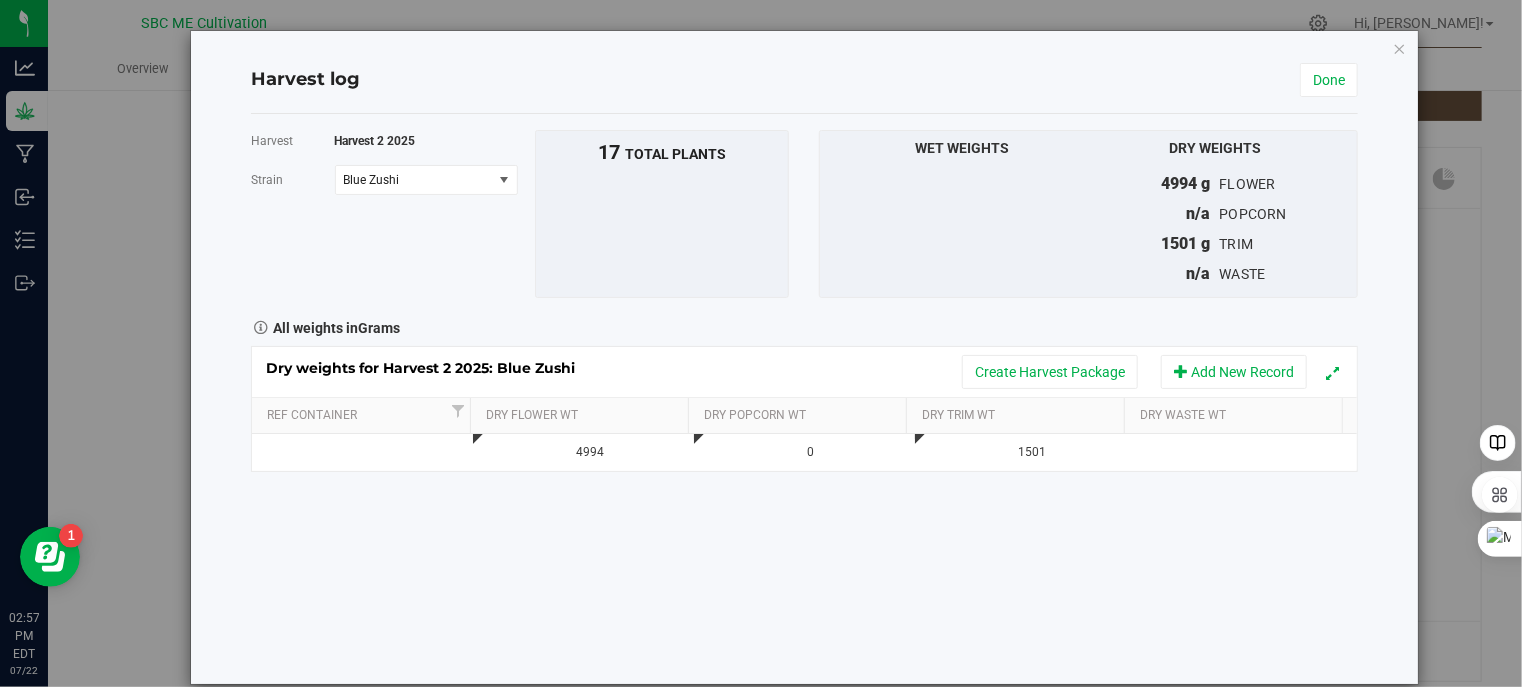 click at bounding box center (1253, 452) 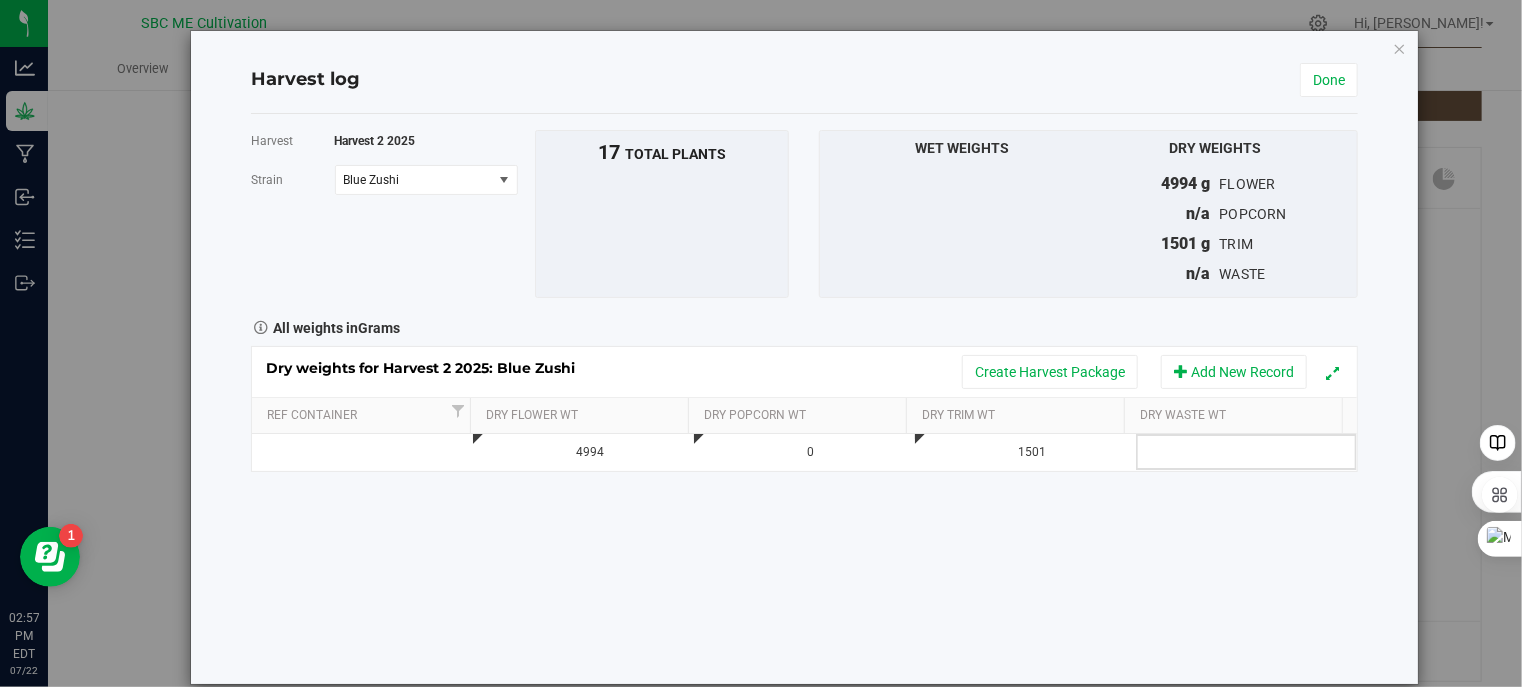 click at bounding box center [1253, 452] 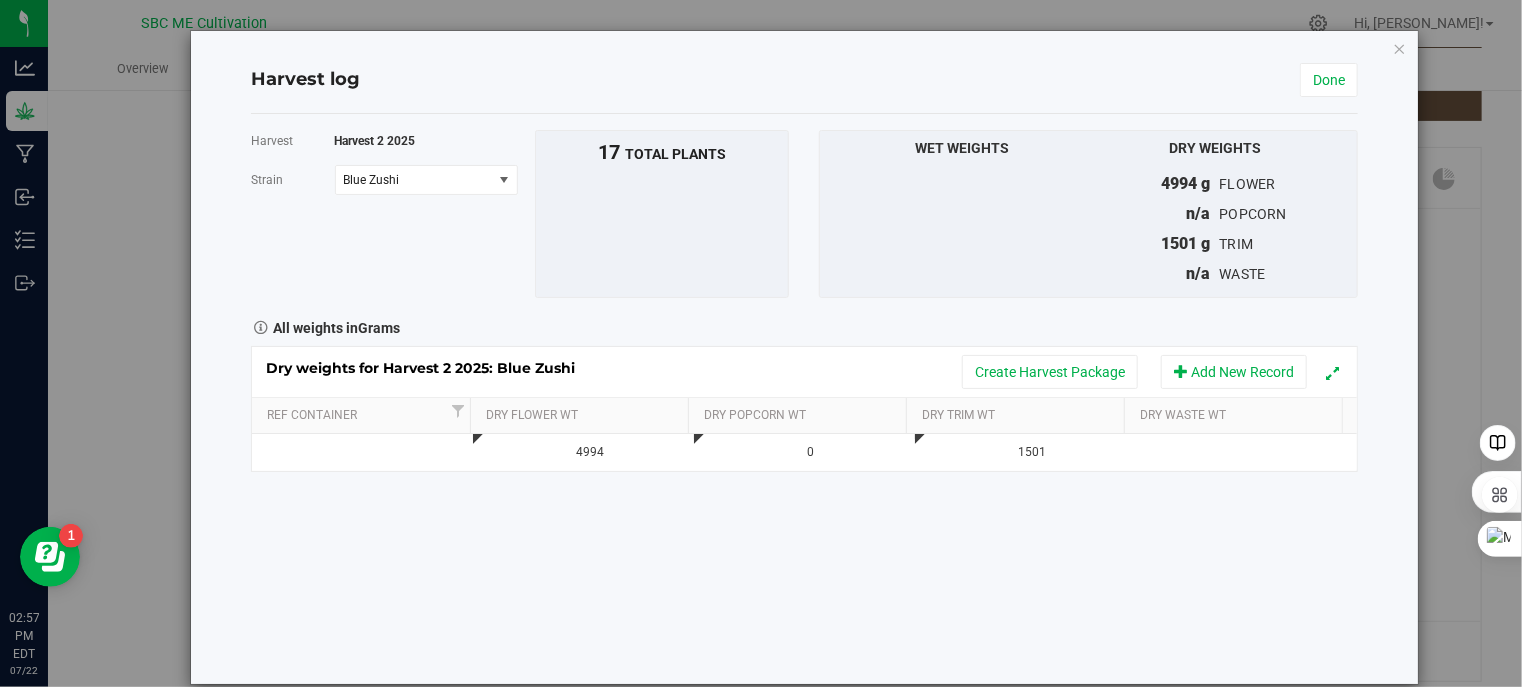 click at bounding box center (1253, 452) 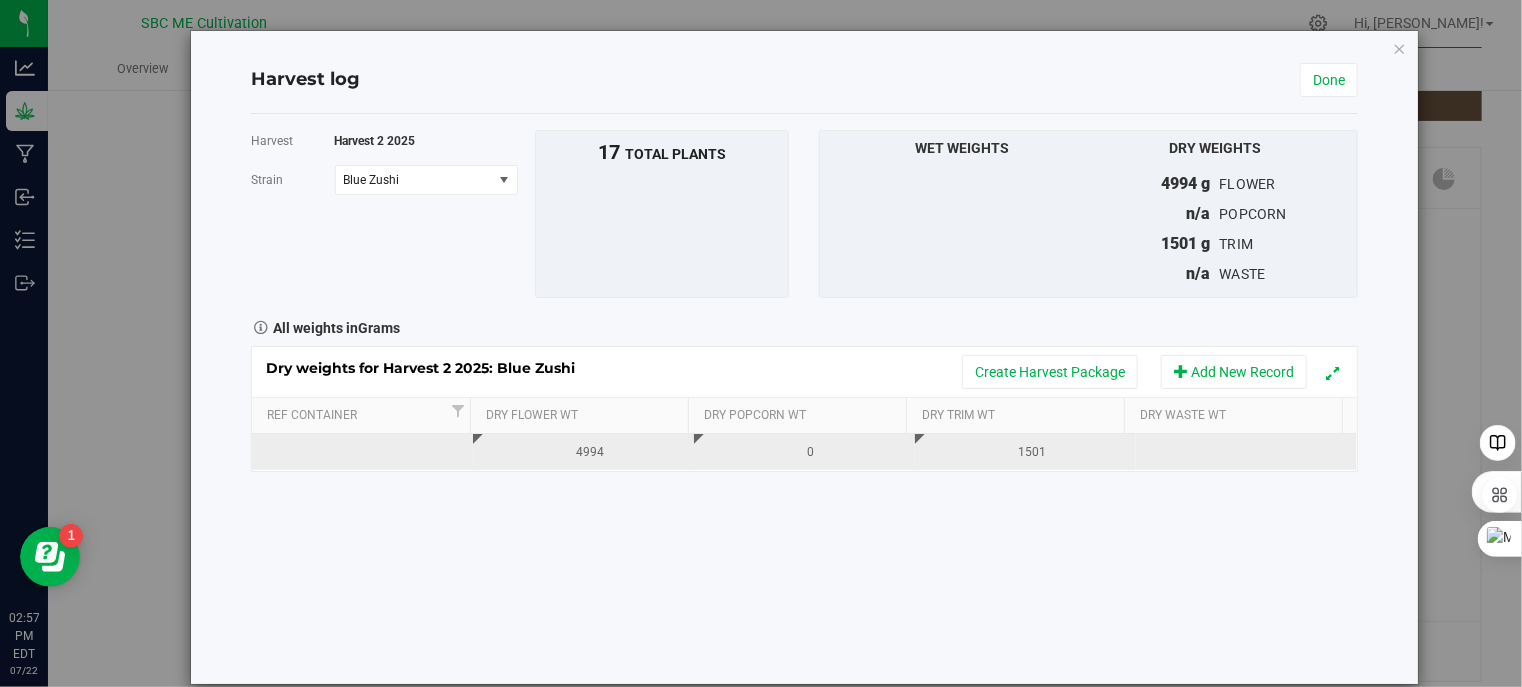 click on "1501" at bounding box center [1032, 452] 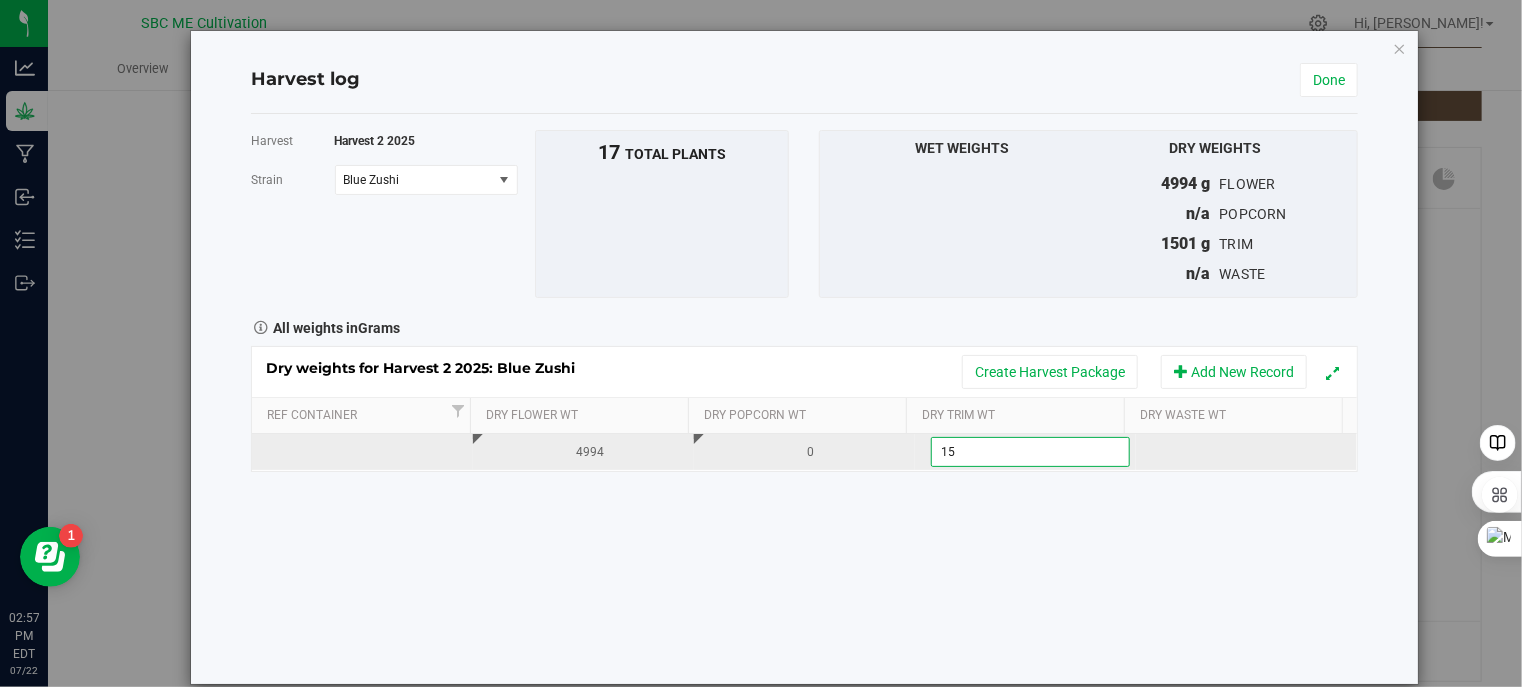 type on "1" 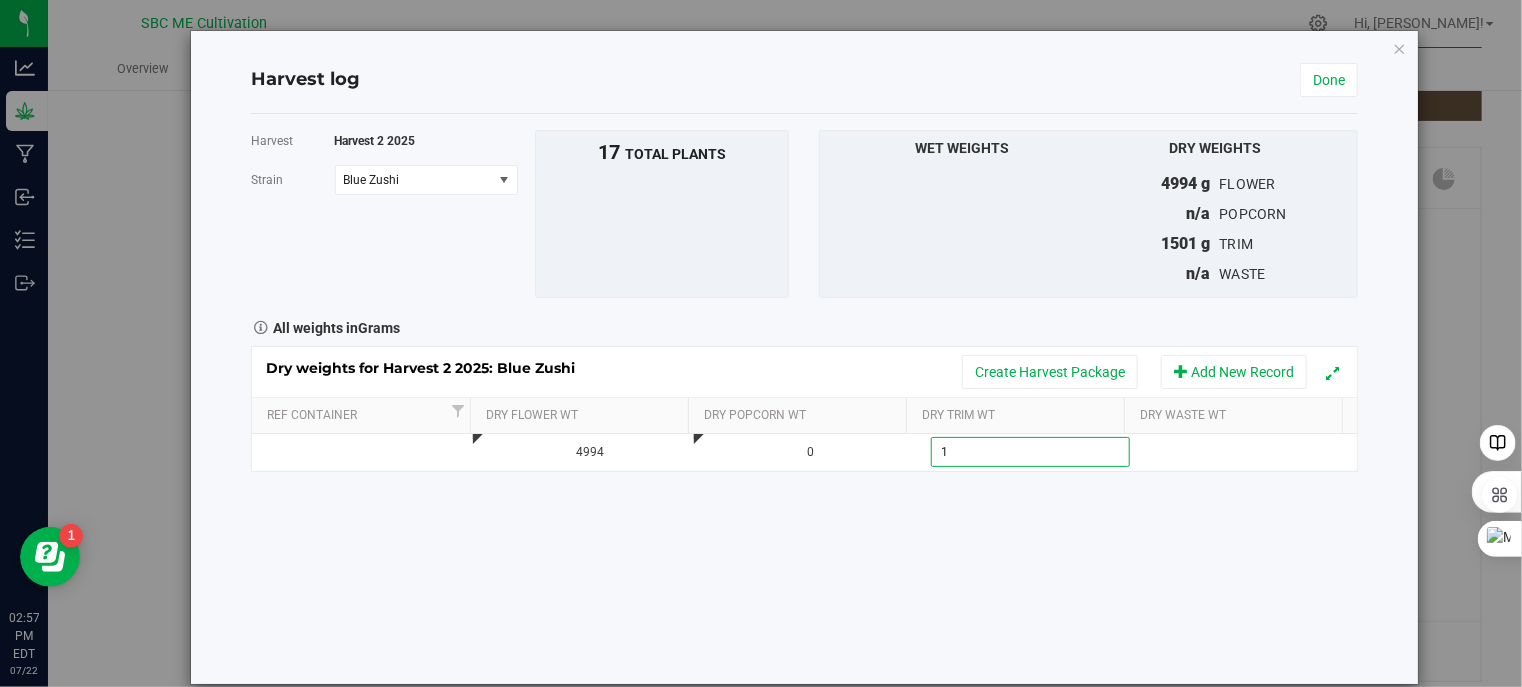 type 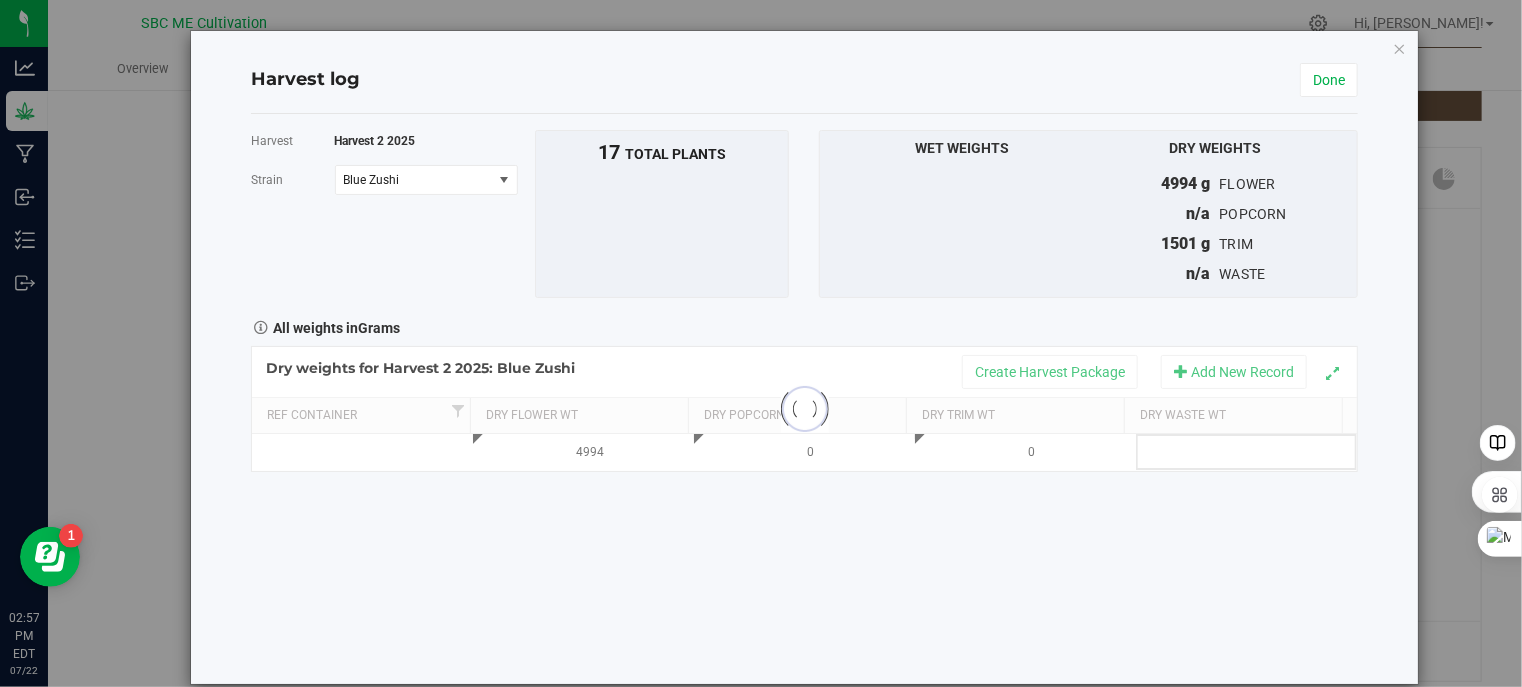 click on "Loading...
Dry weights for Harvest 2 2025: Blue Zushi
Create Harvest Package
Add New Record
Ref Container Dry Flower Wt Dry Popcorn Wt Dry Trim Wt Dry Waste Wt 4994 0 0" at bounding box center (805, 409) 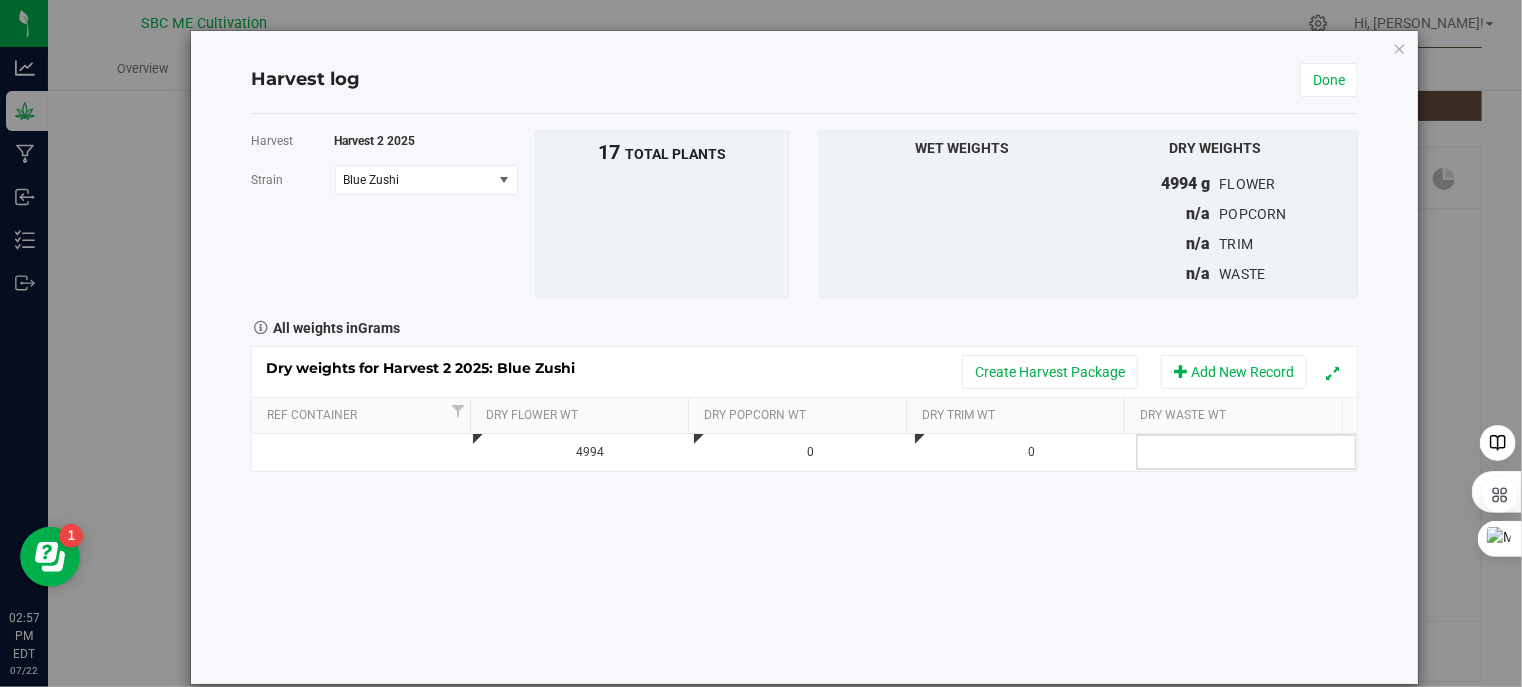 click at bounding box center (1253, 452) 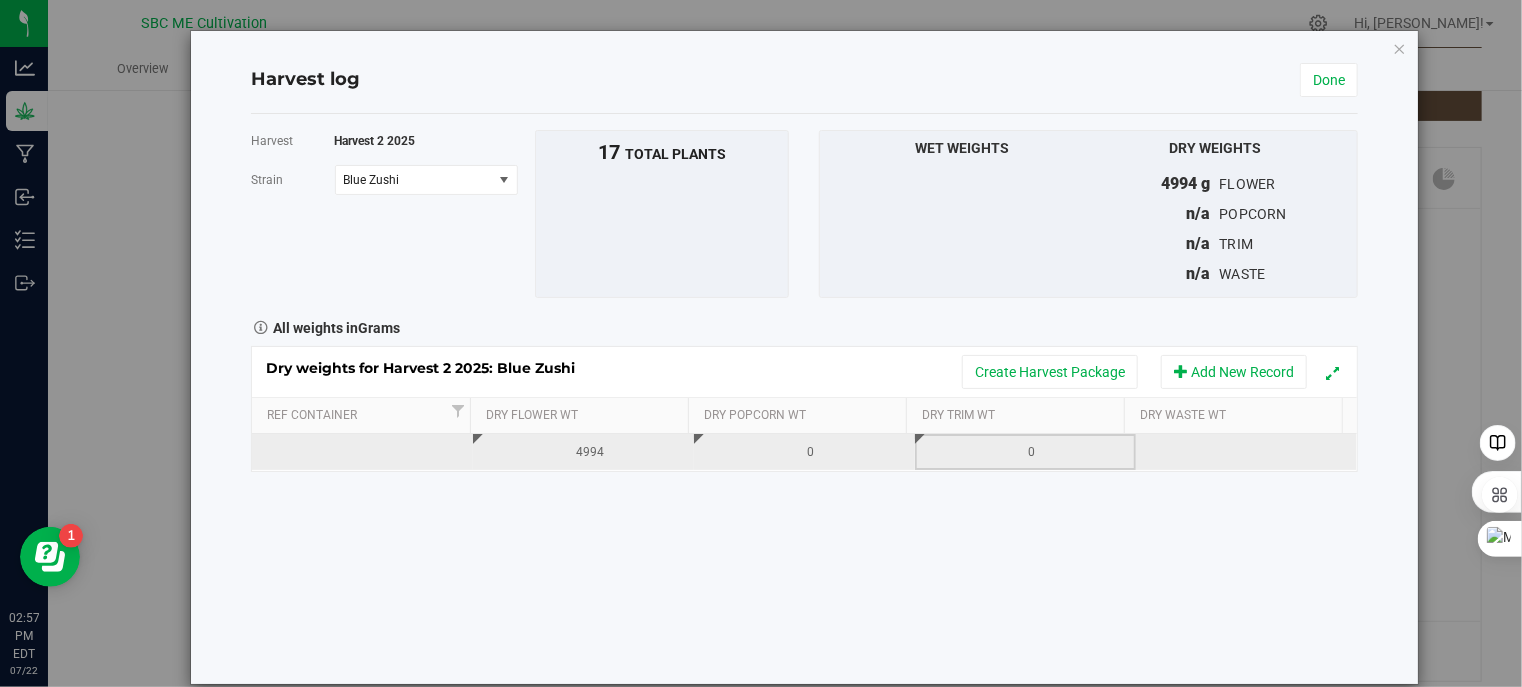 click on "0" at bounding box center (1032, 452) 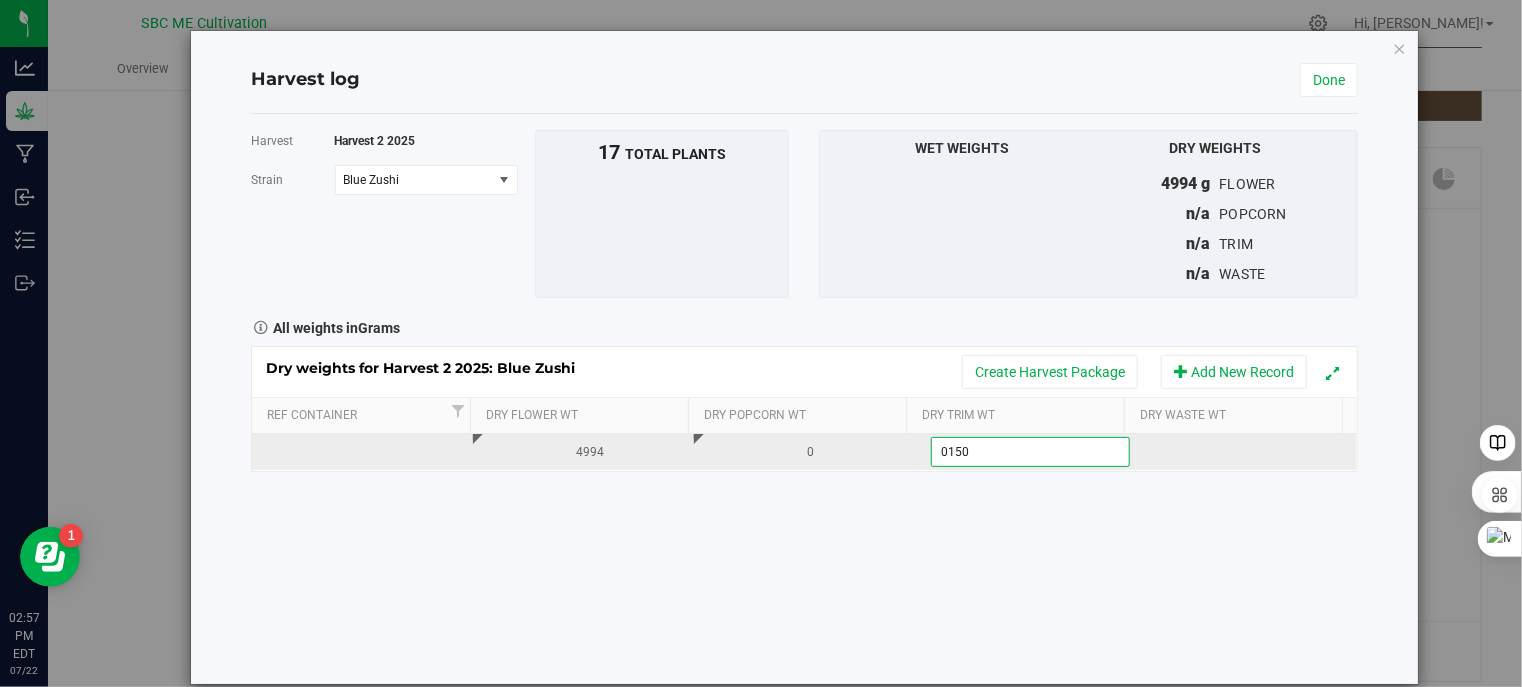 type on "01505" 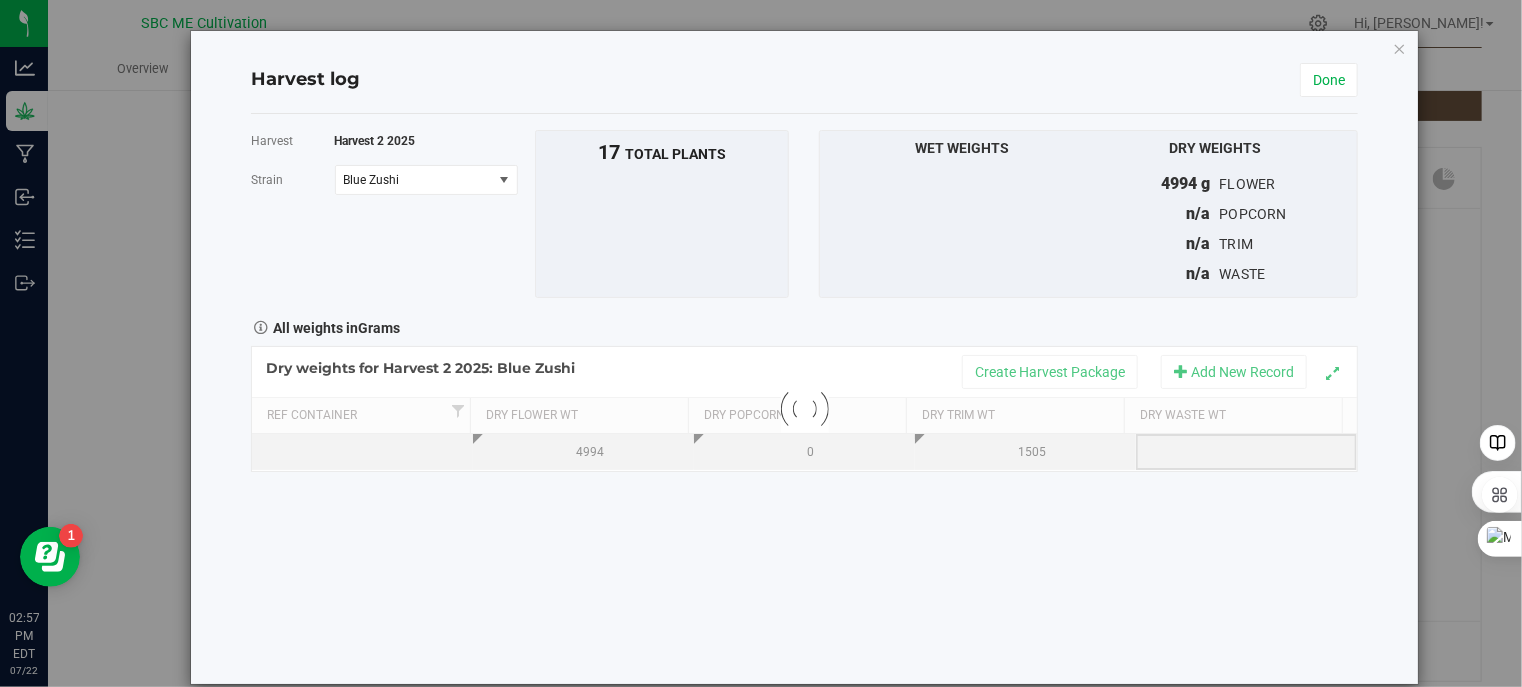 click on "Loading...
Dry weights for Harvest 2 2025: Blue Zushi
Create Harvest Package
Add New Record
Ref Container Dry Flower Wt Dry Popcorn Wt Dry Trim Wt Dry Waste Wt 4994 0 1505" at bounding box center [805, 409] 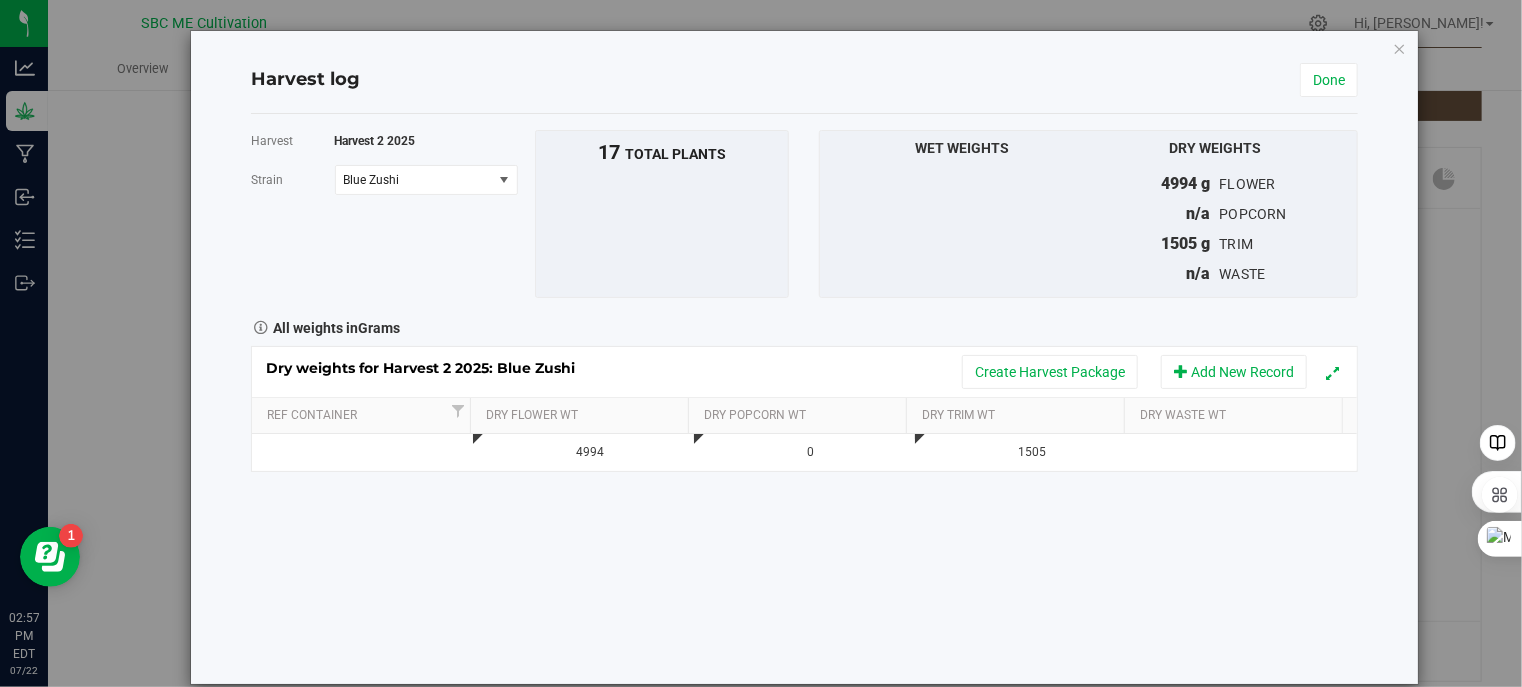 click on "Harvest
Harvest 2 2025
[GEOGRAPHIC_DATA]
Blue Zushi Select strain Blue Zushi Cereal Milk Grape Durban Sherbanger Zookies
To bulk upload trim weights:
Export to CSV
Upload the CSV file  with weights entered
17
total plants" at bounding box center (805, 399) 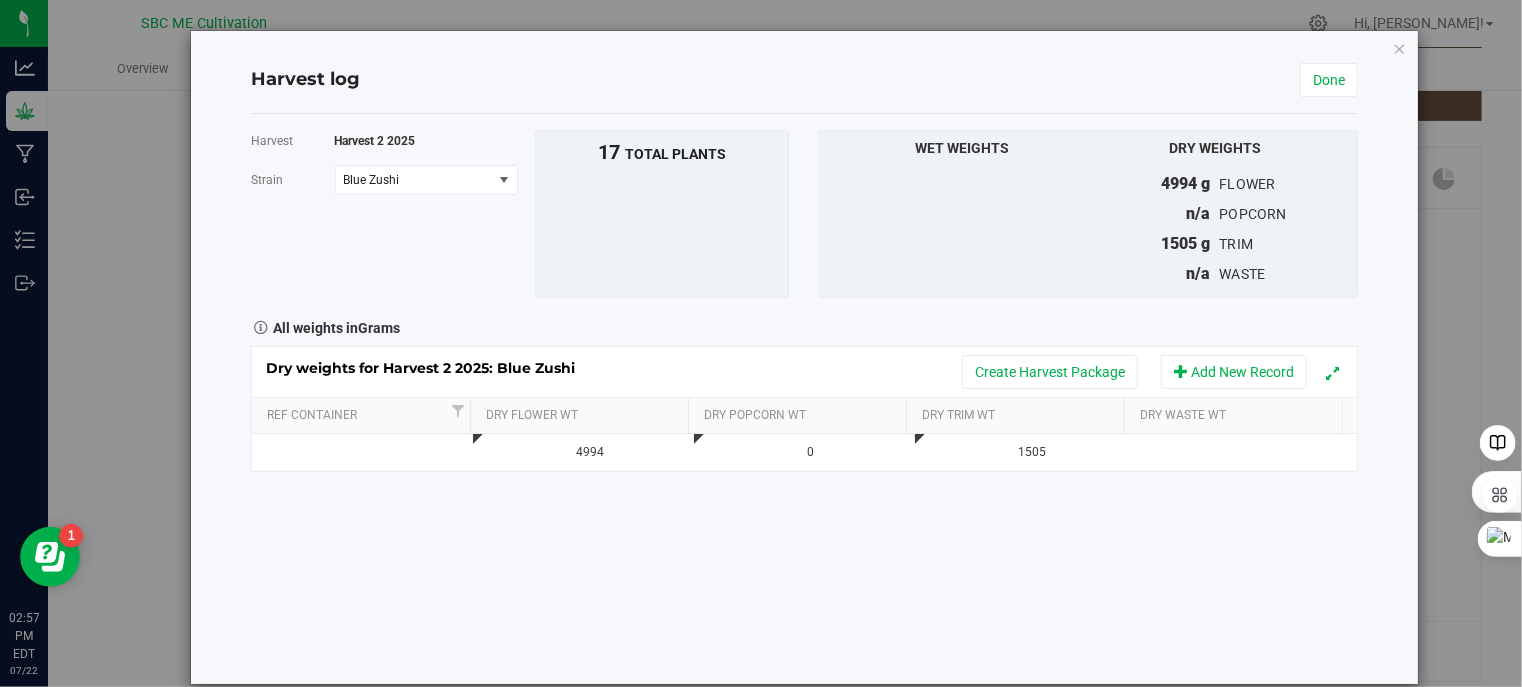 click on "waste" at bounding box center [1242, 274] 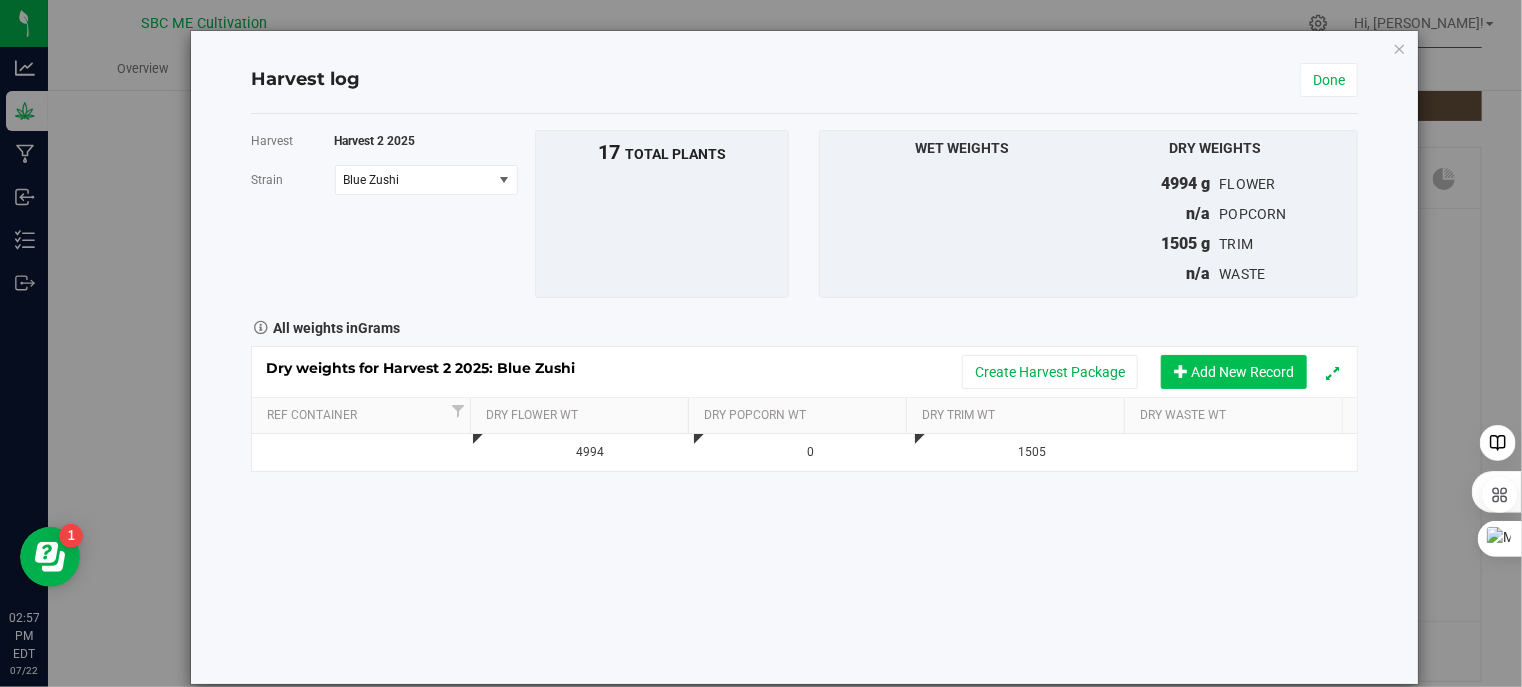 click on "Add New Record" at bounding box center (1234, 372) 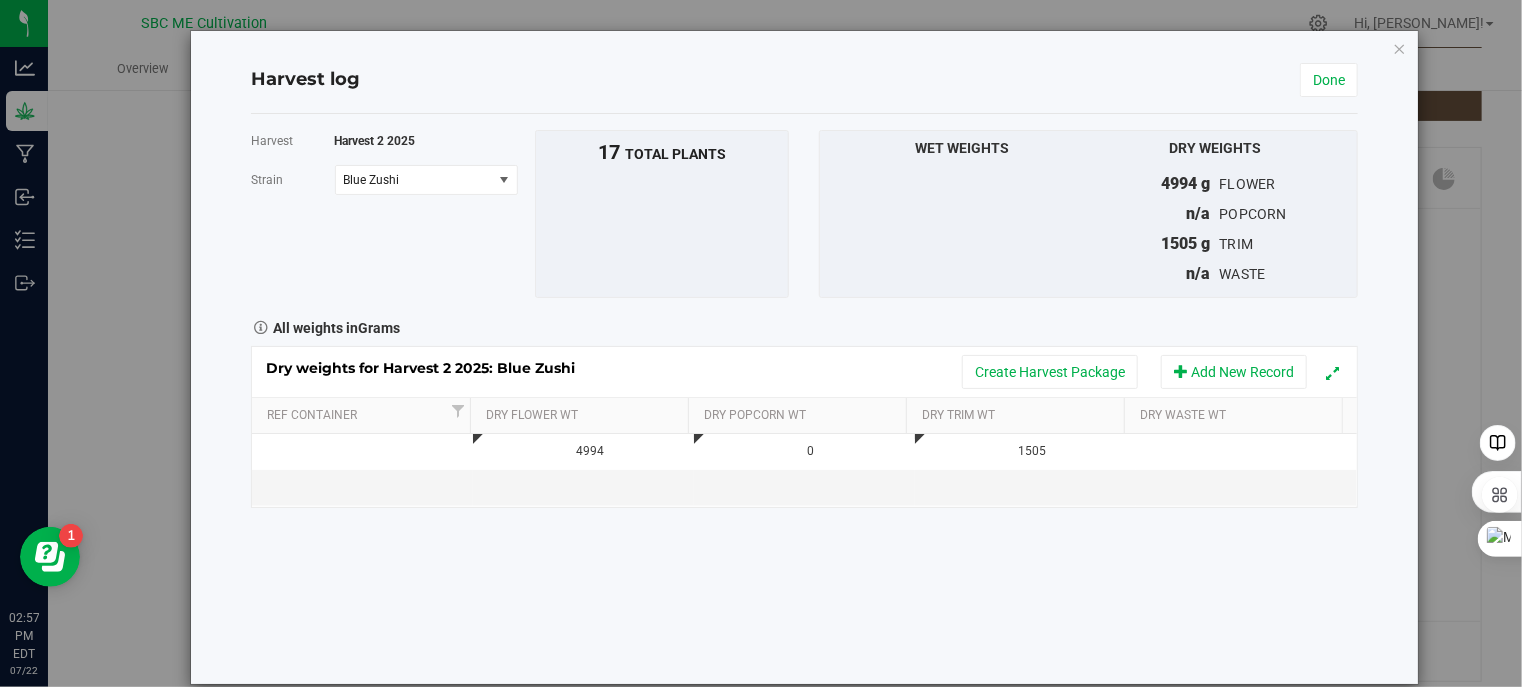 click on "Harvest
Harvest 2 2025
[GEOGRAPHIC_DATA]
Blue Zushi Select strain Blue Zushi Cereal Milk Grape Durban Sherbanger Zookies
To bulk upload trim weights:
Export to CSV
Upload the CSV file  with weights entered
17
total plants" at bounding box center [805, 399] 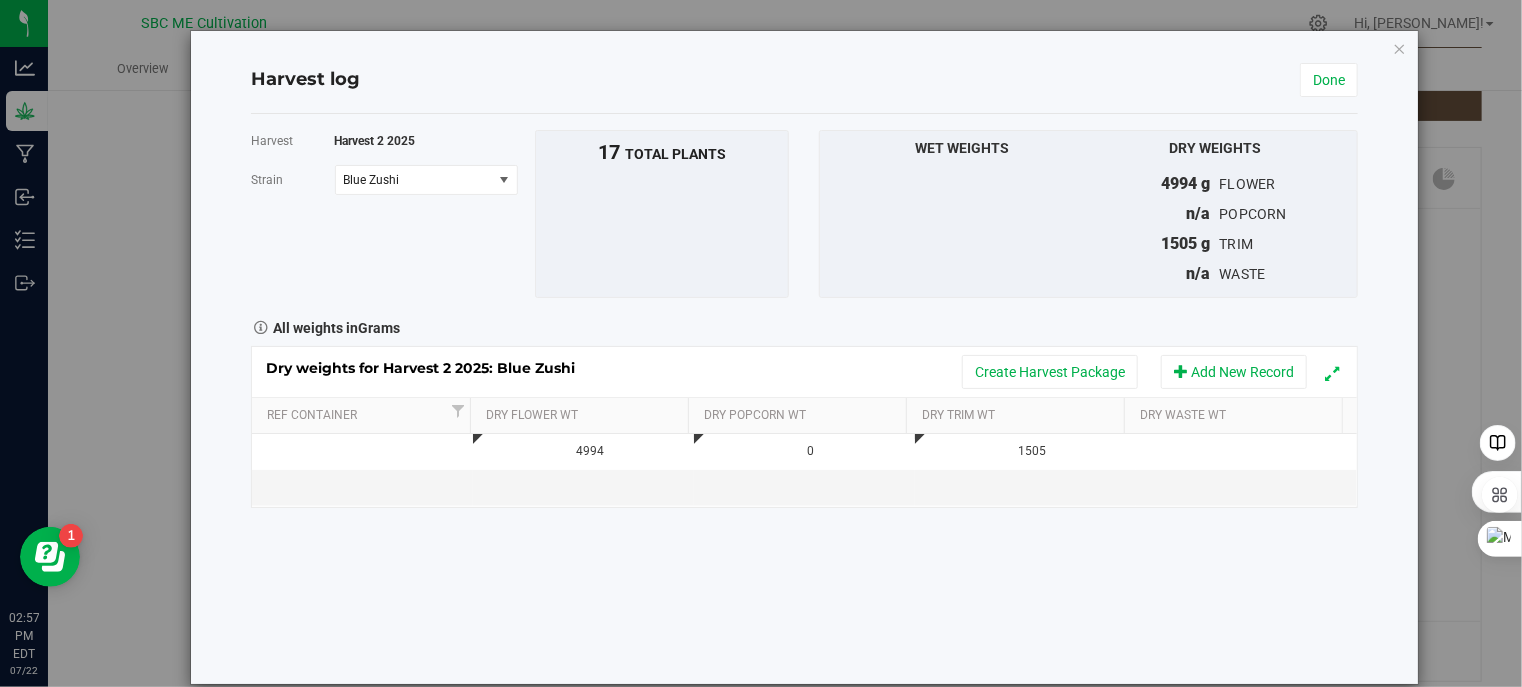 click at bounding box center (1333, 373) 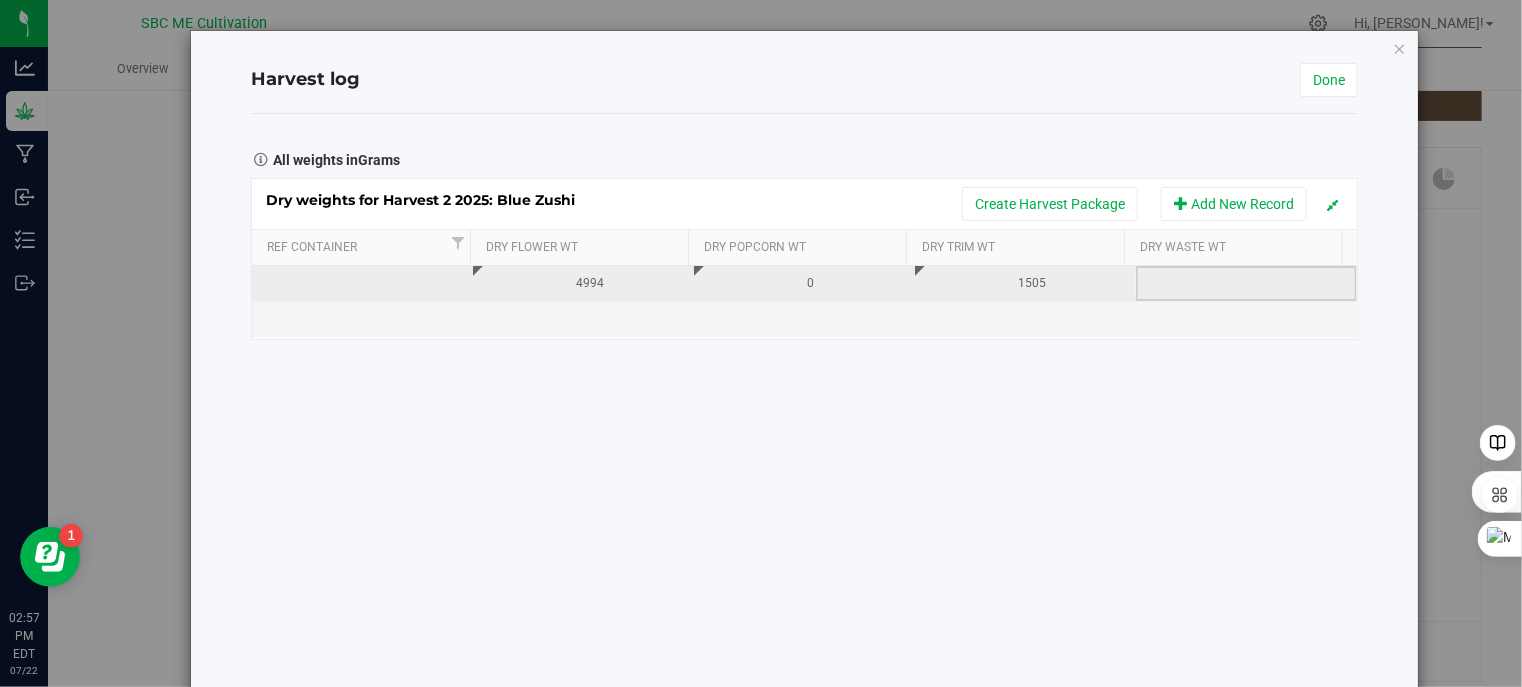 click at bounding box center (1253, 284) 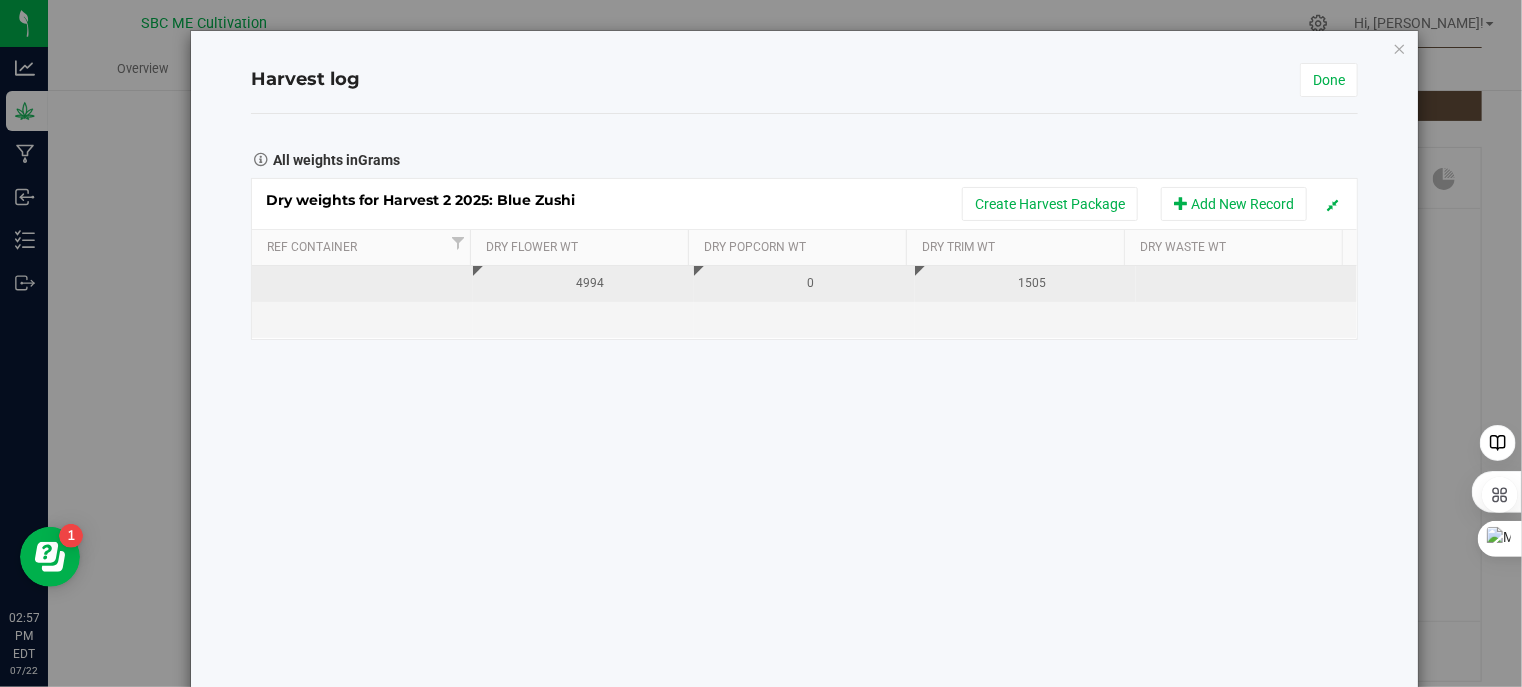 click at bounding box center (362, 284) 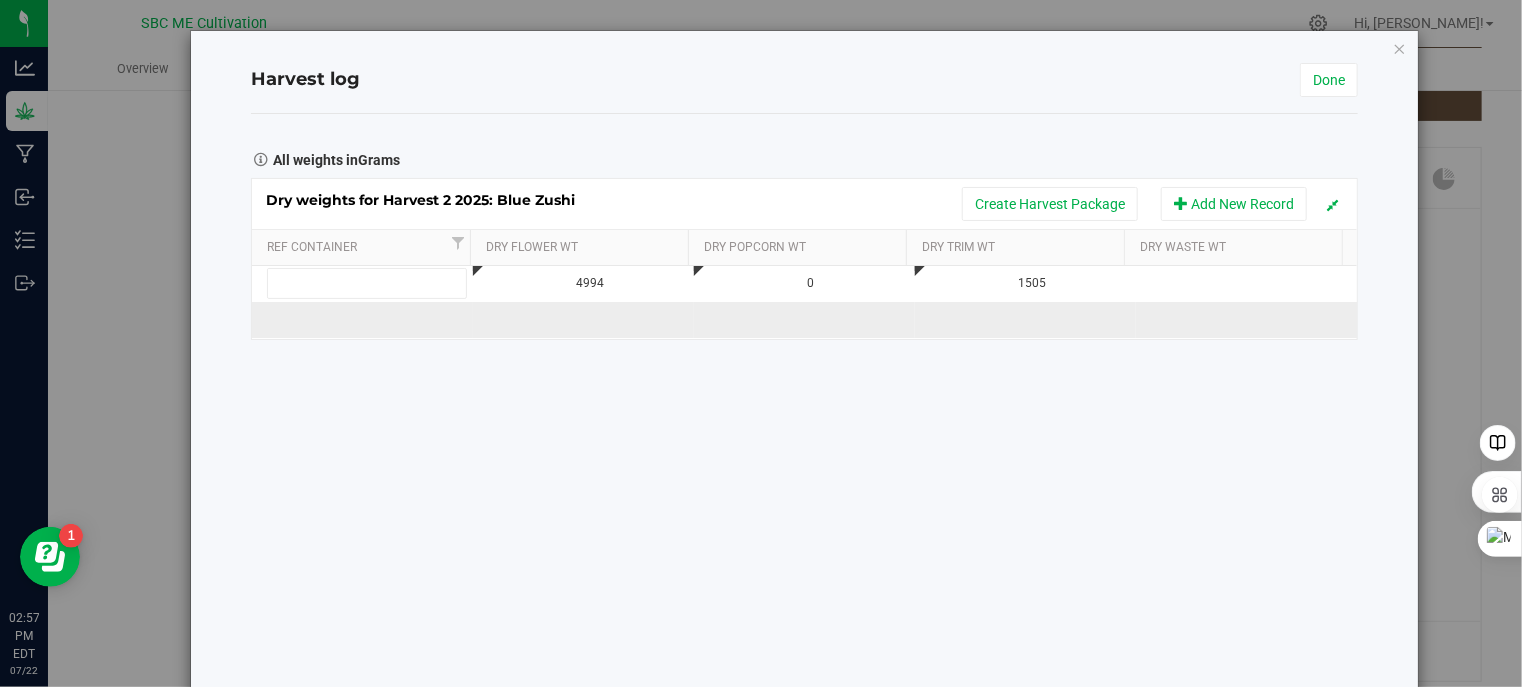 click at bounding box center [583, 320] 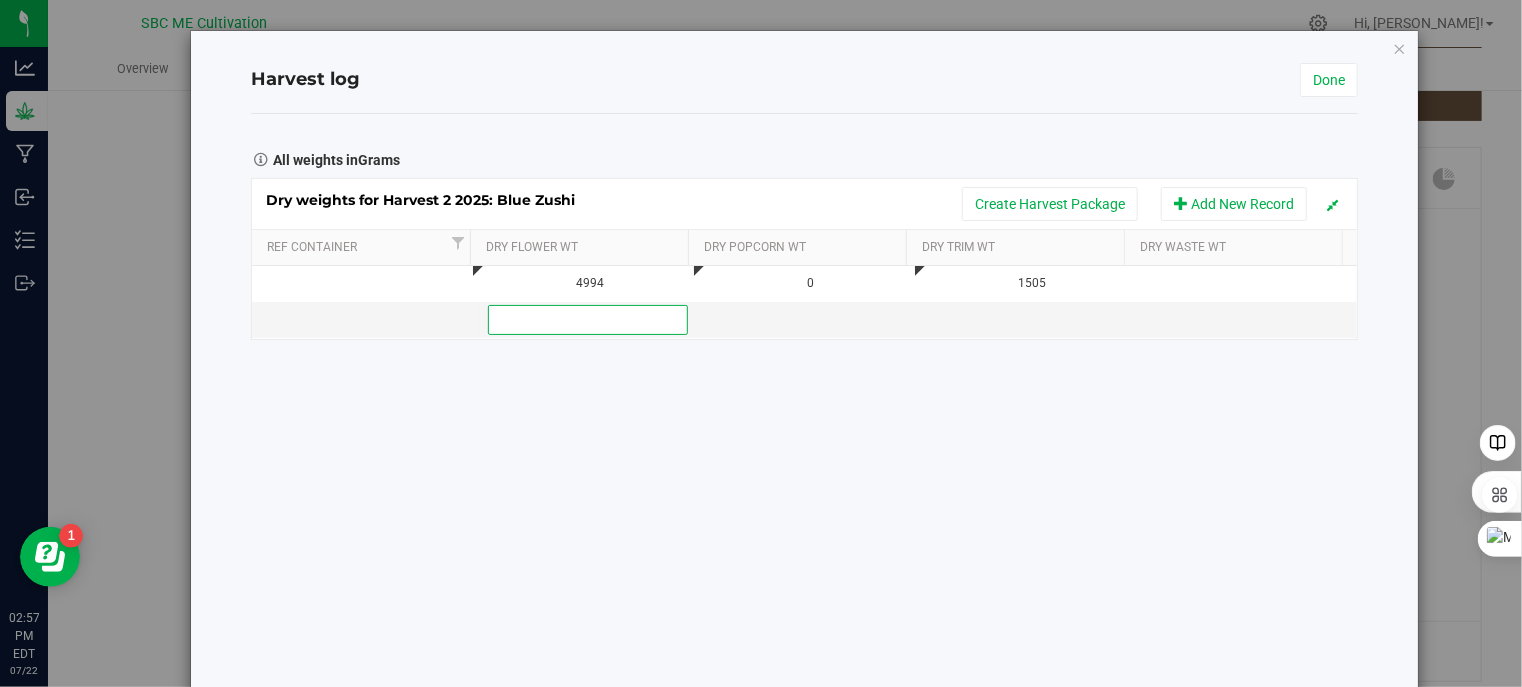 click at bounding box center (1253, 284) 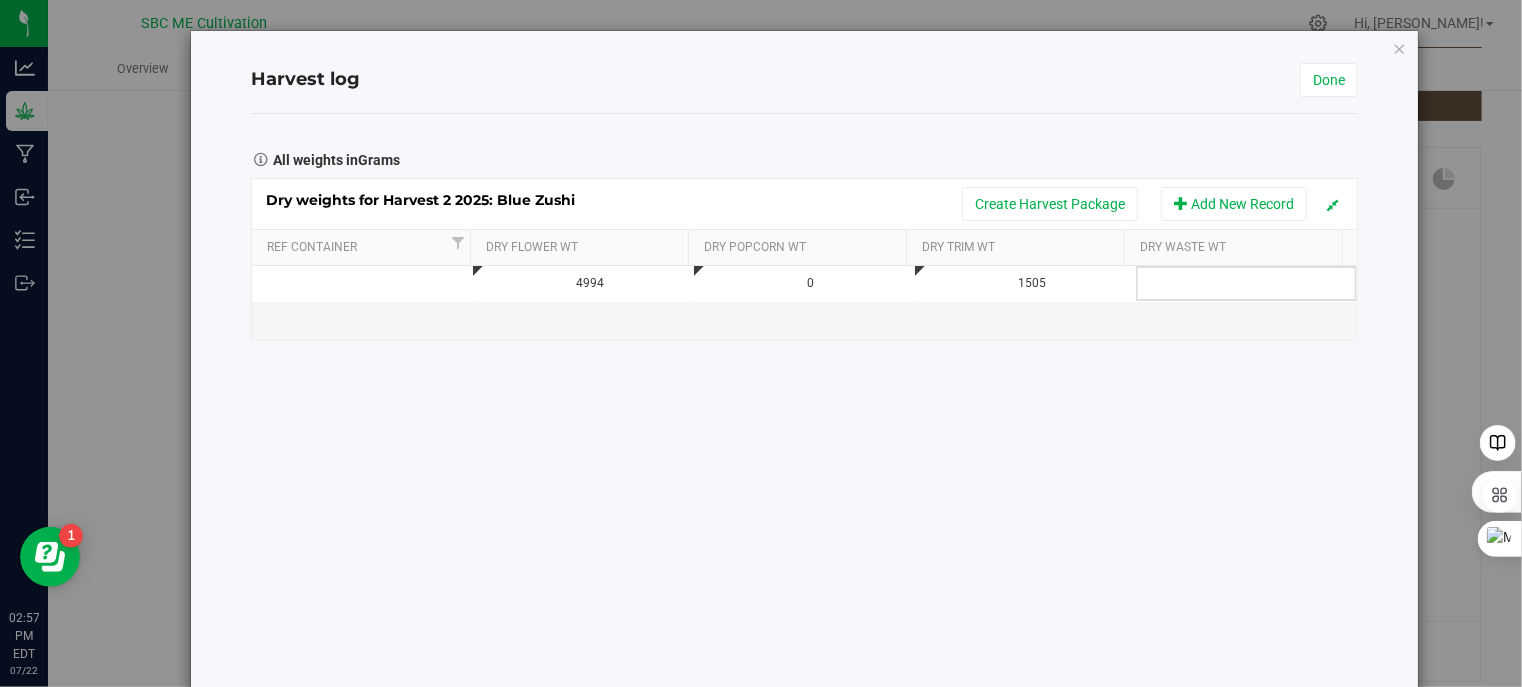 click at bounding box center [1253, 284] 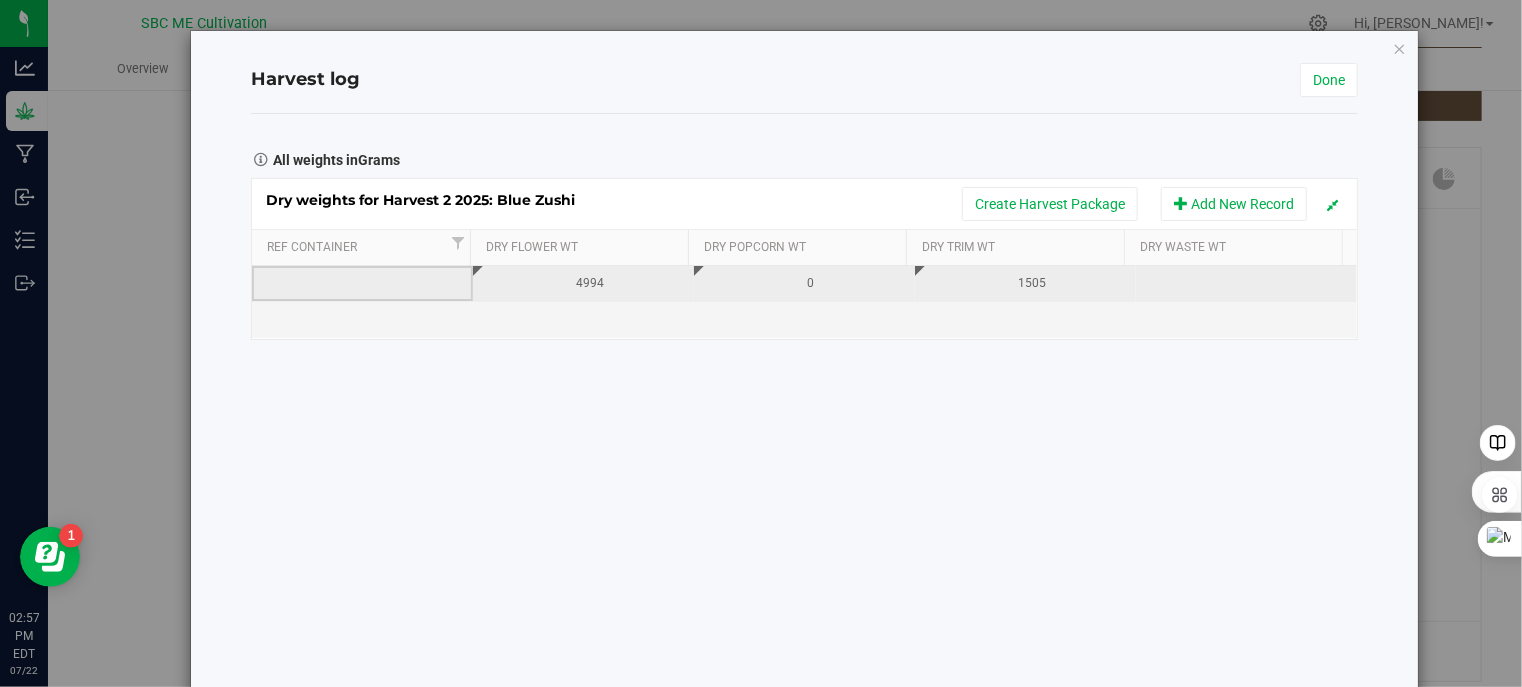 click at bounding box center (362, 284) 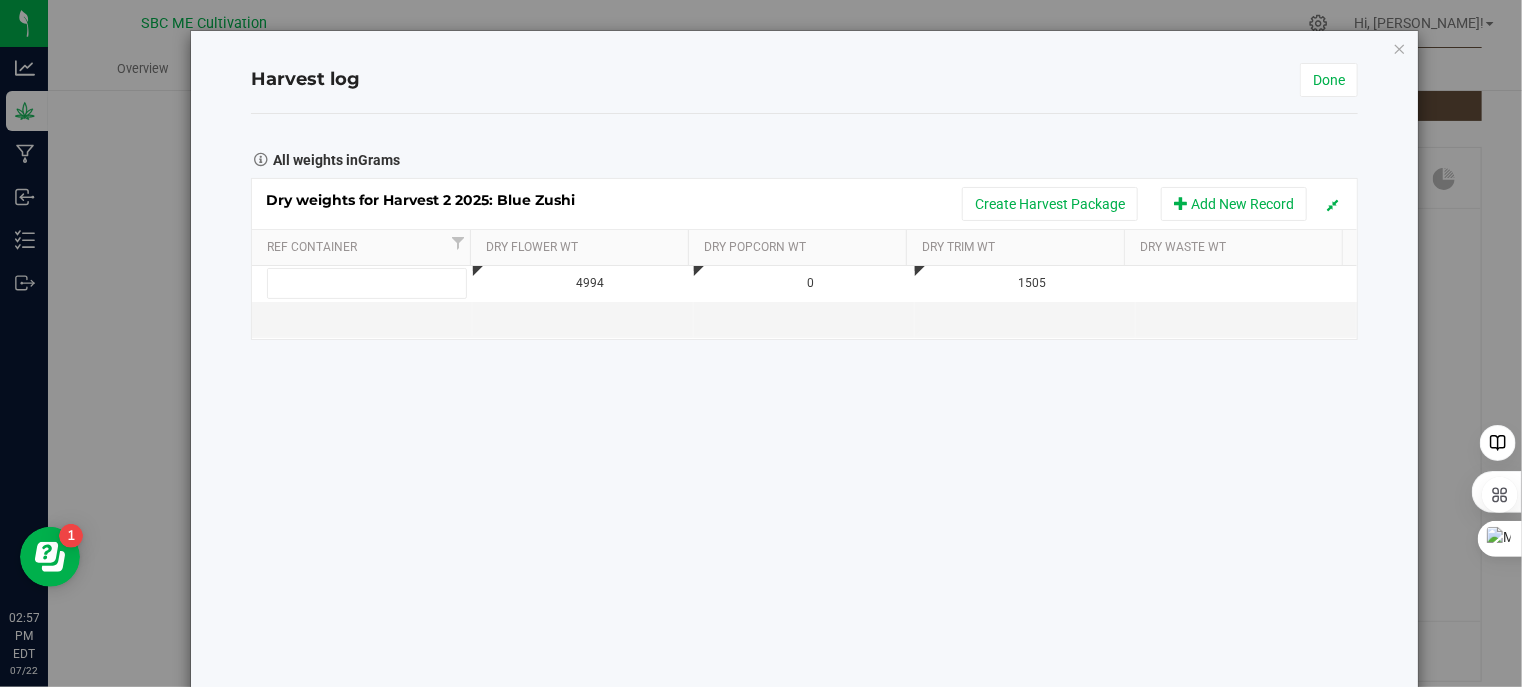 type on "0" 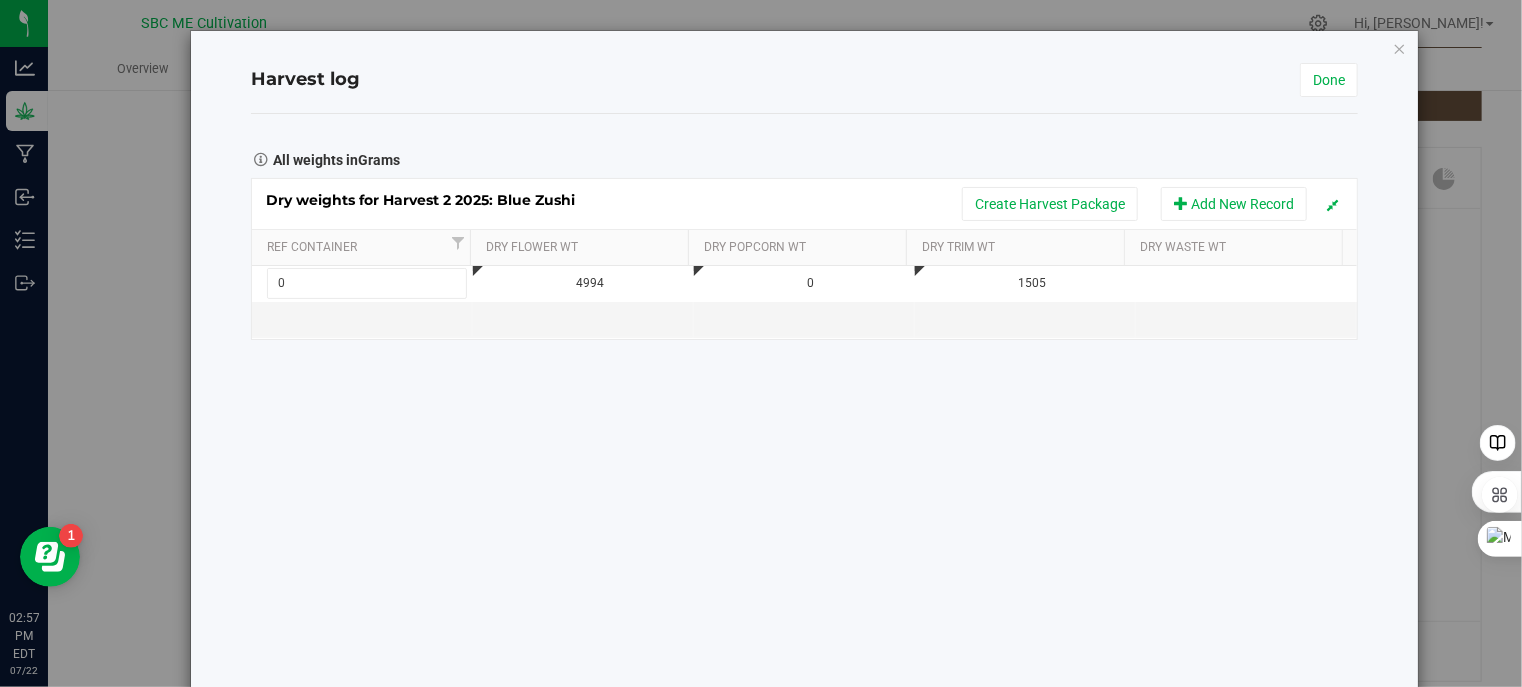 click on "Harvest
Harvest 2 2025
[GEOGRAPHIC_DATA]
Blue Zushi Select strain Blue Zushi Cereal Milk Grape Durban Sherbanger Zookies
To bulk upload trim weights:
Export to CSV
Upload the CSV file  with weights entered
17
total plants" at bounding box center (805, 395) 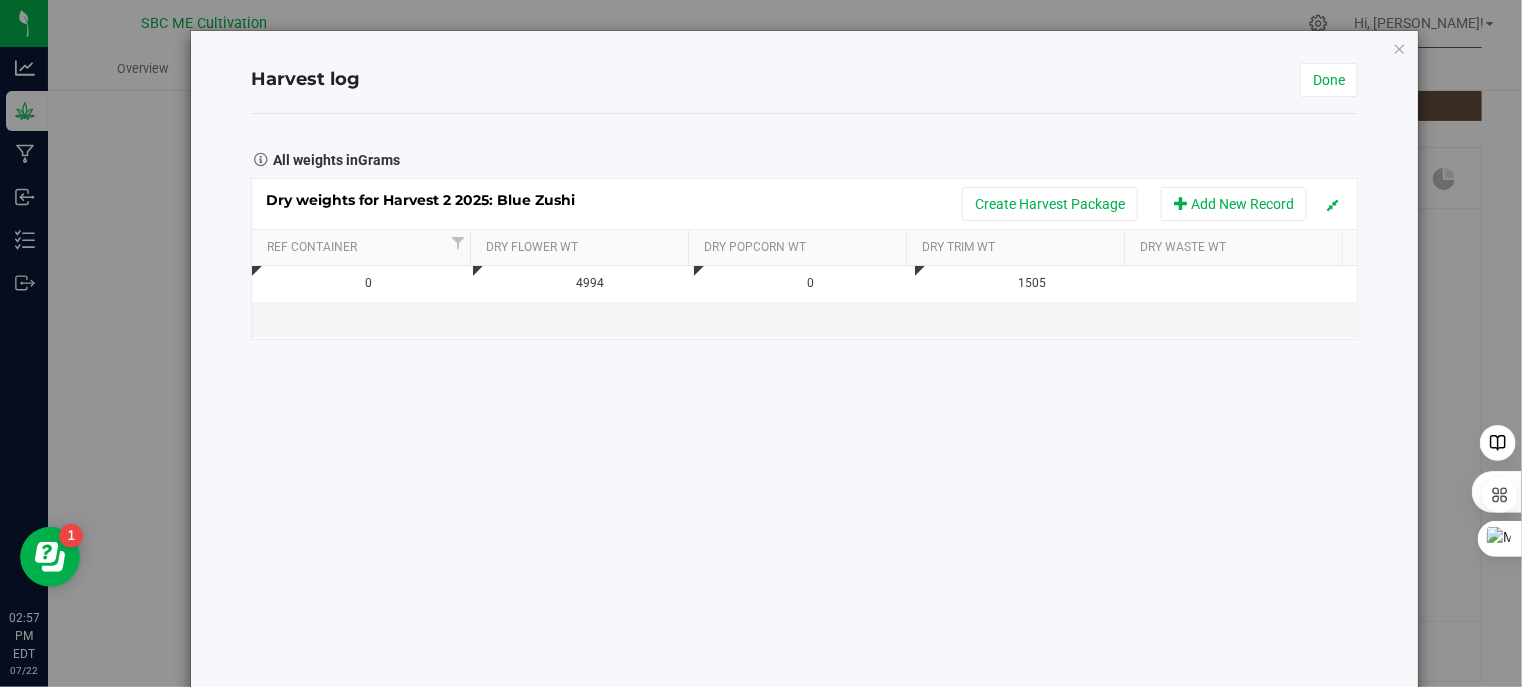 click at bounding box center [1253, 284] 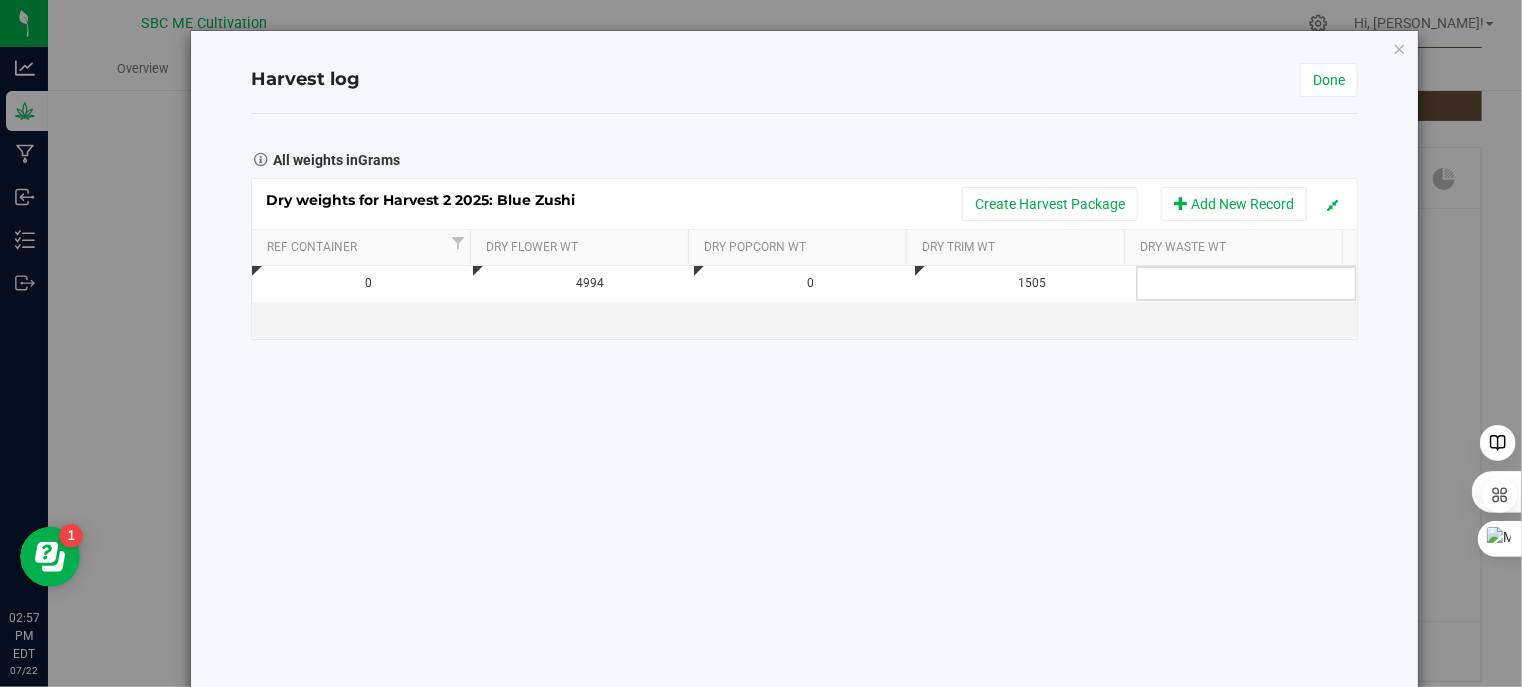 click at bounding box center [1253, 284] 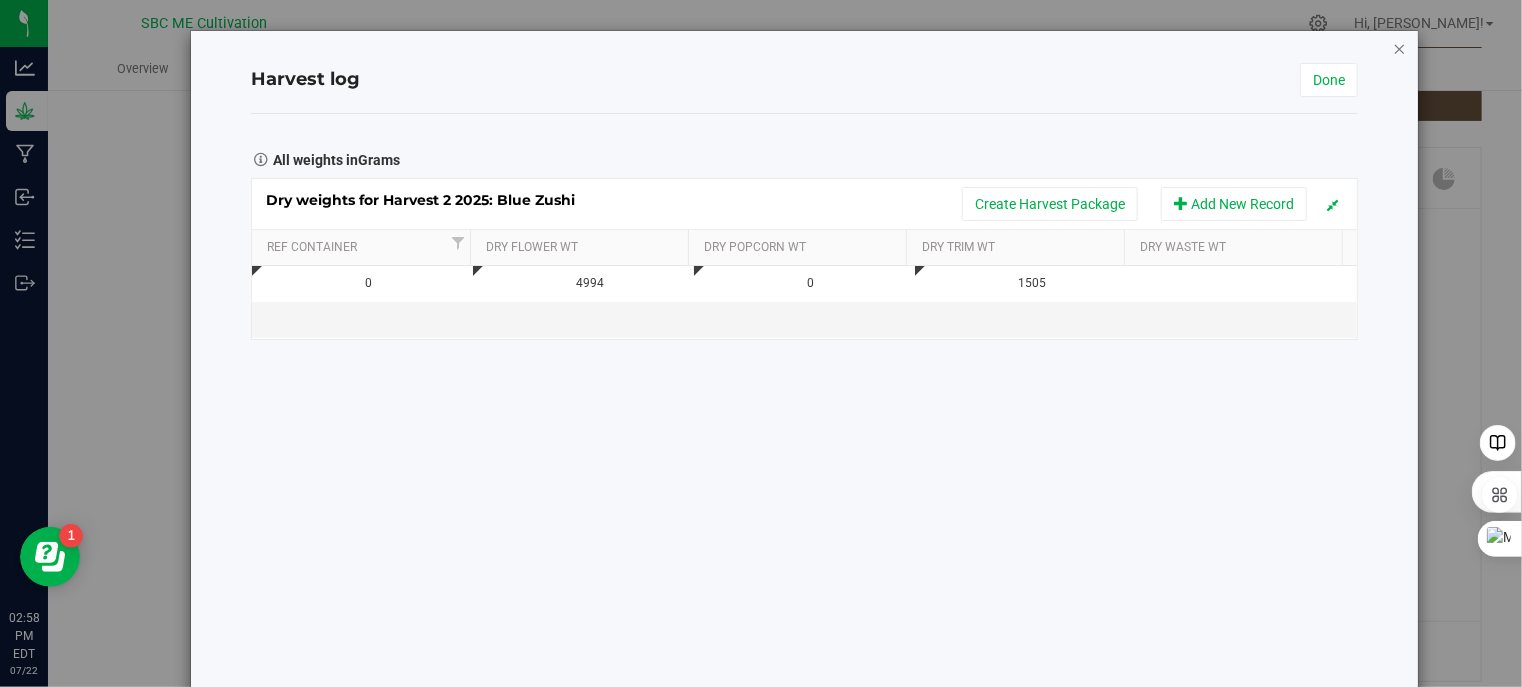 click at bounding box center [1400, 48] 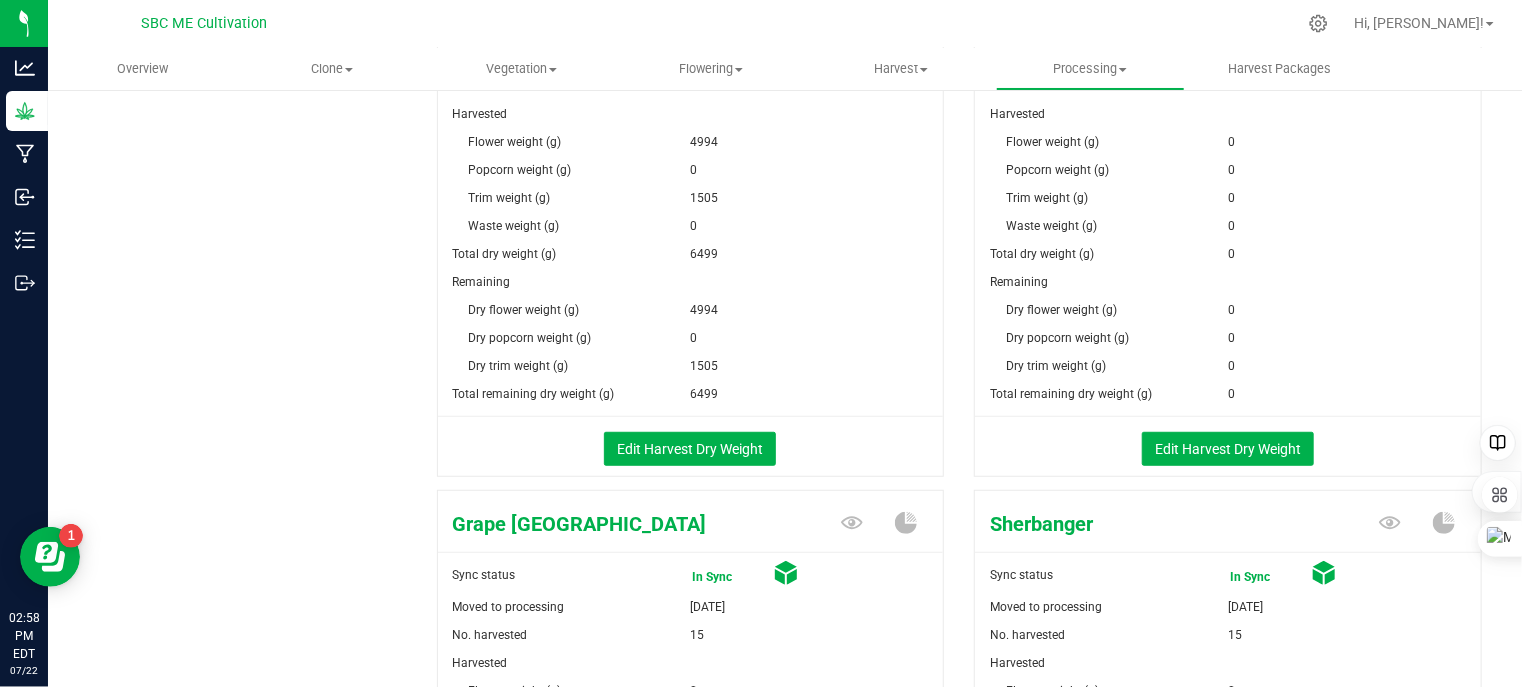 scroll, scrollTop: 502, scrollLeft: 0, axis: vertical 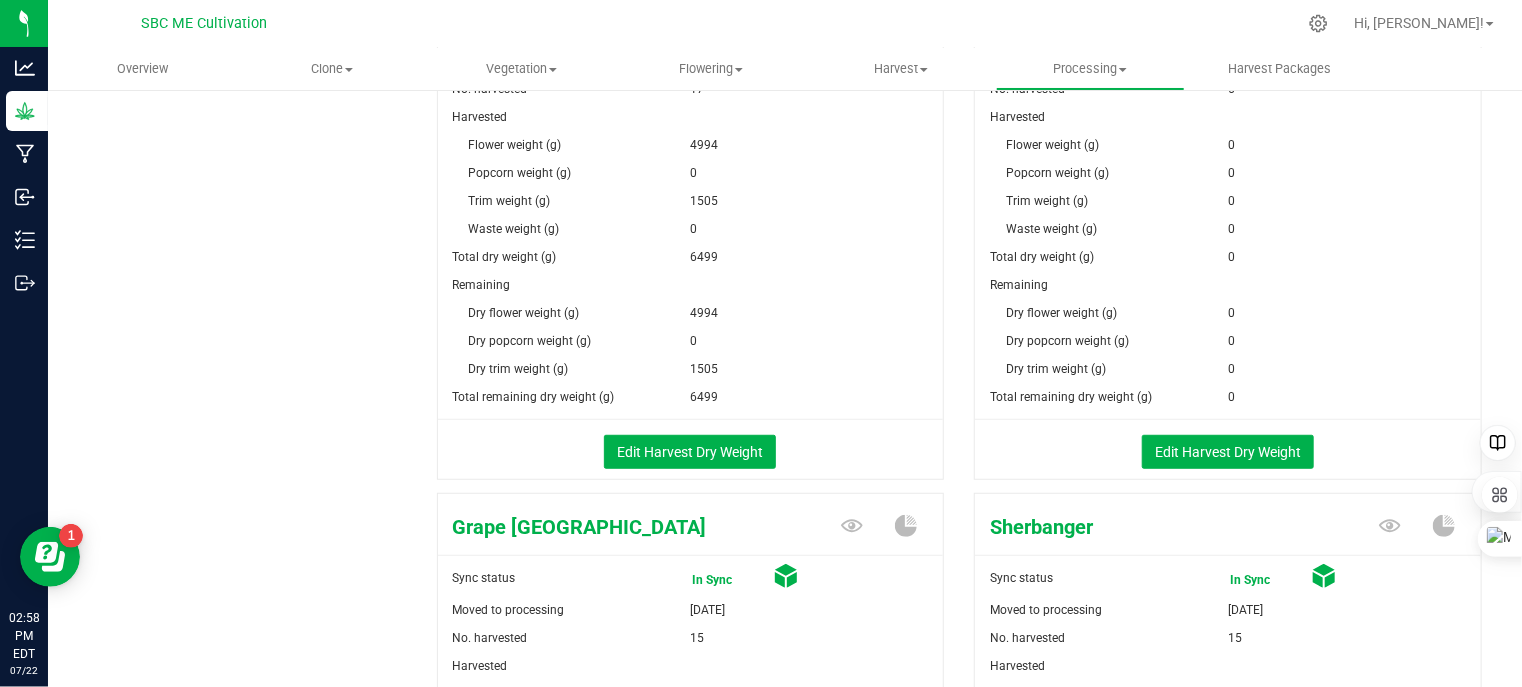 click on "0" at bounding box center [816, 229] 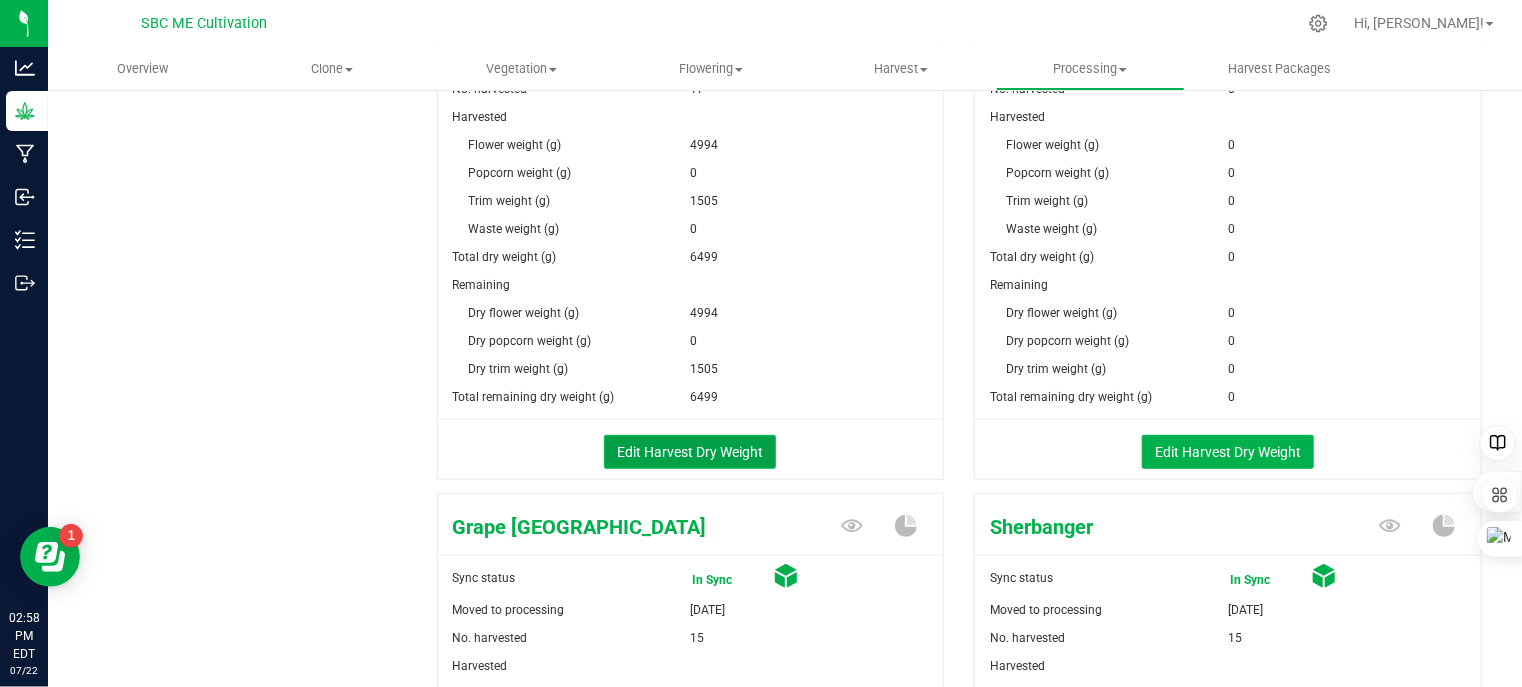 click on "Edit Harvest Dry Weight" at bounding box center [690, 452] 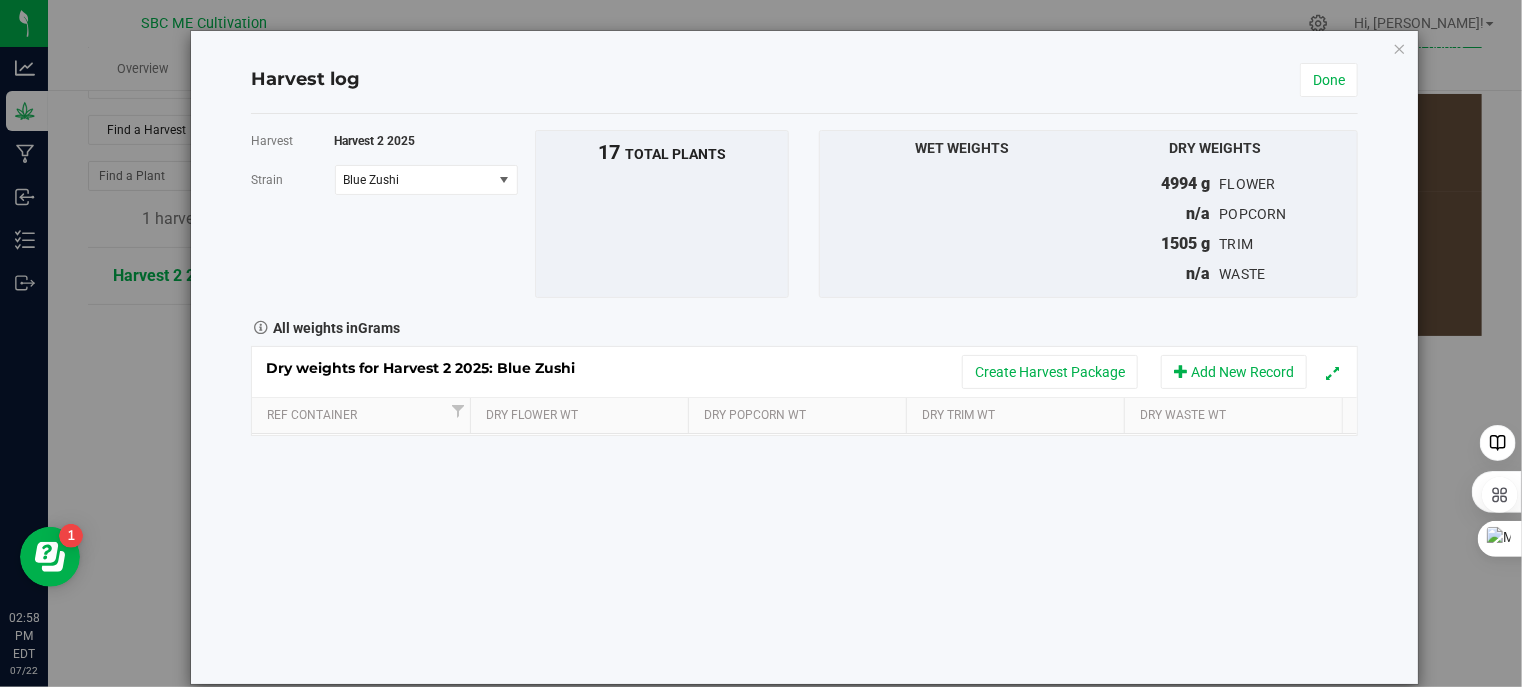 scroll, scrollTop: 502, scrollLeft: 0, axis: vertical 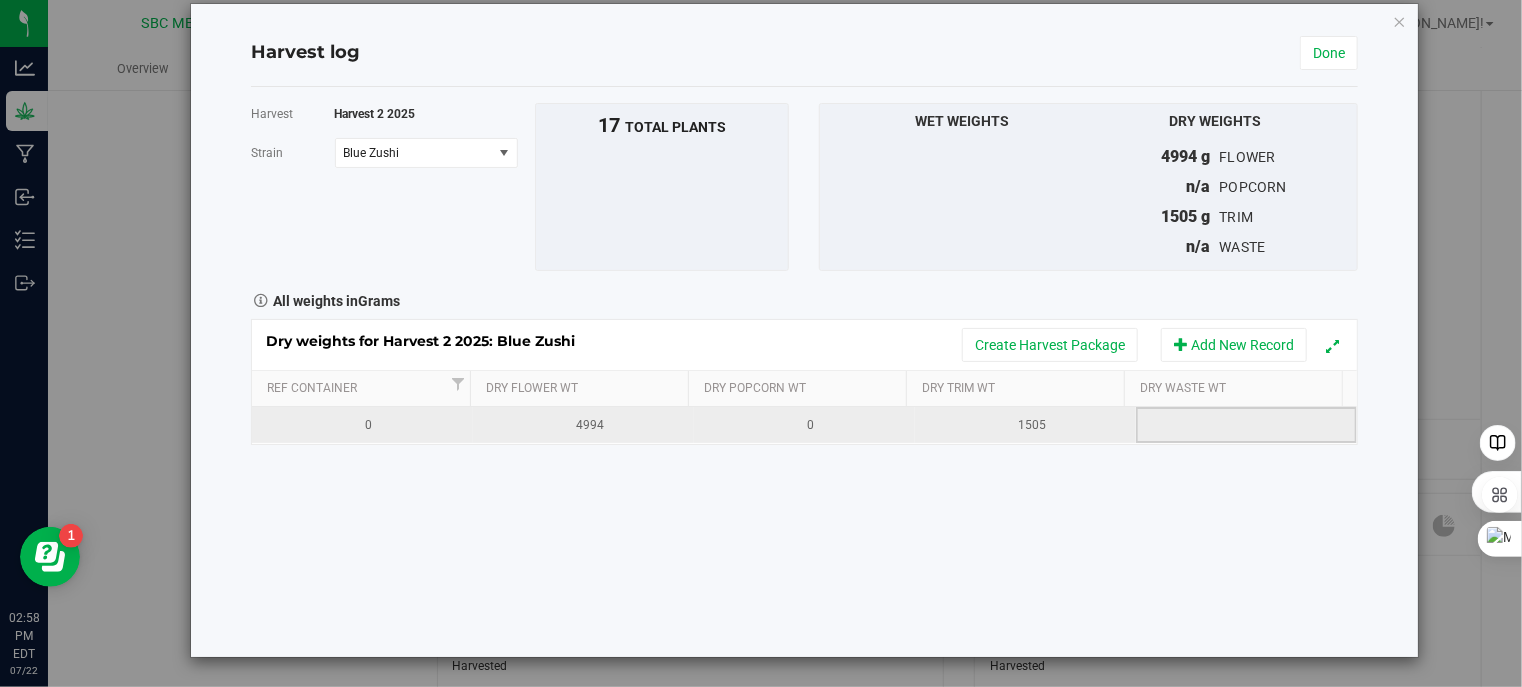 click at bounding box center [1253, 425] 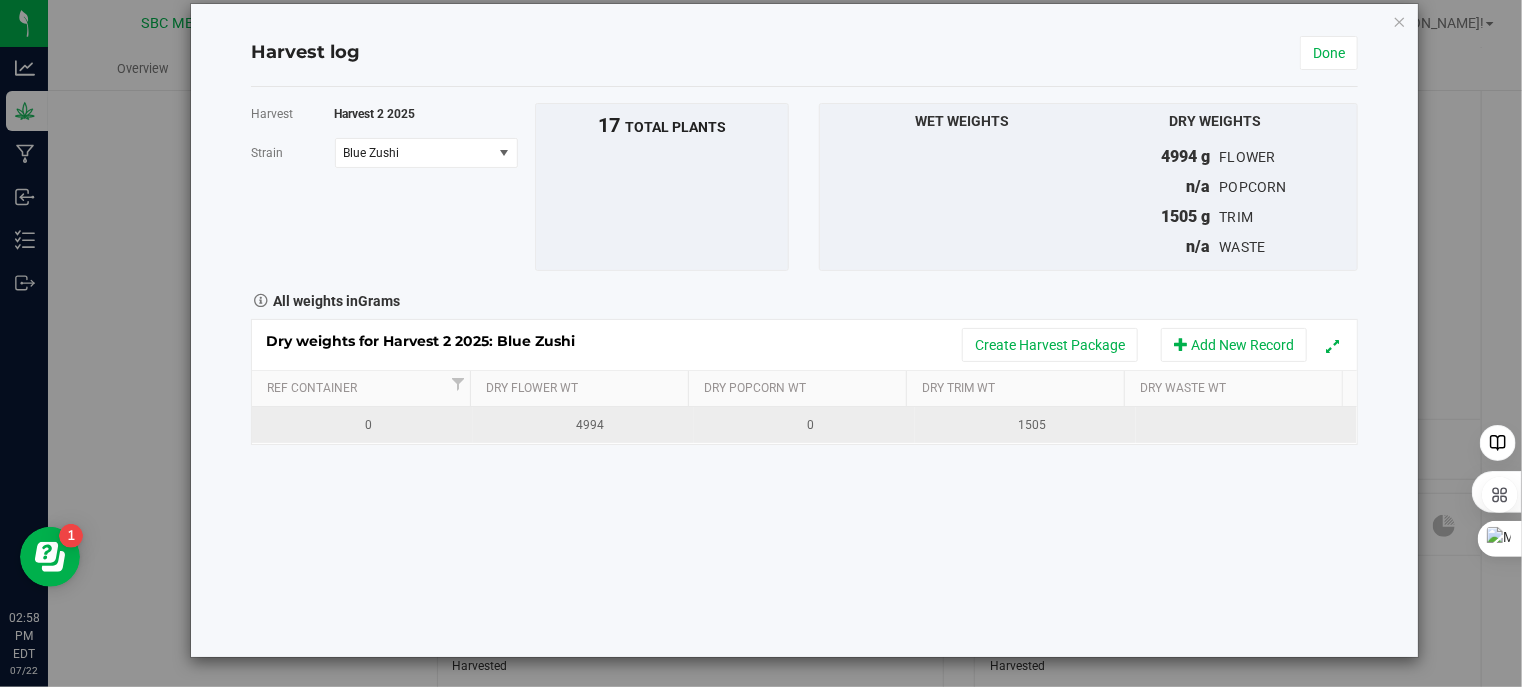 drag, startPoint x: 1168, startPoint y: 447, endPoint x: 1184, endPoint y: 442, distance: 16.763054 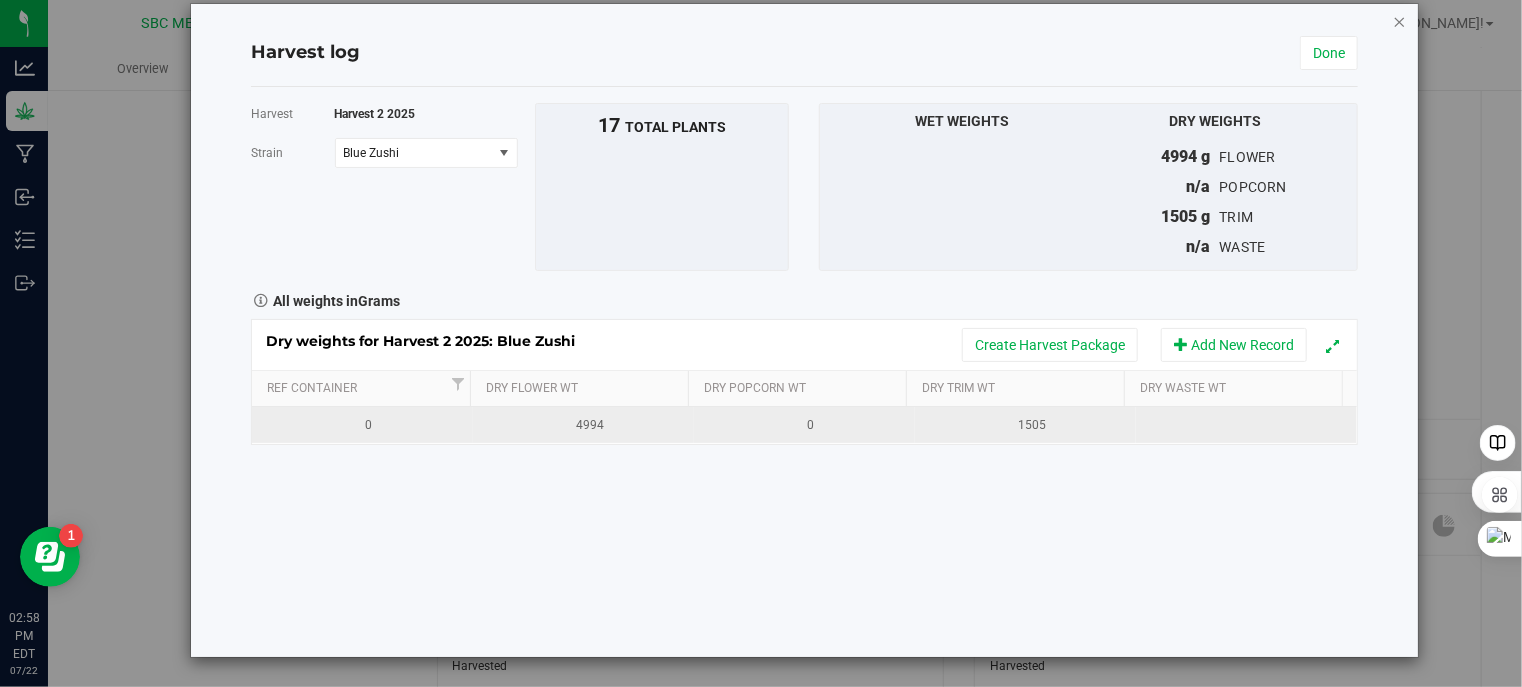 click at bounding box center (1400, 21) 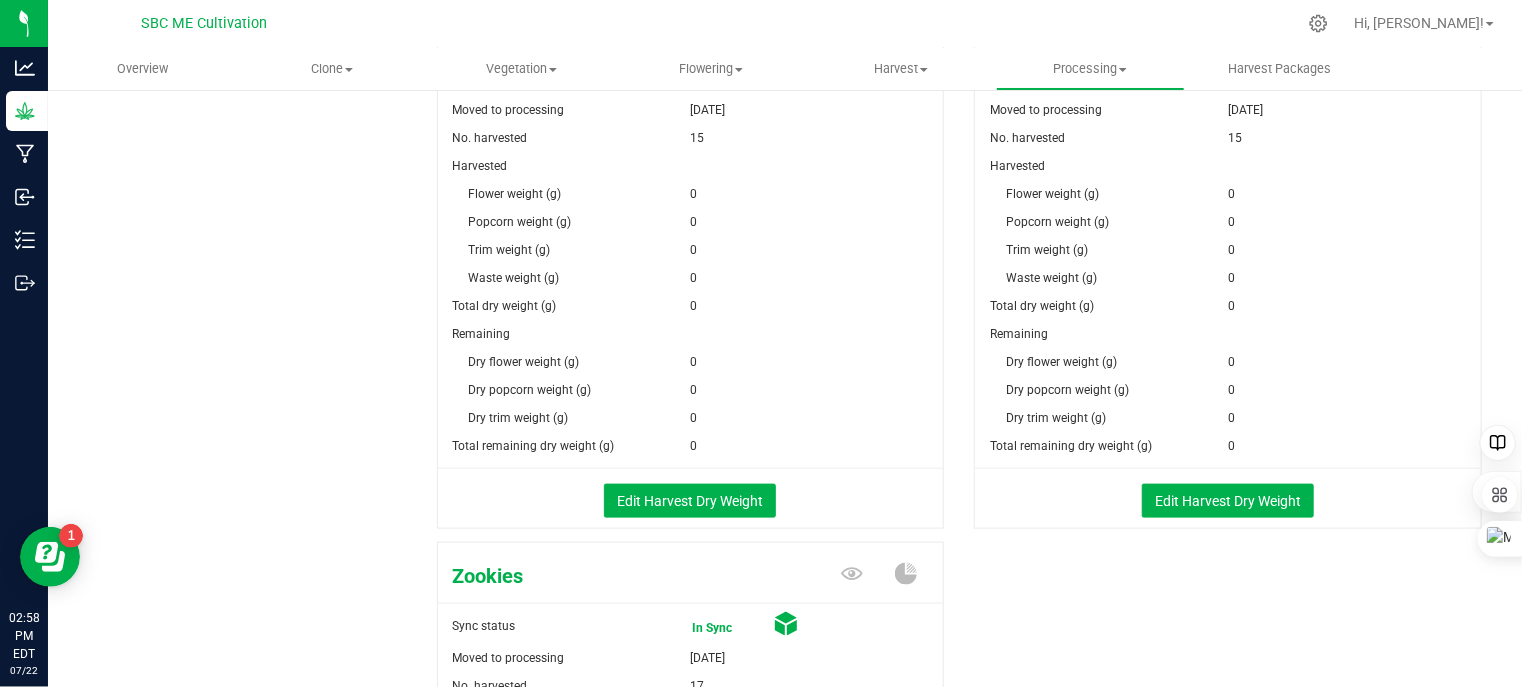 scroll, scrollTop: 1502, scrollLeft: 0, axis: vertical 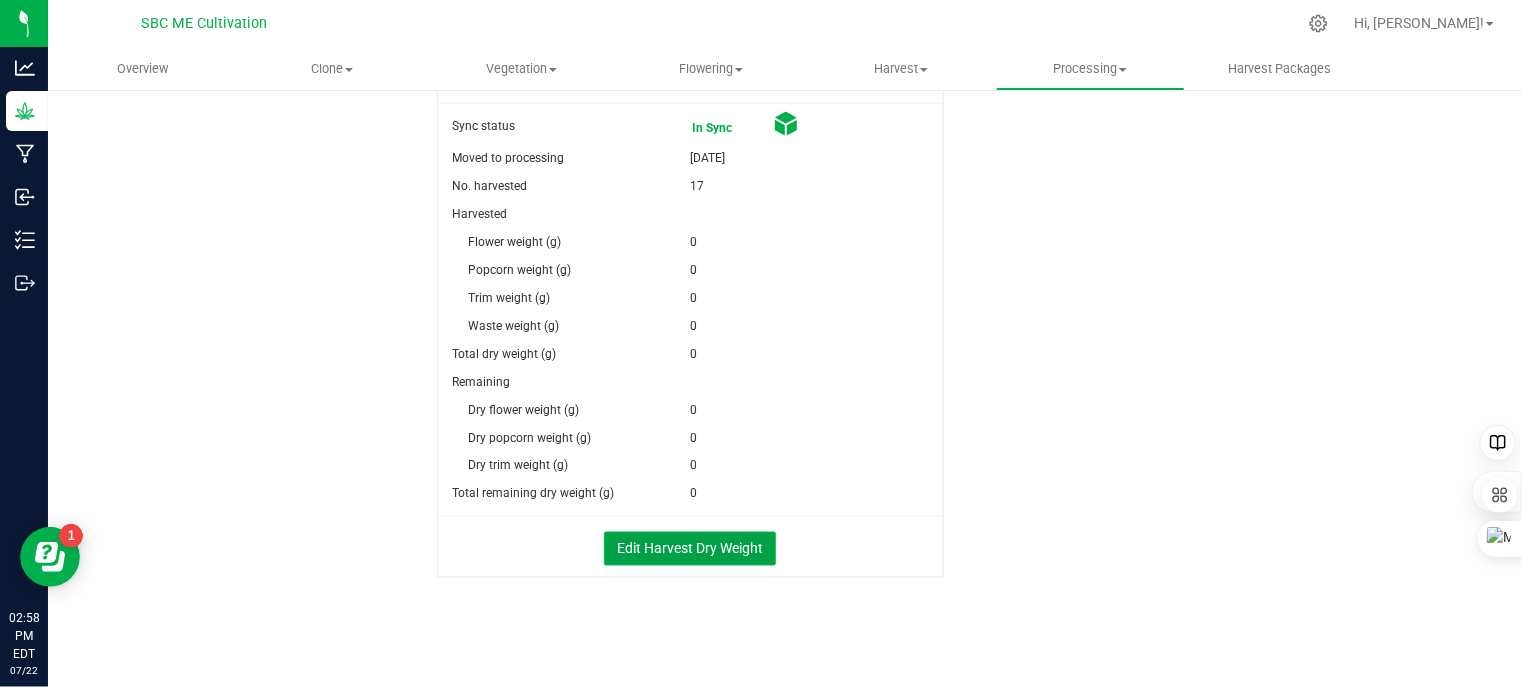 click on "Edit Harvest Dry Weight" at bounding box center [690, 549] 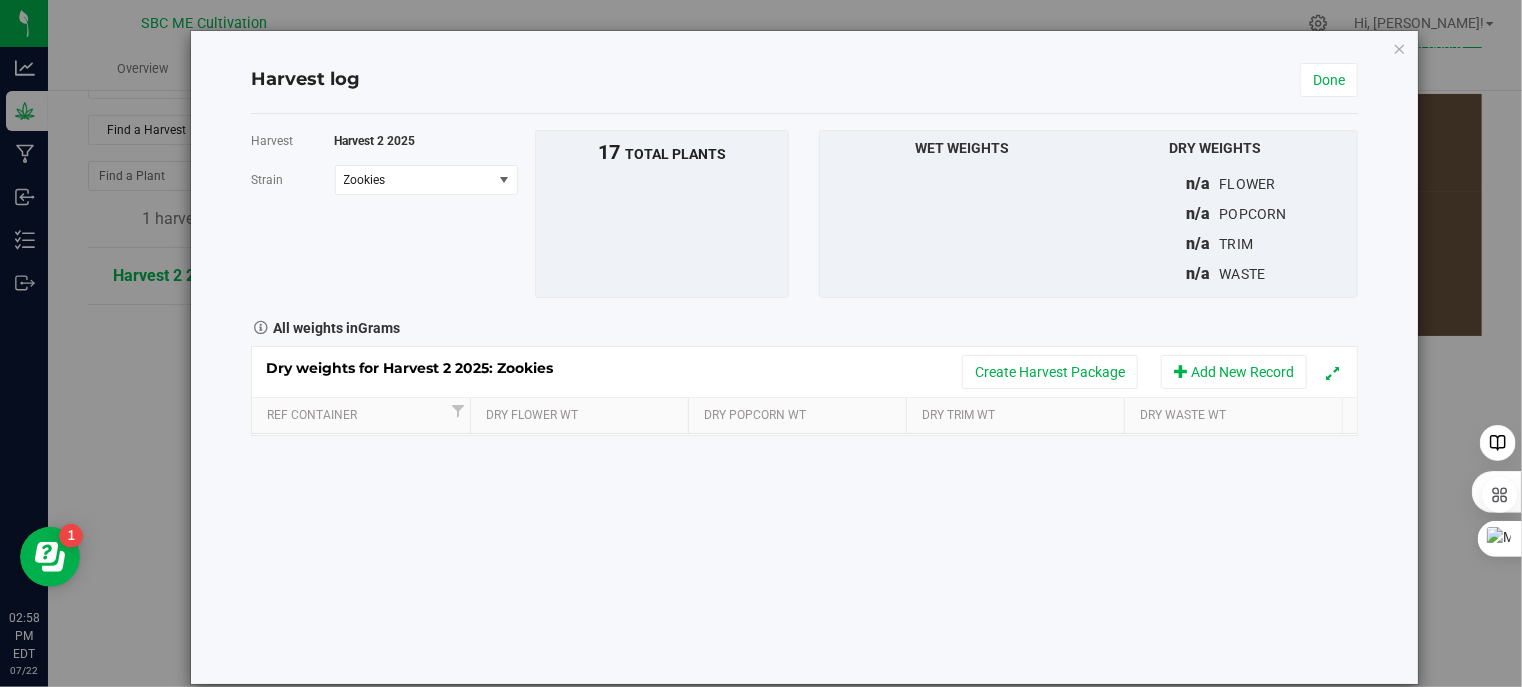 scroll, scrollTop: 1502, scrollLeft: 0, axis: vertical 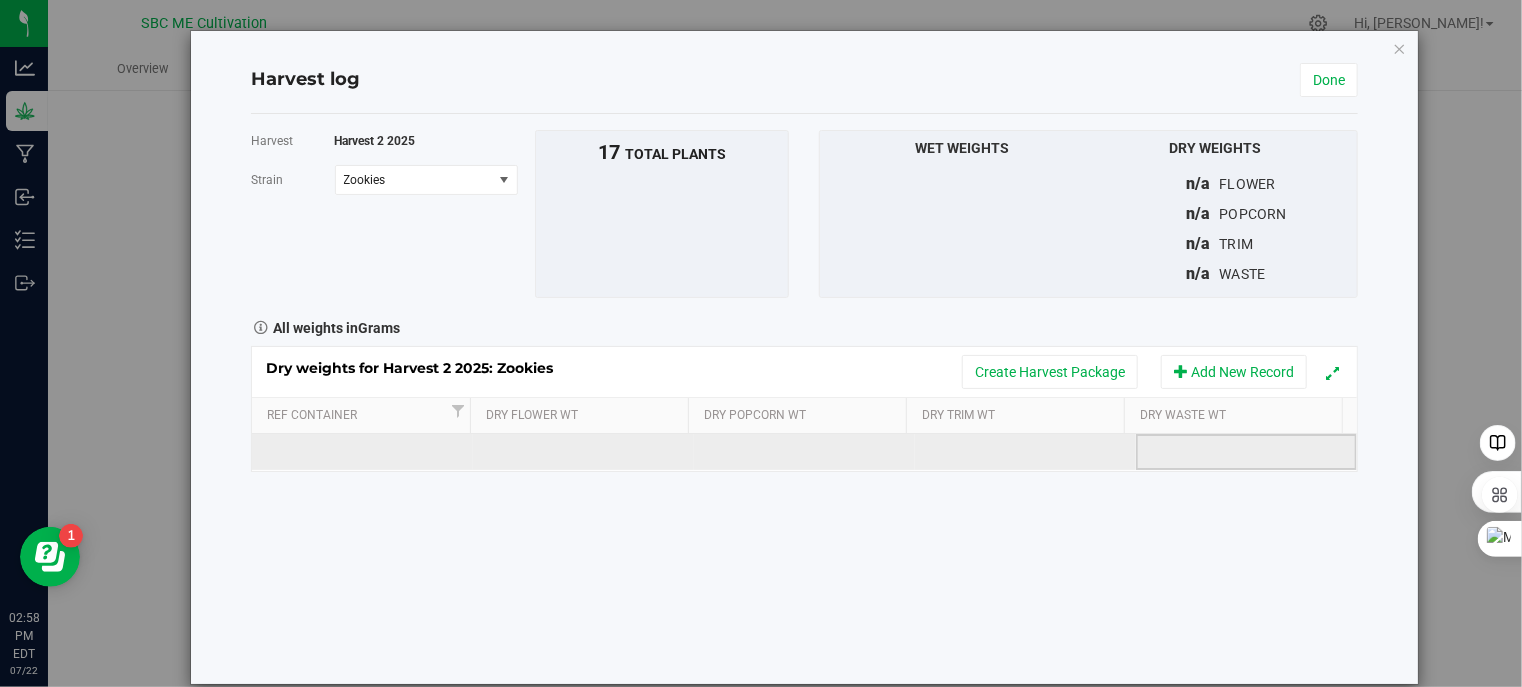 click at bounding box center [1253, 452] 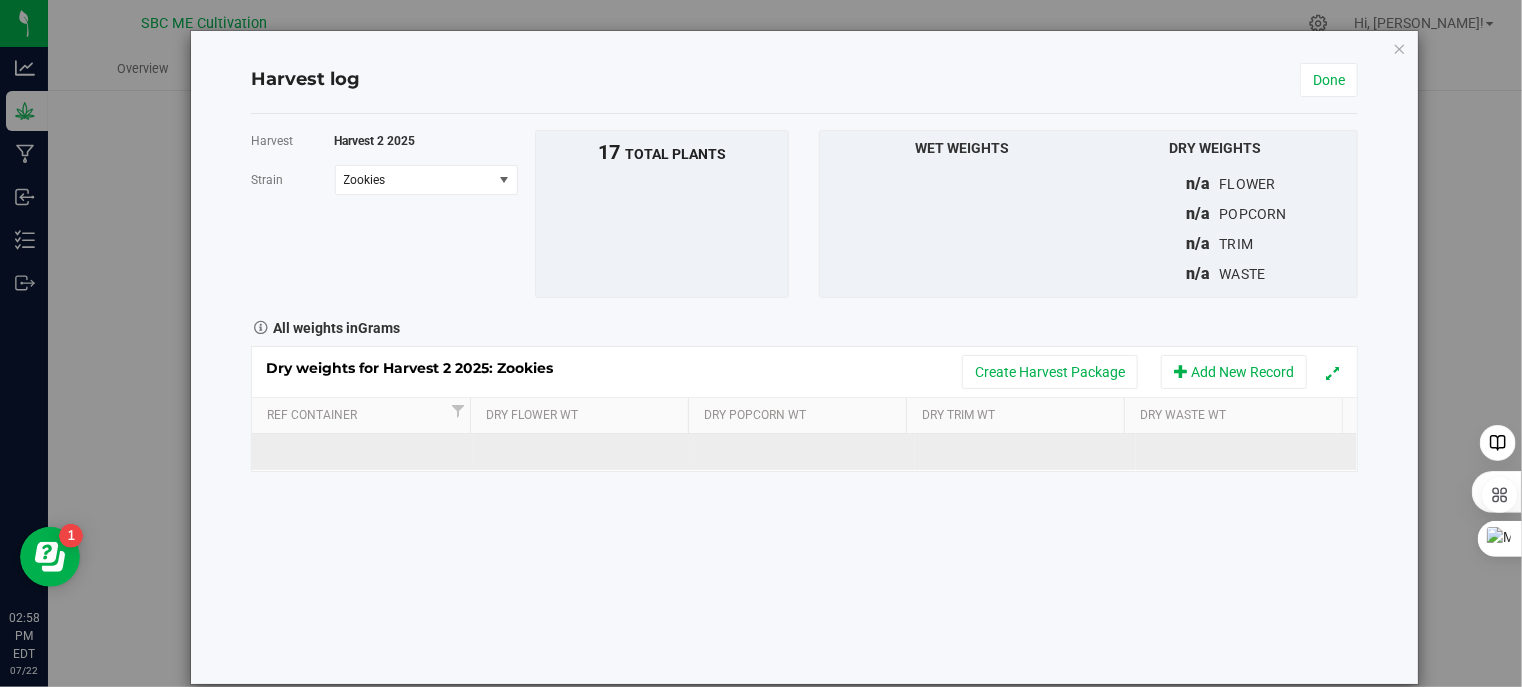 click on "Harvest
Harvest 2 2025
[GEOGRAPHIC_DATA]
Zookies Select strain Blue Zushi Cereal Milk Grape Durban Sherbanger Zookies
To bulk upload trim weights:
Export to CSV
Upload the CSV file  with weights entered
17
total plants" at bounding box center (805, 399) 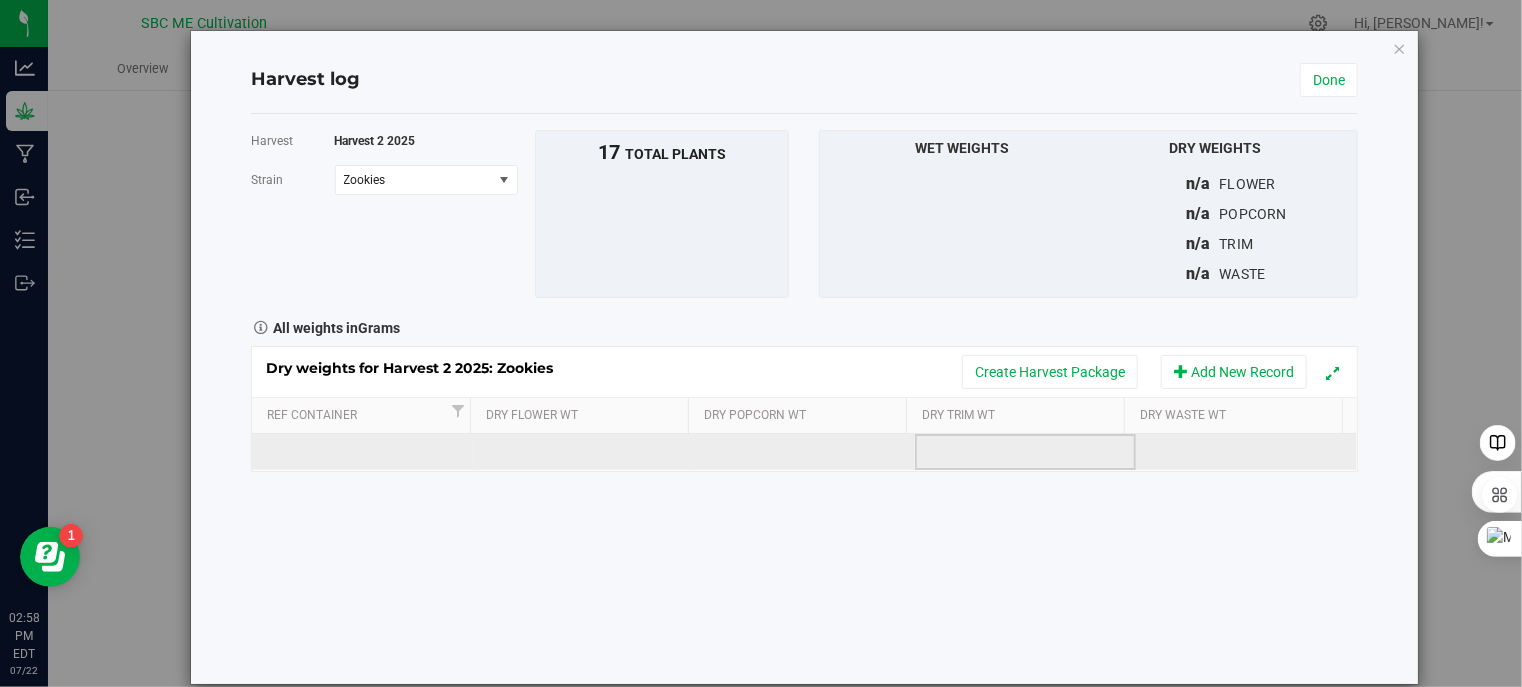 click at bounding box center [1025, 452] 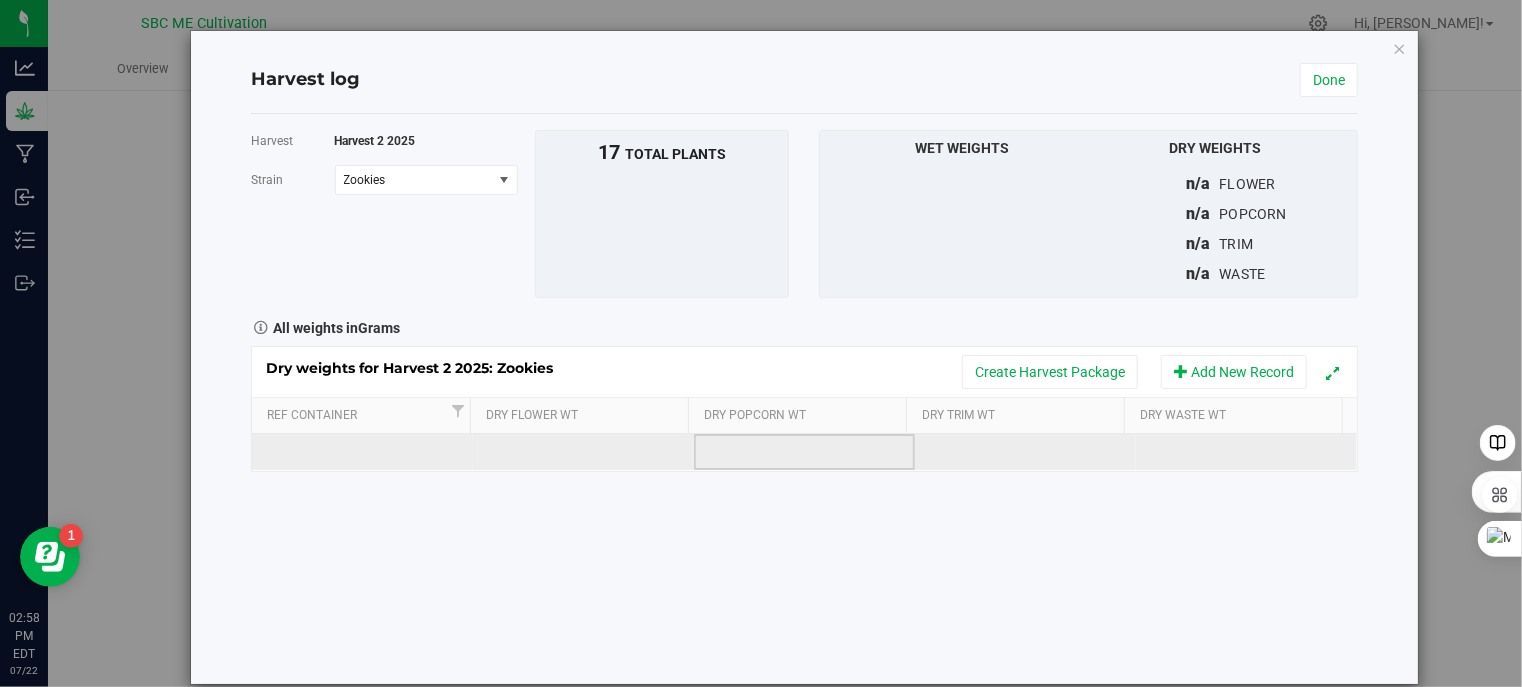click at bounding box center [804, 452] 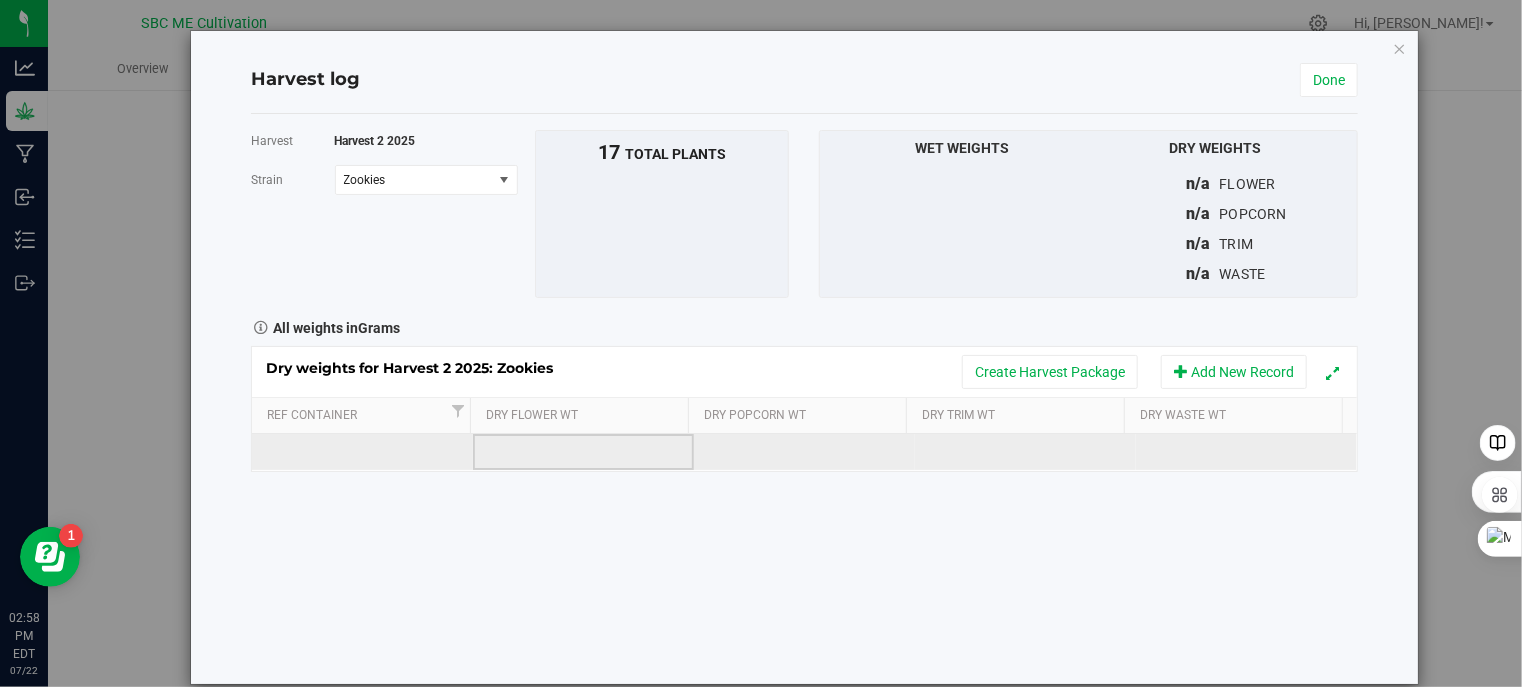 click at bounding box center (583, 452) 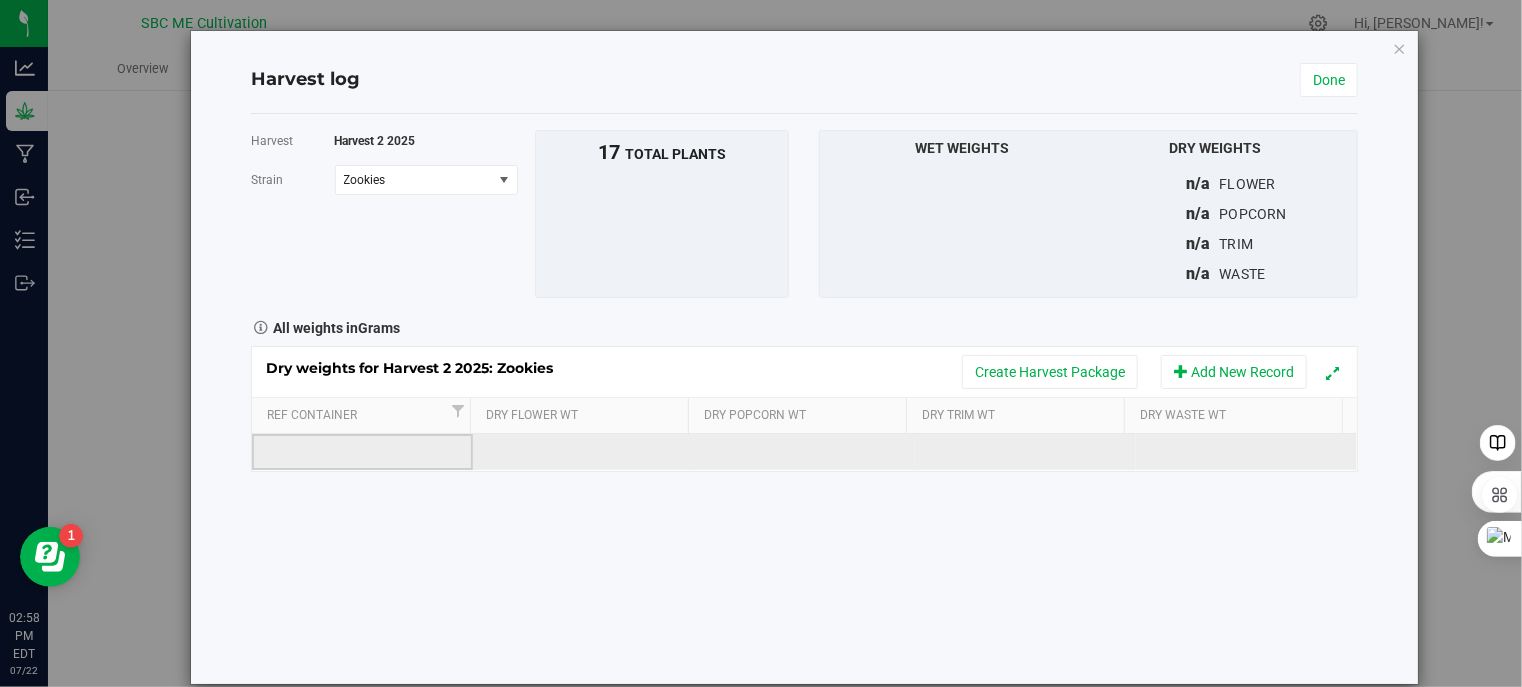 click at bounding box center [362, 452] 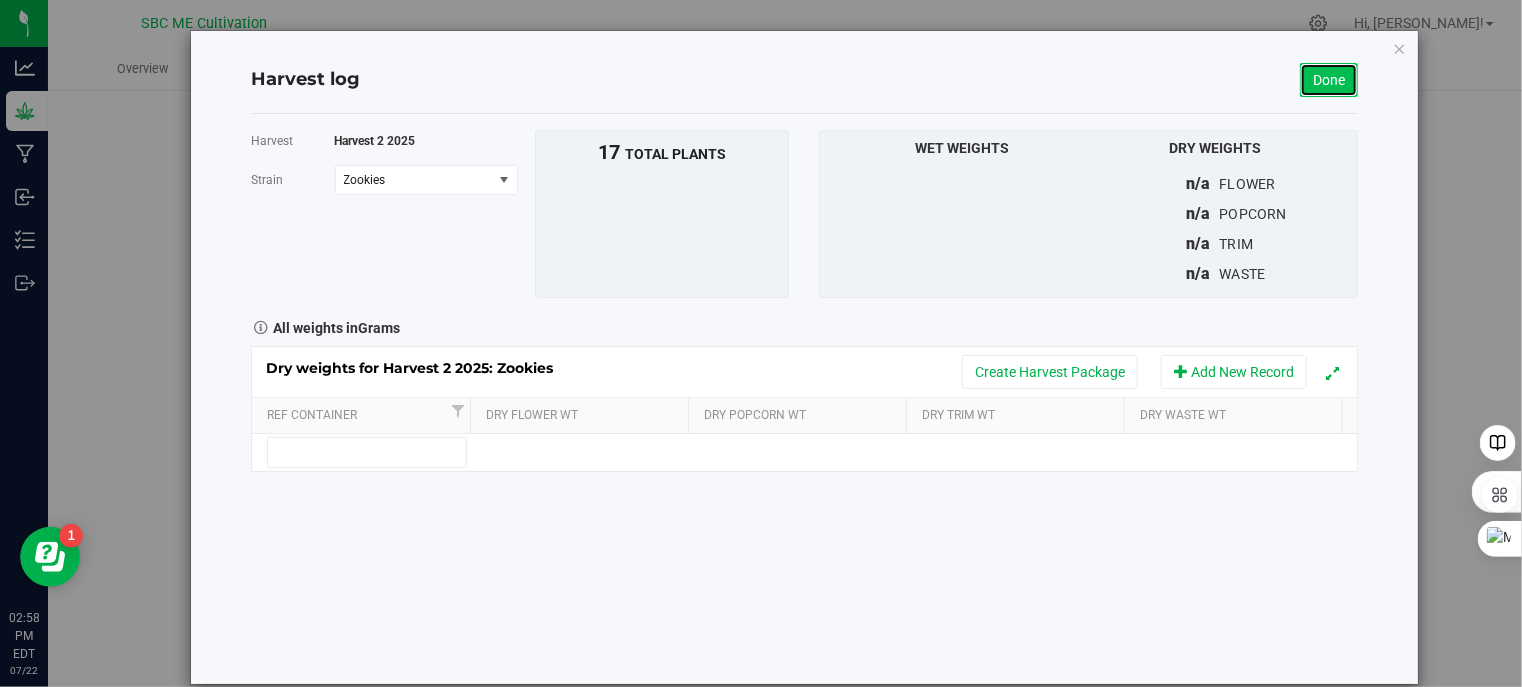 click on "Done" at bounding box center (1329, 80) 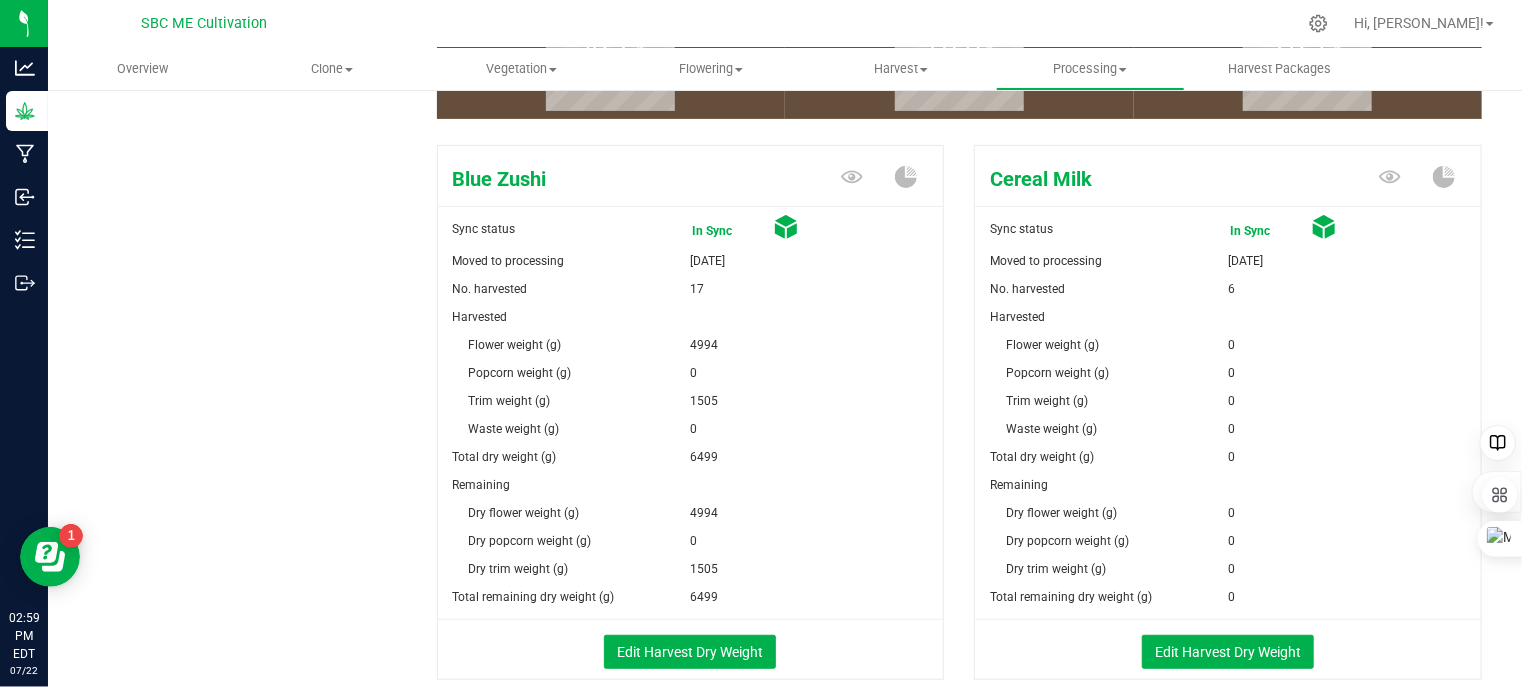 scroll, scrollTop: 202, scrollLeft: 0, axis: vertical 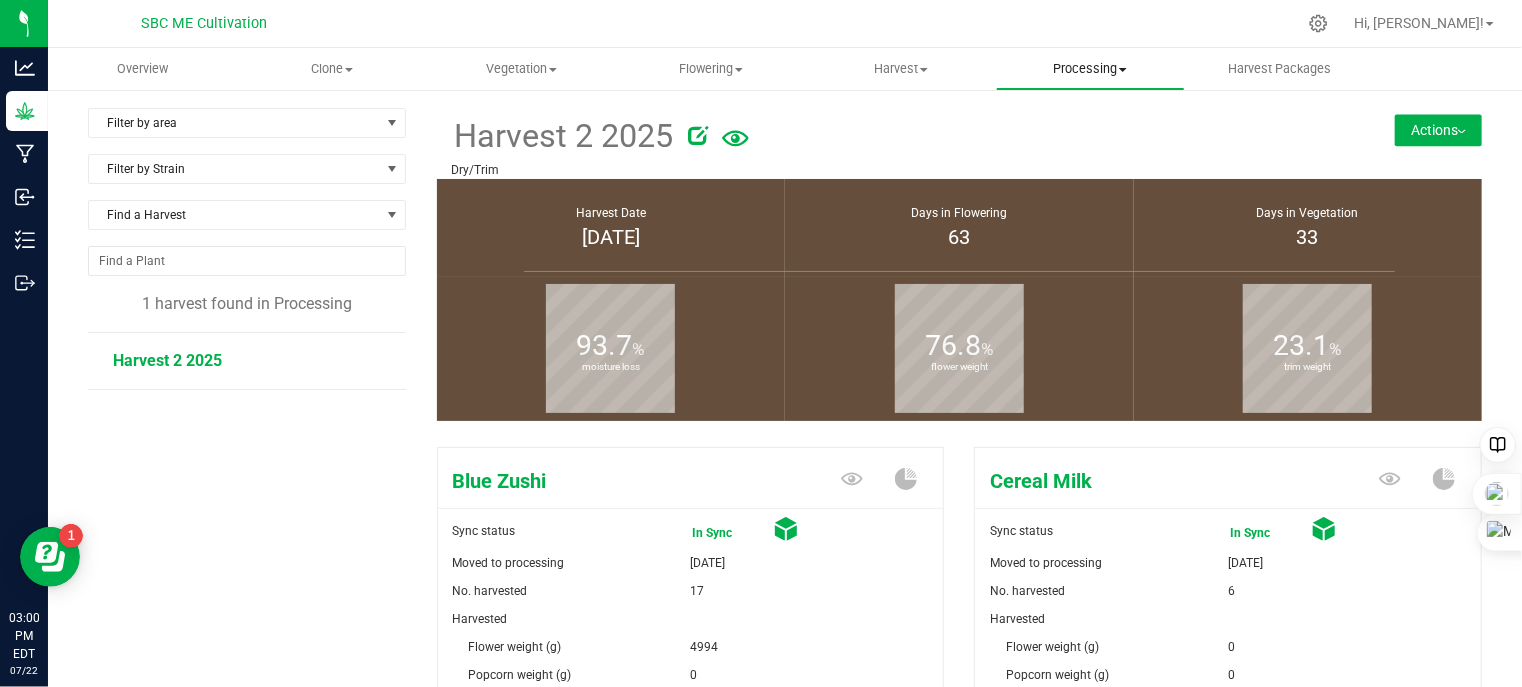 click on "Processing" at bounding box center [1091, 69] 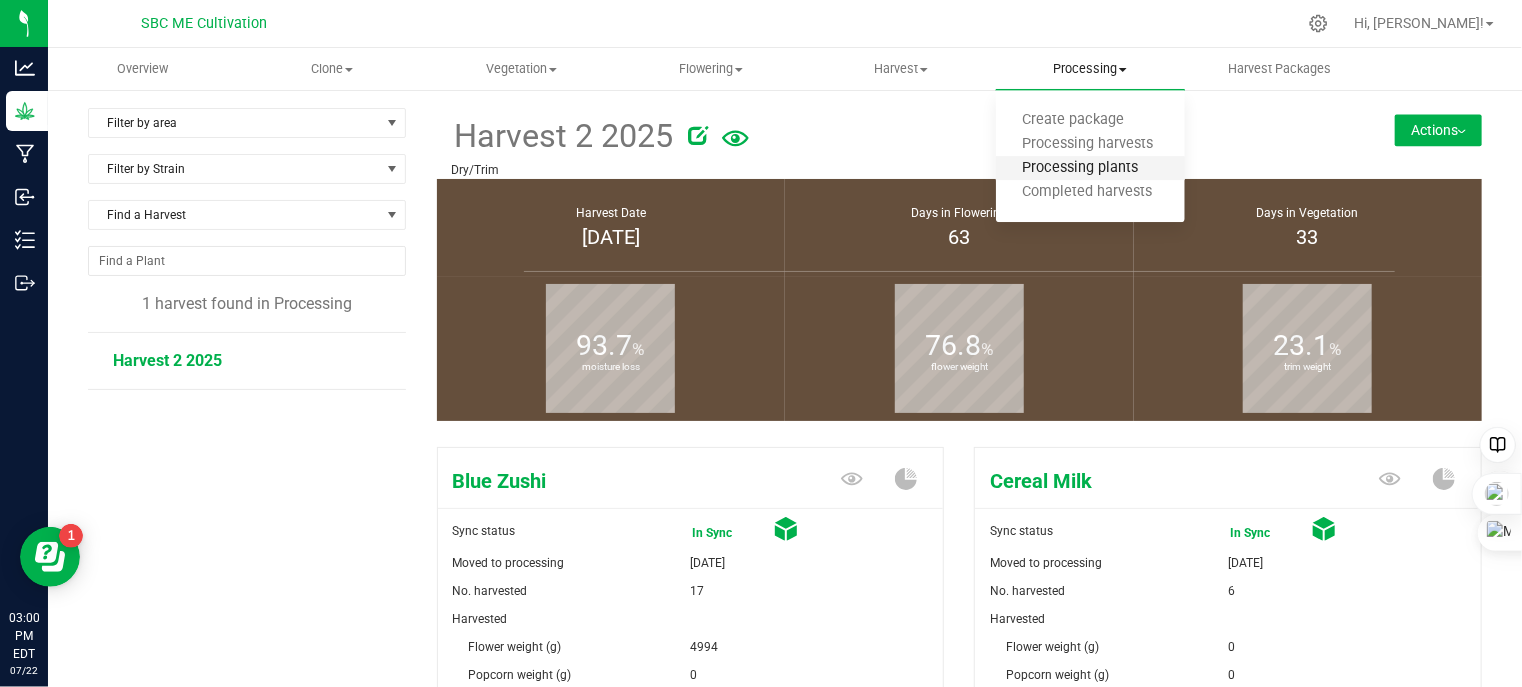 click on "Processing plants" at bounding box center [1081, 168] 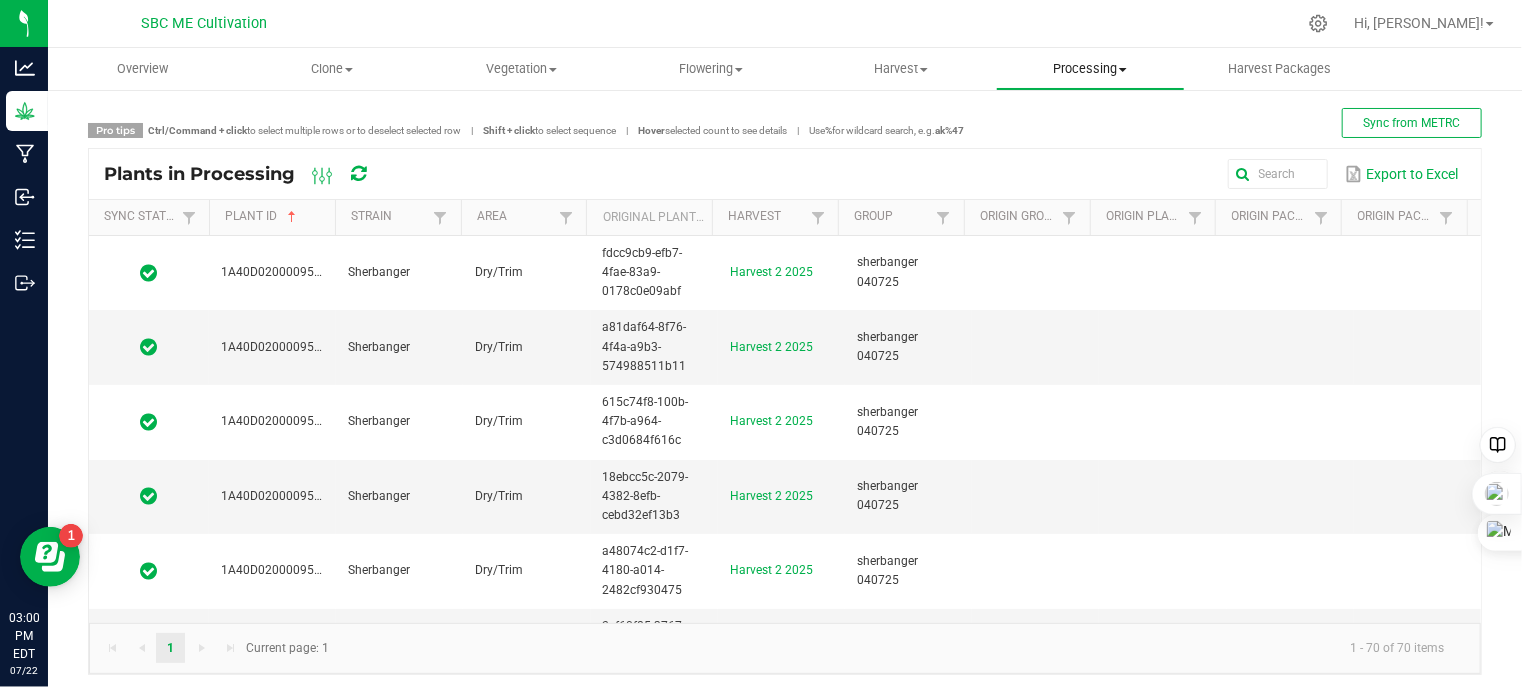 click on "Processing" at bounding box center (1091, 69) 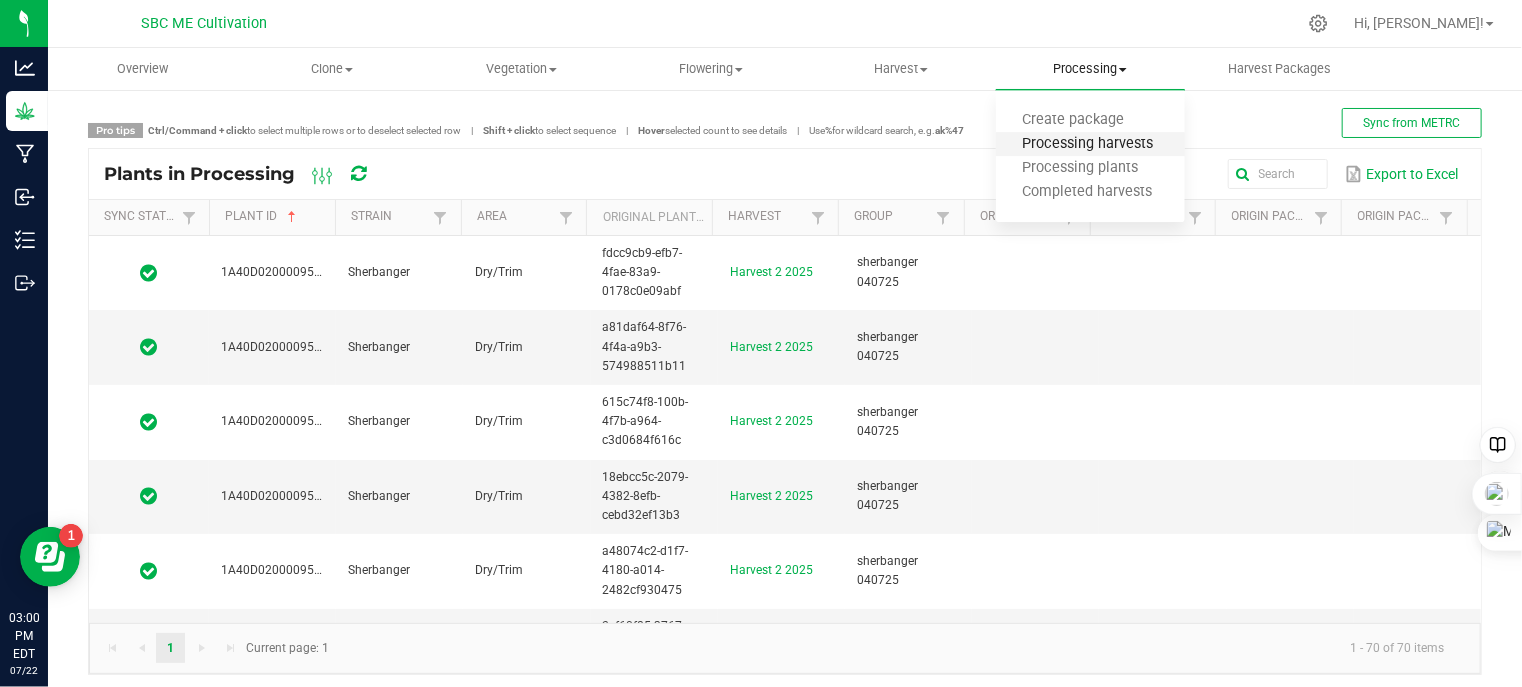click on "Processing harvests" at bounding box center (1088, 144) 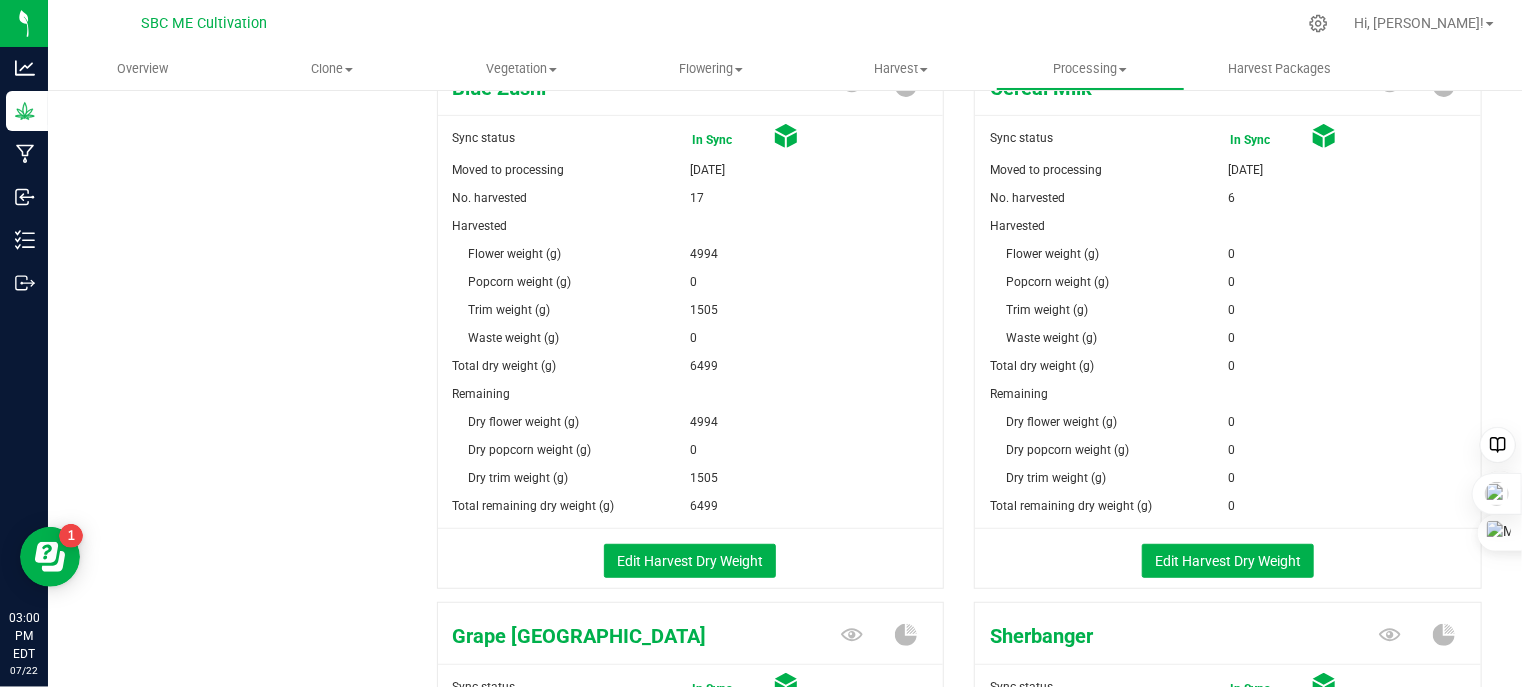 scroll, scrollTop: 400, scrollLeft: 0, axis: vertical 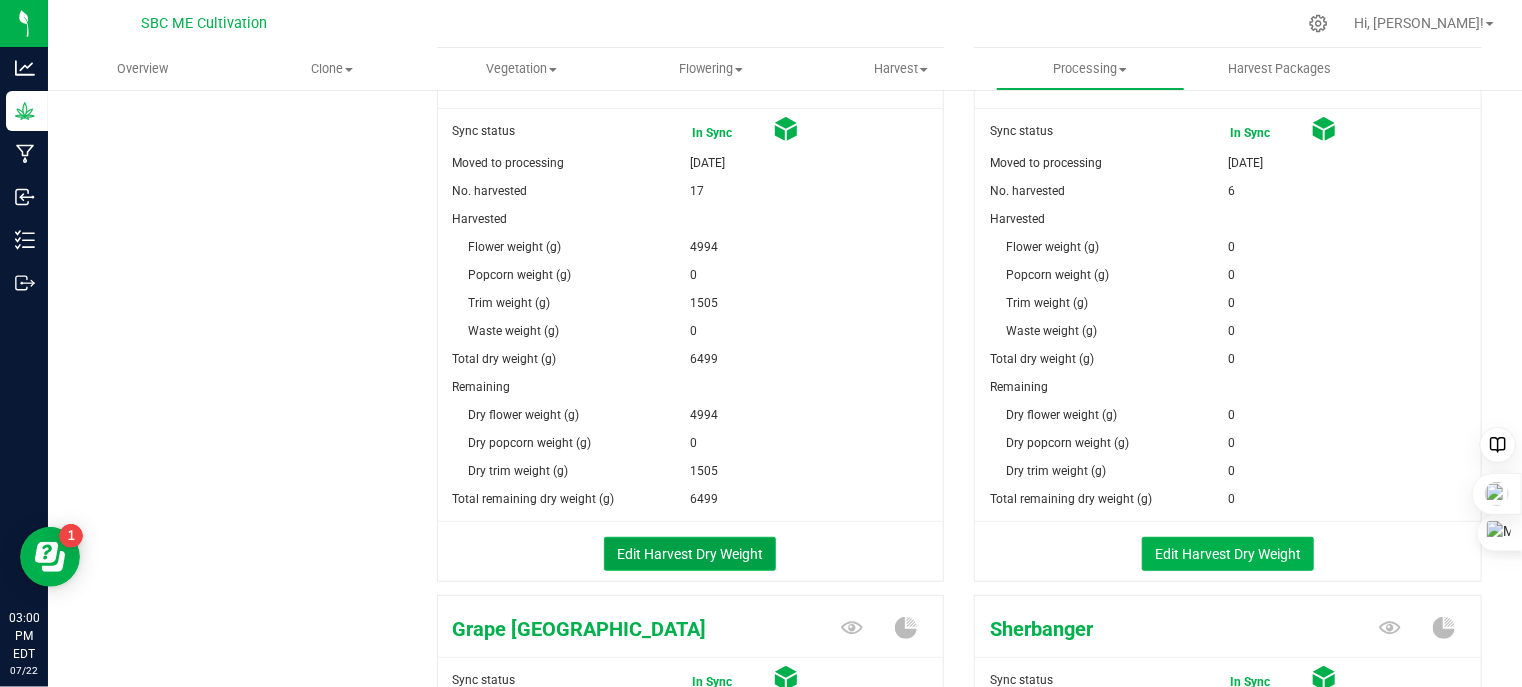 click on "Edit Harvest Dry Weight" at bounding box center [690, 554] 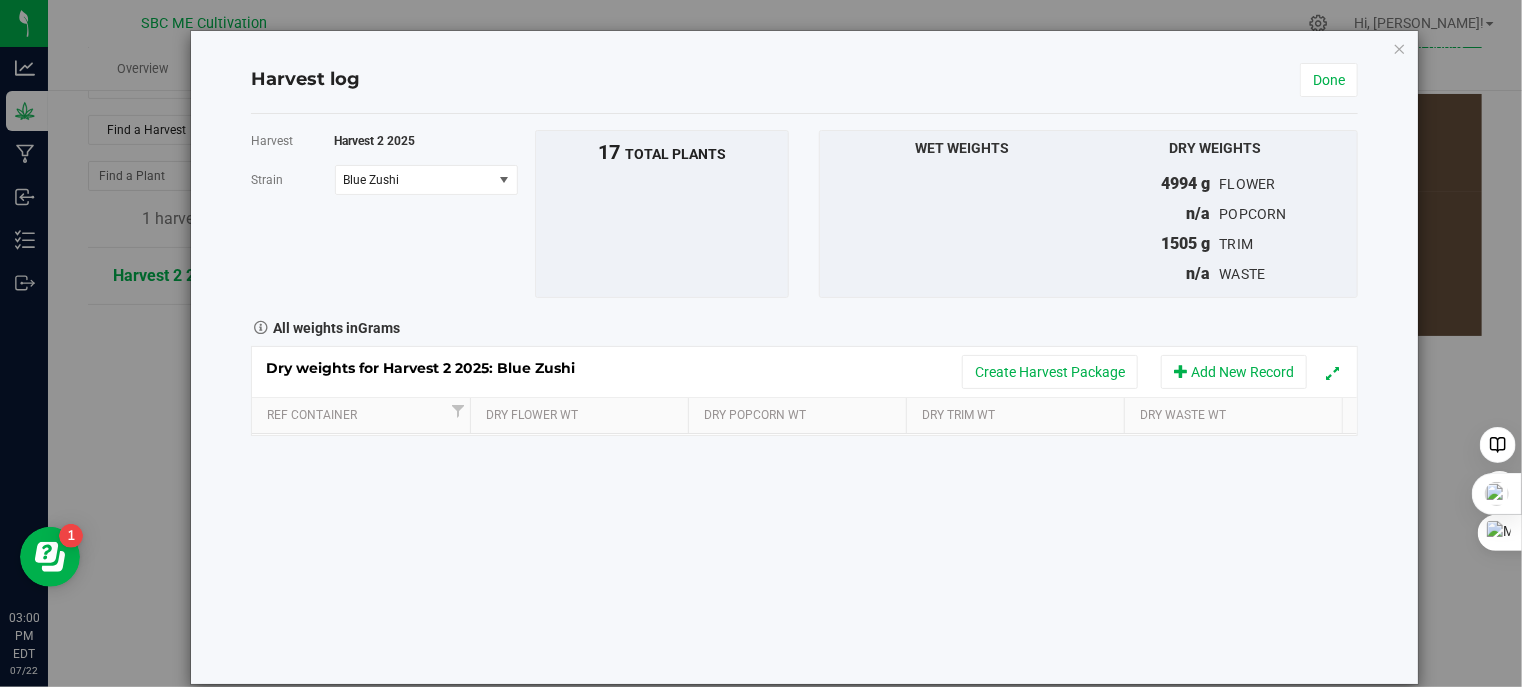 scroll, scrollTop: 400, scrollLeft: 0, axis: vertical 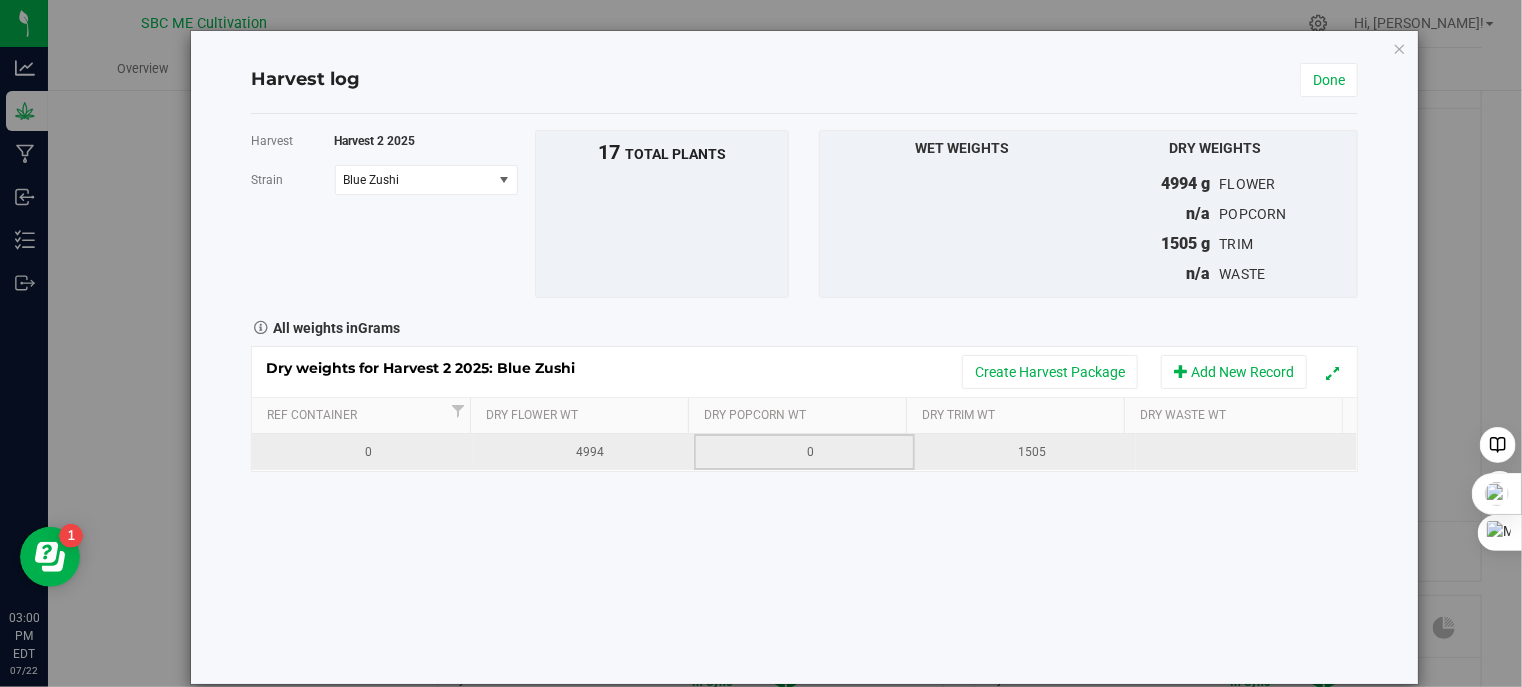 click on "0" at bounding box center (811, 452) 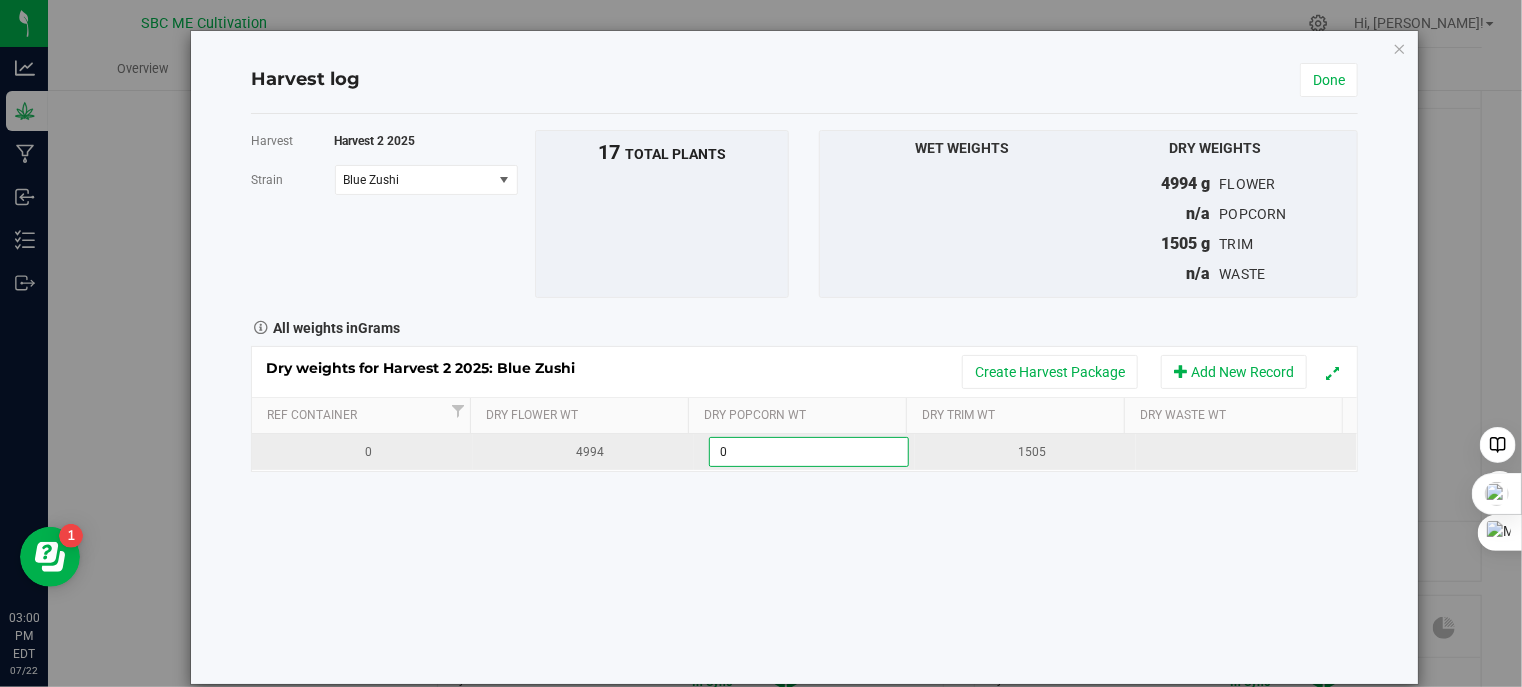 click at bounding box center [1253, 452] 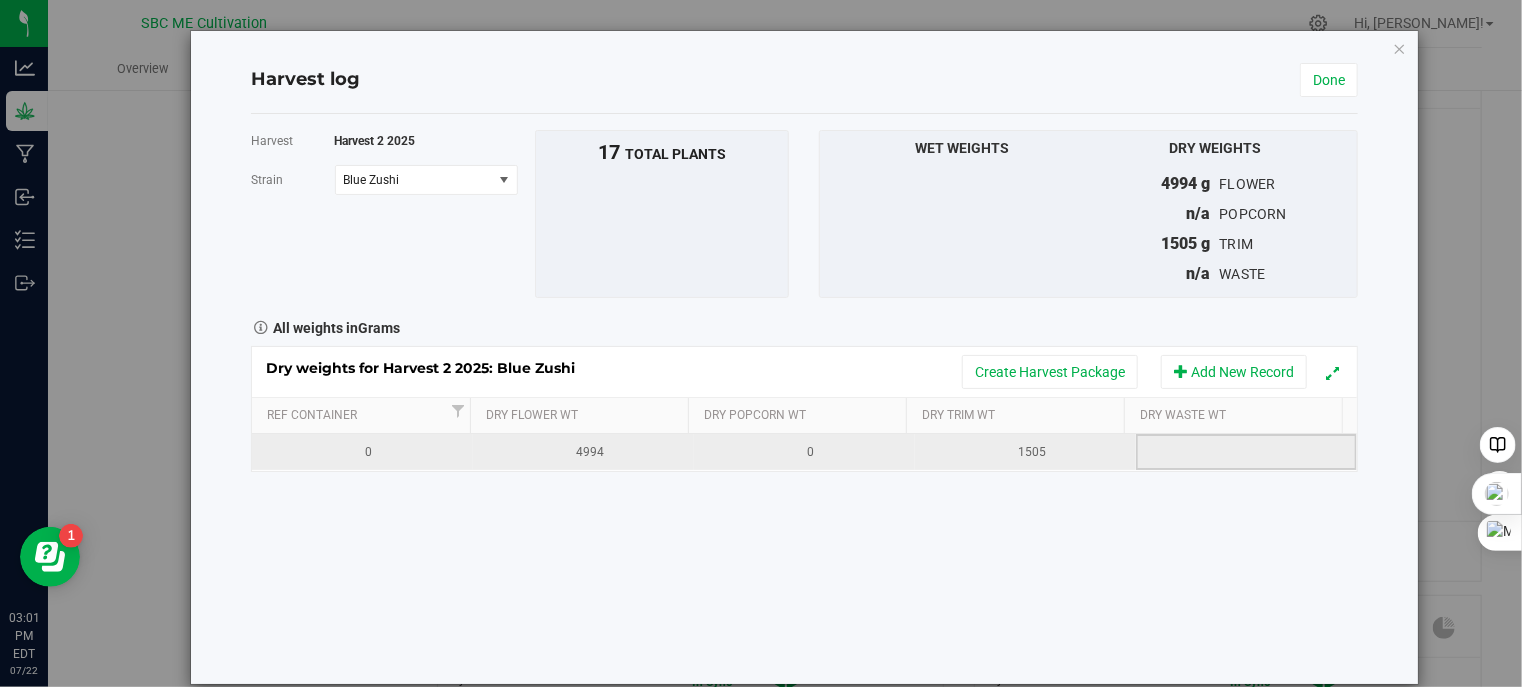 click at bounding box center (1253, 452) 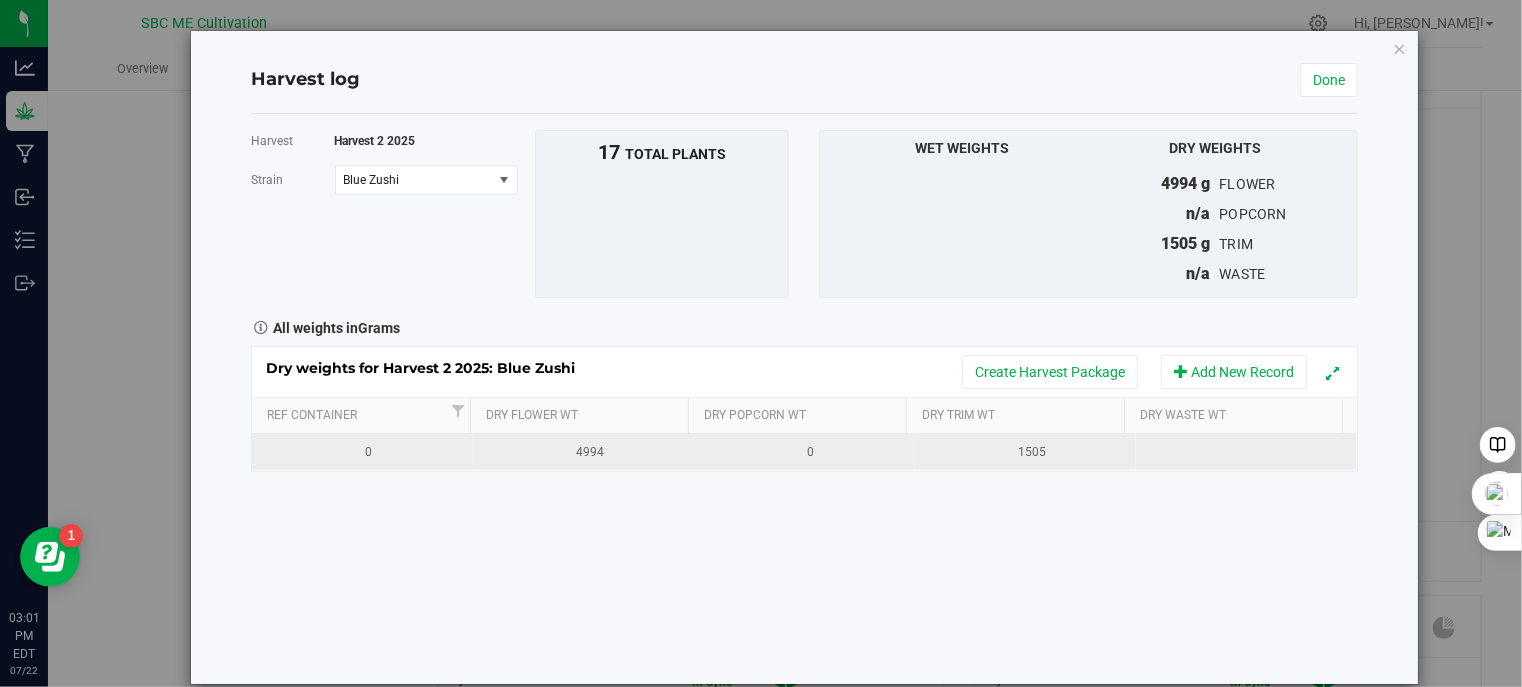 click on "4994" at bounding box center (590, 452) 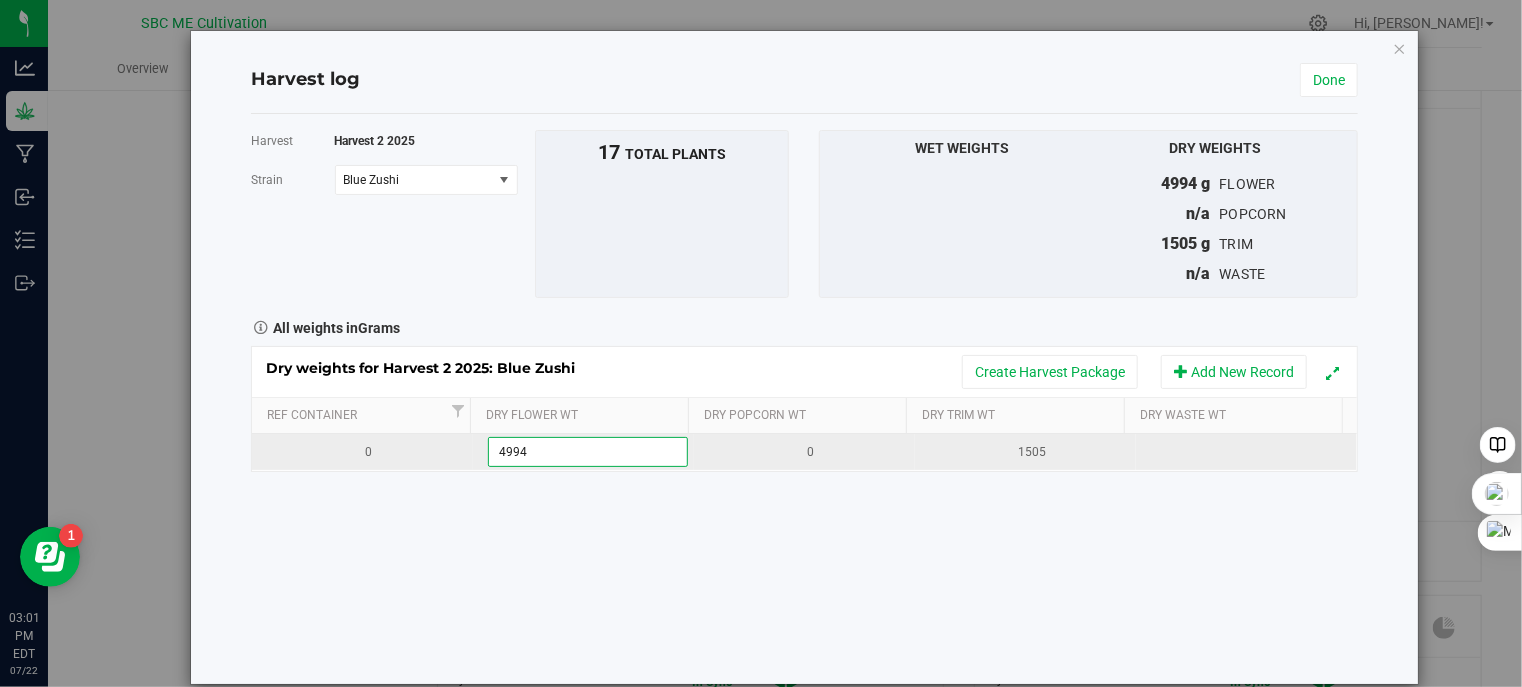 click on "Harvest
Harvest 2 2025
[GEOGRAPHIC_DATA]
Blue Zushi Select strain Blue Zushi Cereal Milk Grape Durban Sherbanger Zookies
To bulk upload trim weights:
Export to CSV
Upload the CSV file  with weights entered
17
total plants" at bounding box center [805, 399] 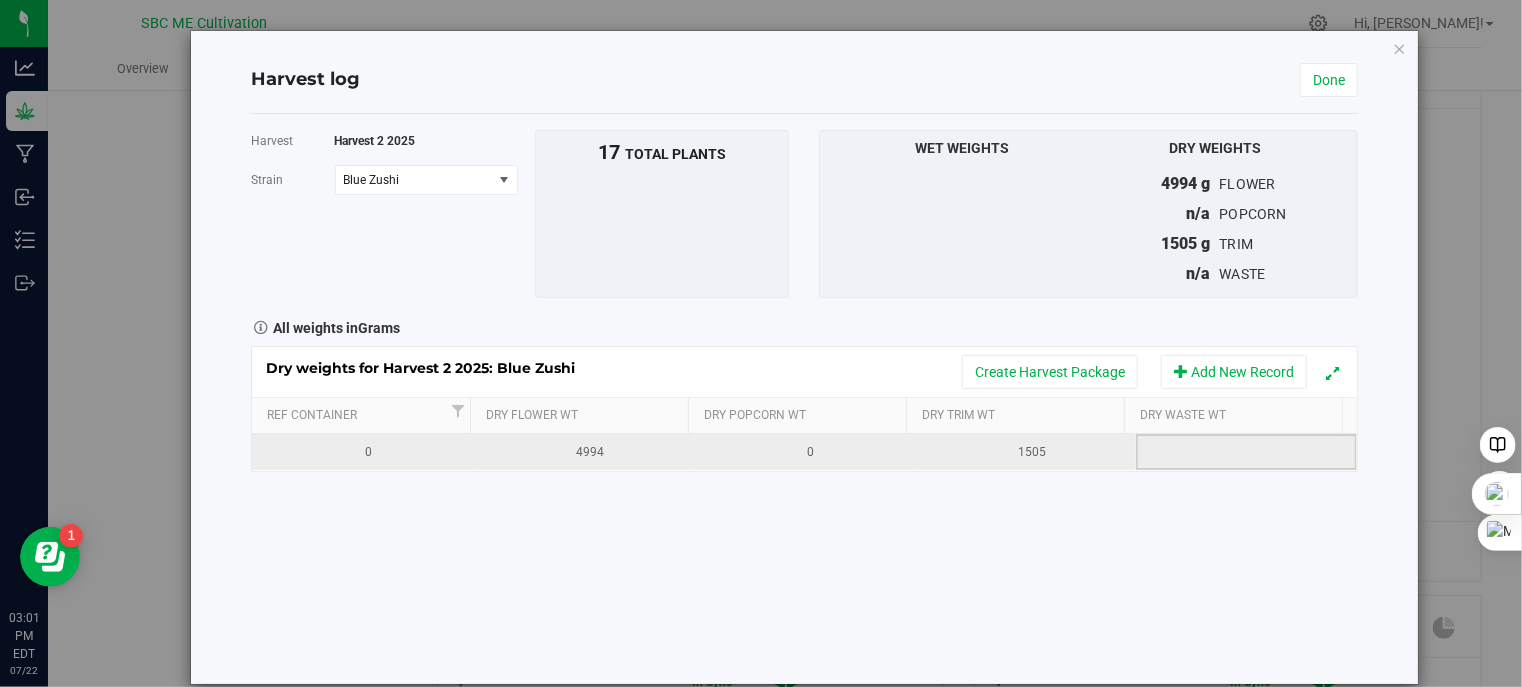 click at bounding box center [1253, 452] 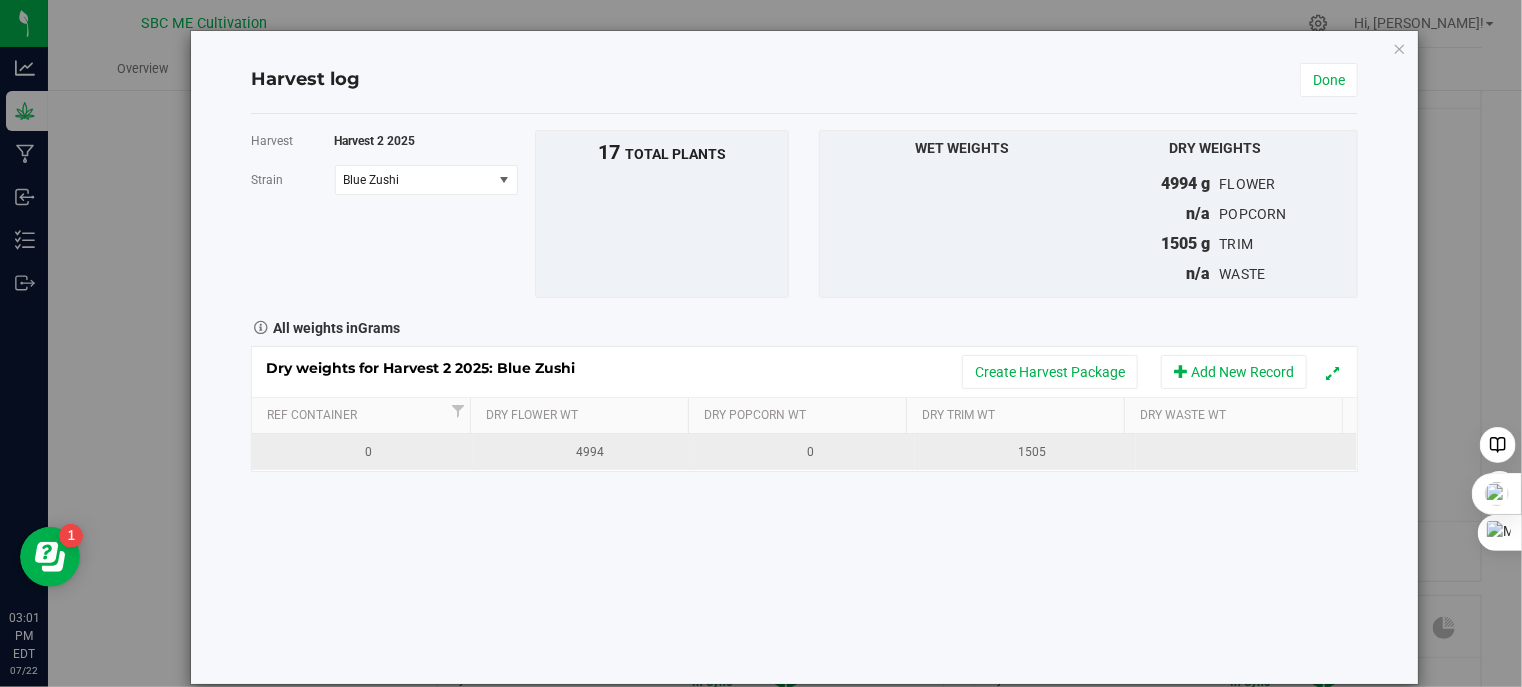 click on "Harvest
Harvest 2 2025
[GEOGRAPHIC_DATA]
Blue Zushi Select strain Blue Zushi Cereal Milk Grape Durban Sherbanger Zookies
To bulk upload trim weights:
Export to CSV
Upload the CSV file  with weights entered
17
total plants" at bounding box center [805, 399] 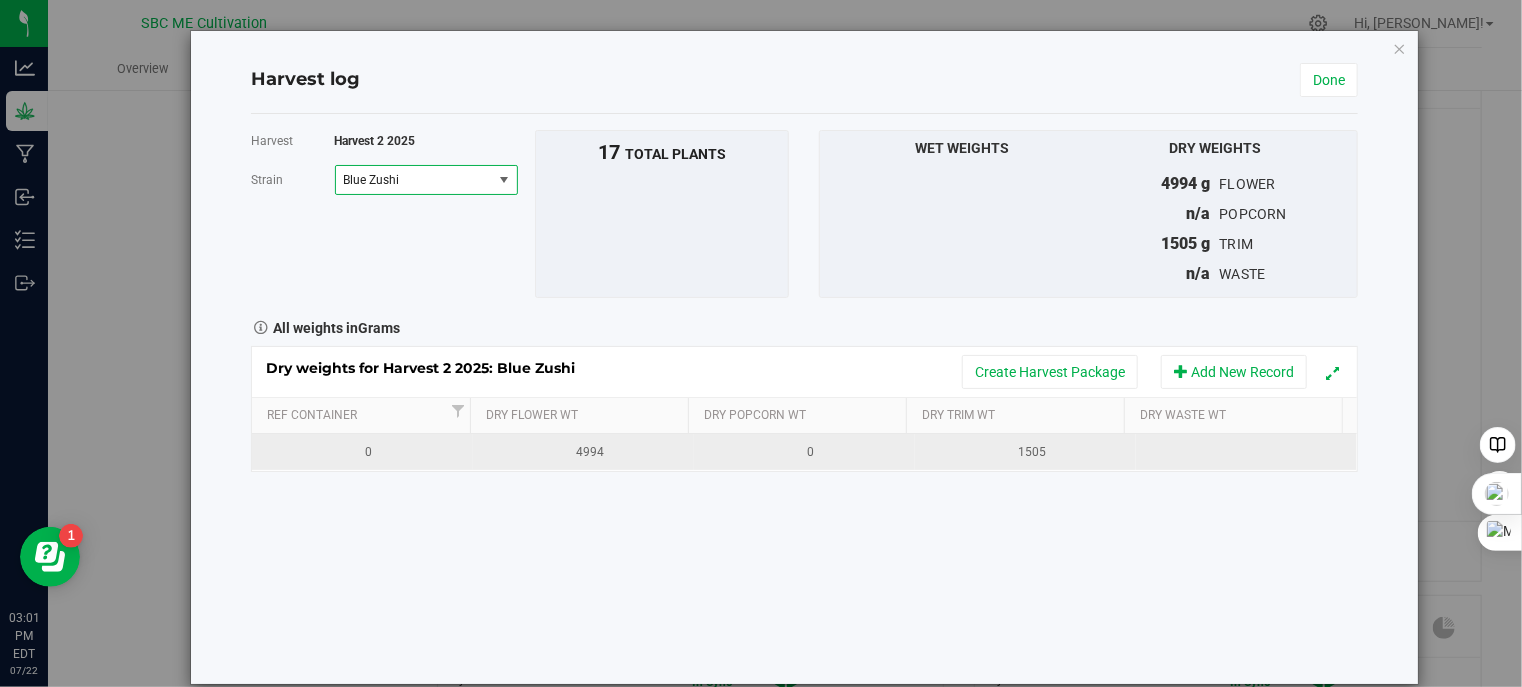 click on "Blue Zushi" at bounding box center (411, 180) 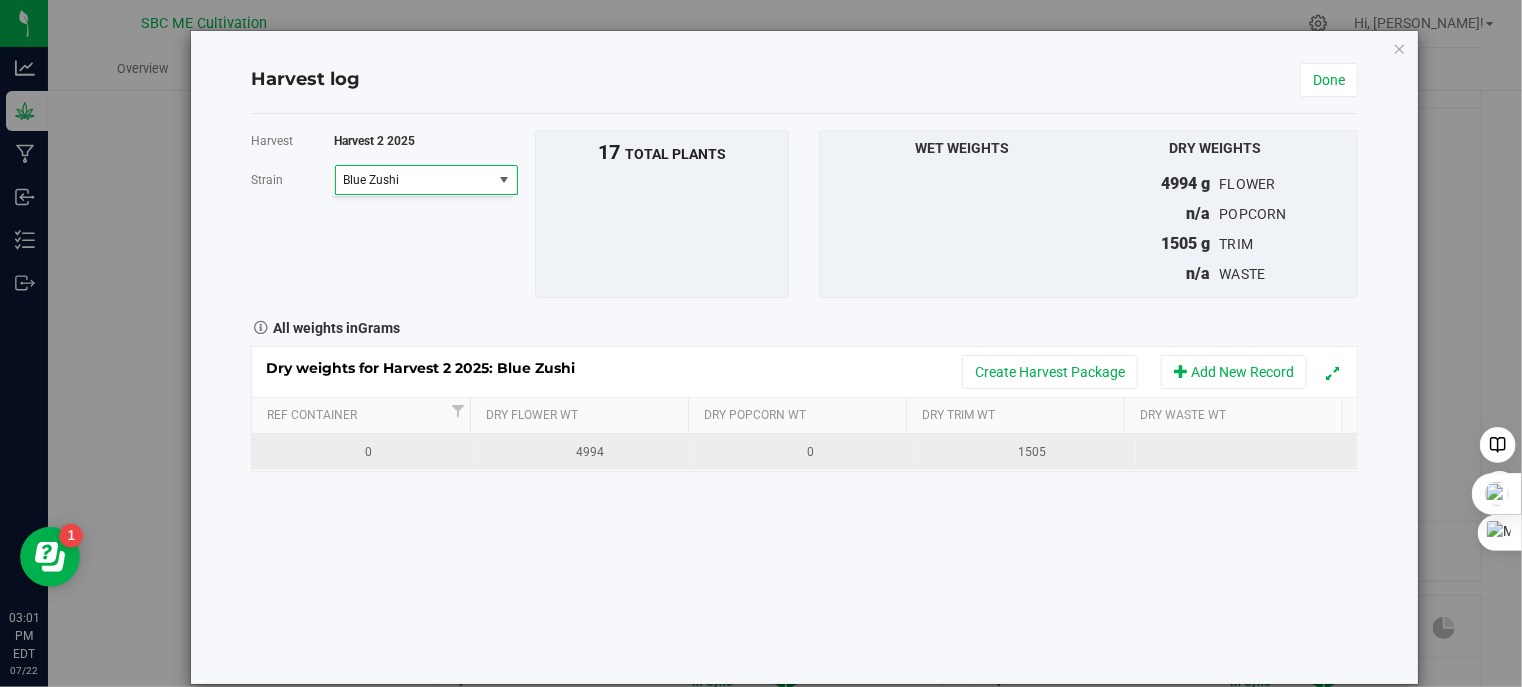 click on "Harvest
Harvest 2 2025
[GEOGRAPHIC_DATA]
Blue Zushi Select strain Blue Zushi Cereal Milk Grape Durban Sherbanger Zookies
To bulk upload trim weights:
Export to CSV
Upload the CSV file  with weights entered
17
total plants" at bounding box center (805, 399) 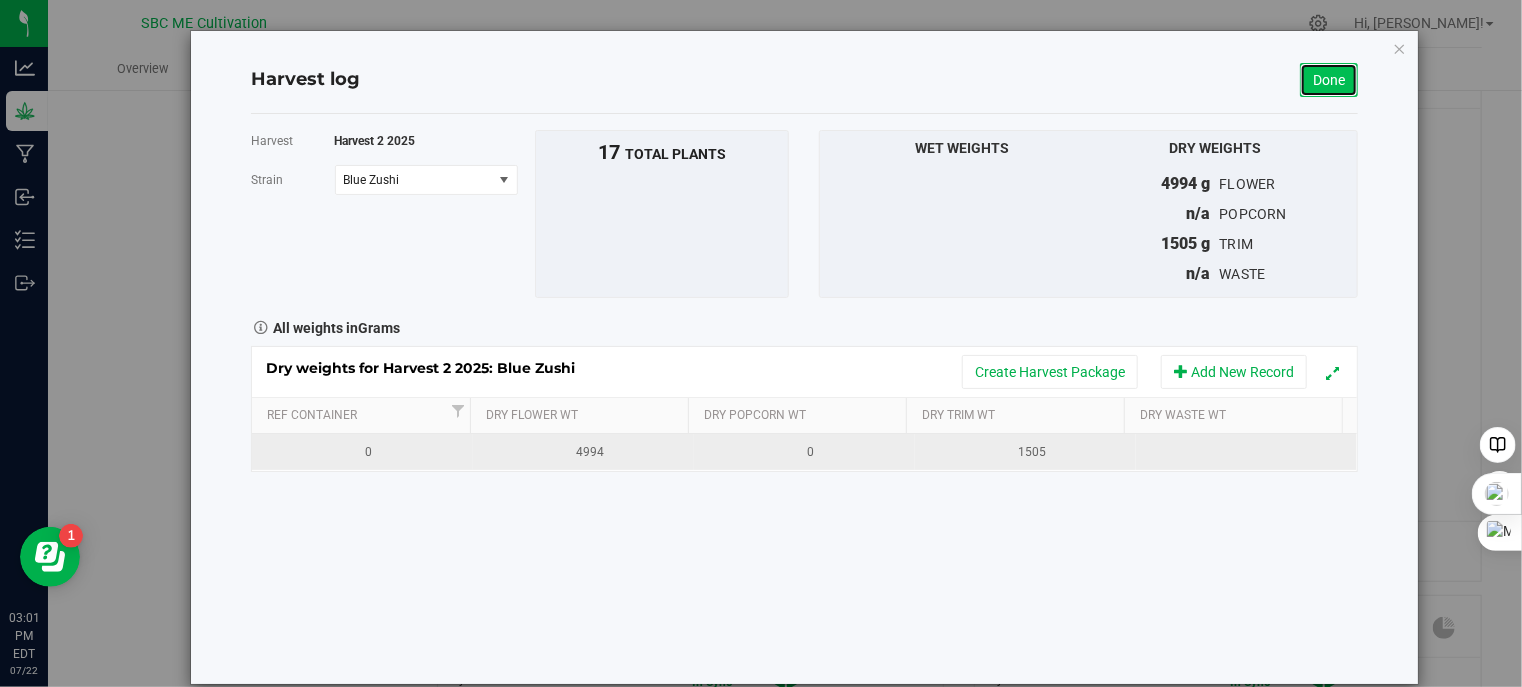 click on "Done" at bounding box center (1329, 80) 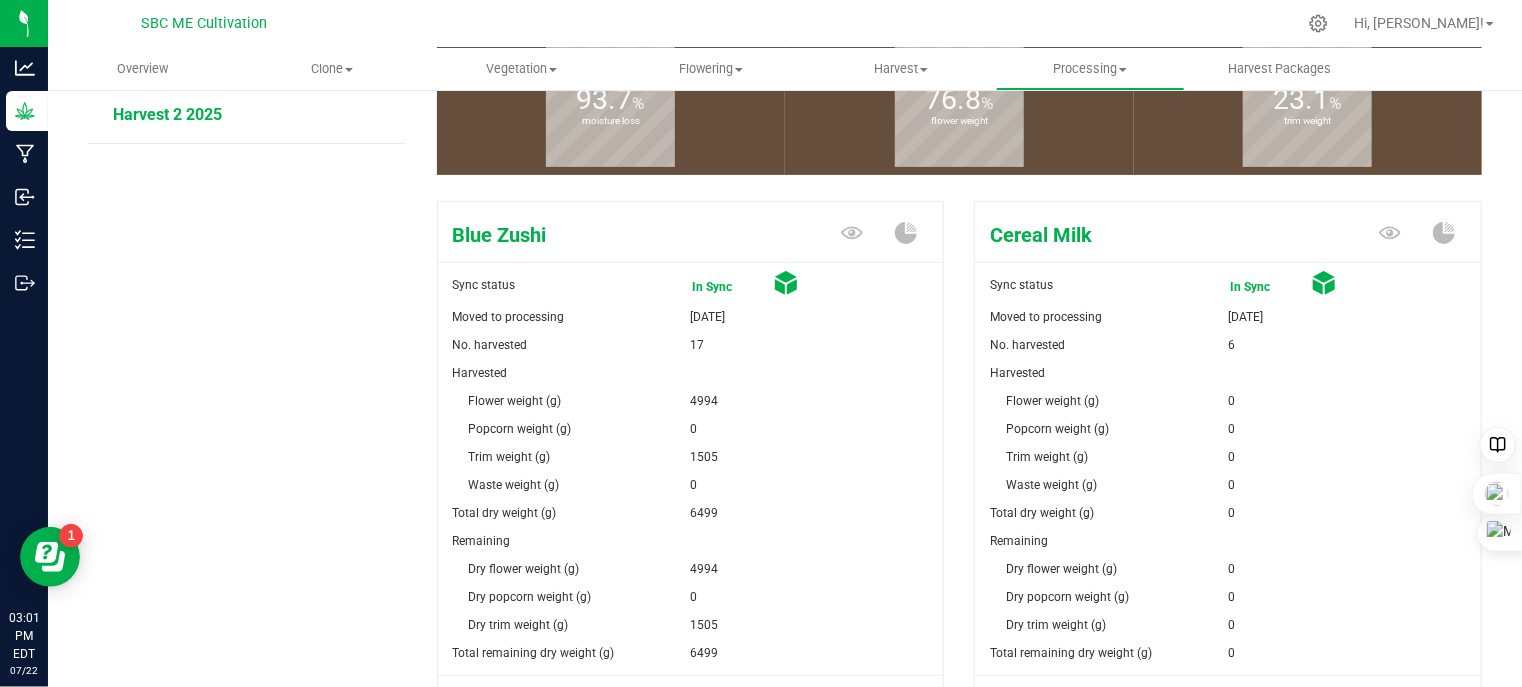 scroll, scrollTop: 300, scrollLeft: 0, axis: vertical 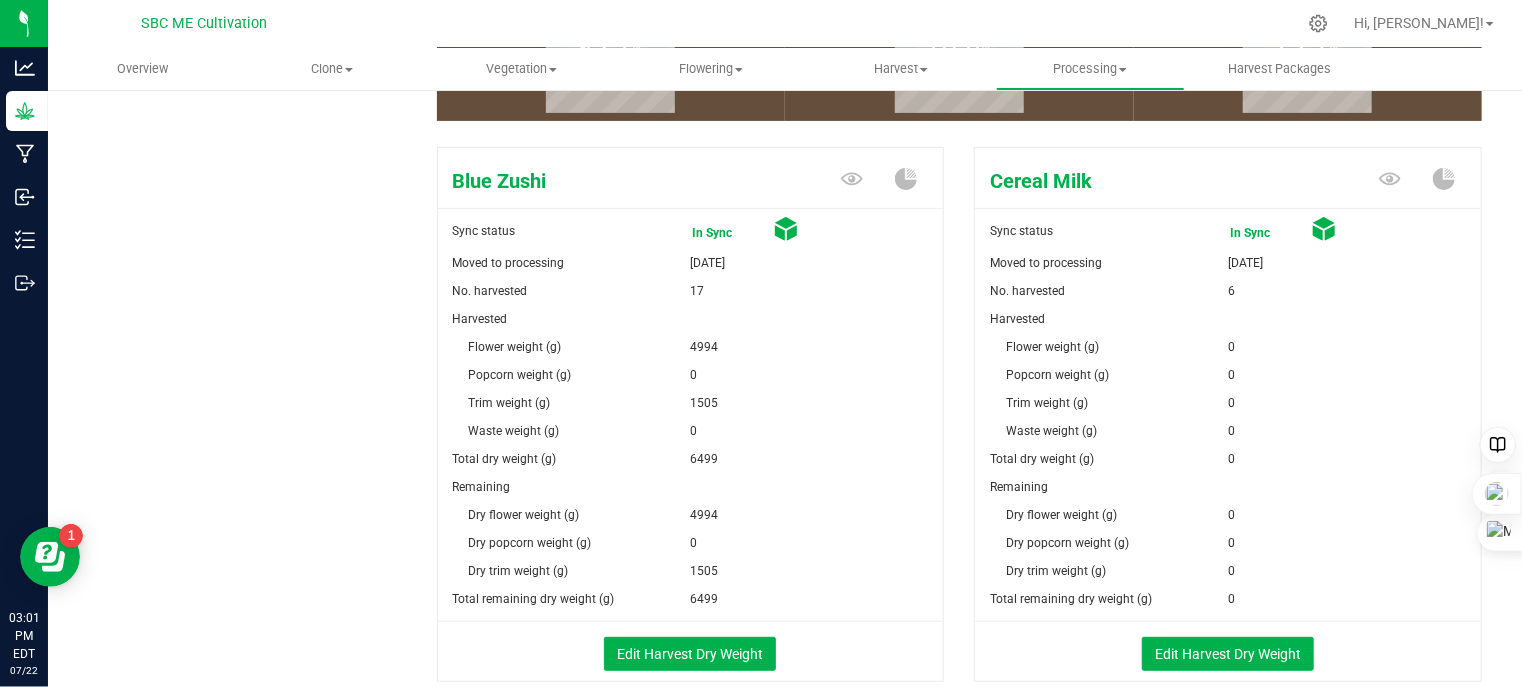 click on "0" at bounding box center [816, 375] 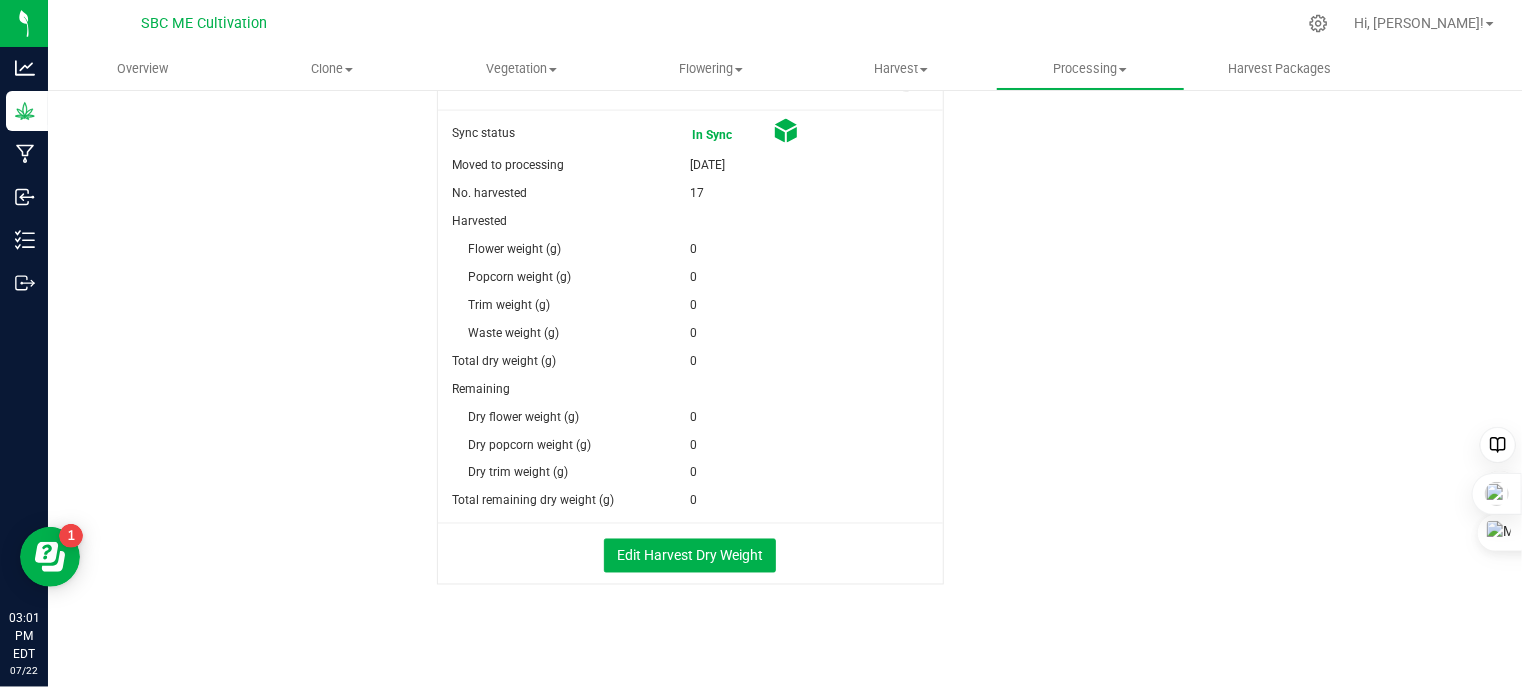 scroll, scrollTop: 1502, scrollLeft: 0, axis: vertical 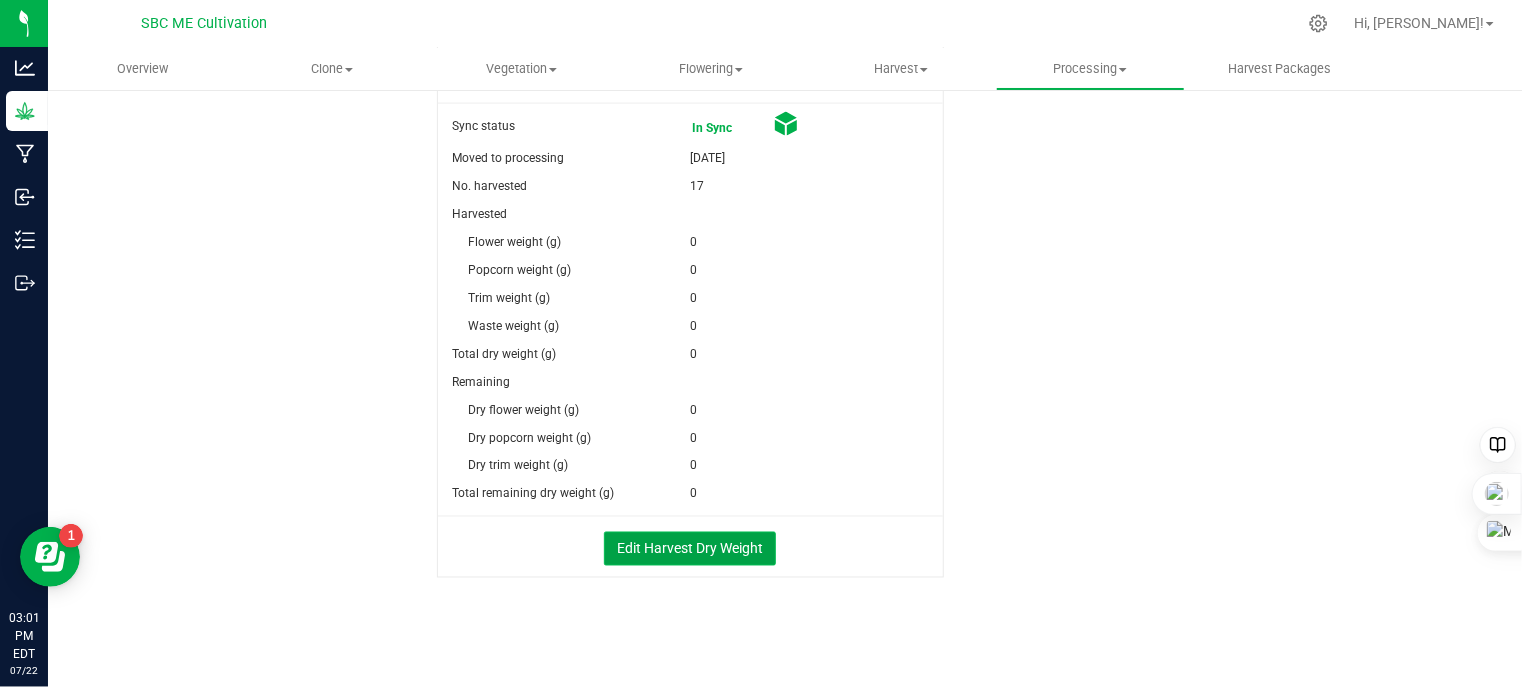 click on "Edit Harvest Dry Weight" at bounding box center (690, 549) 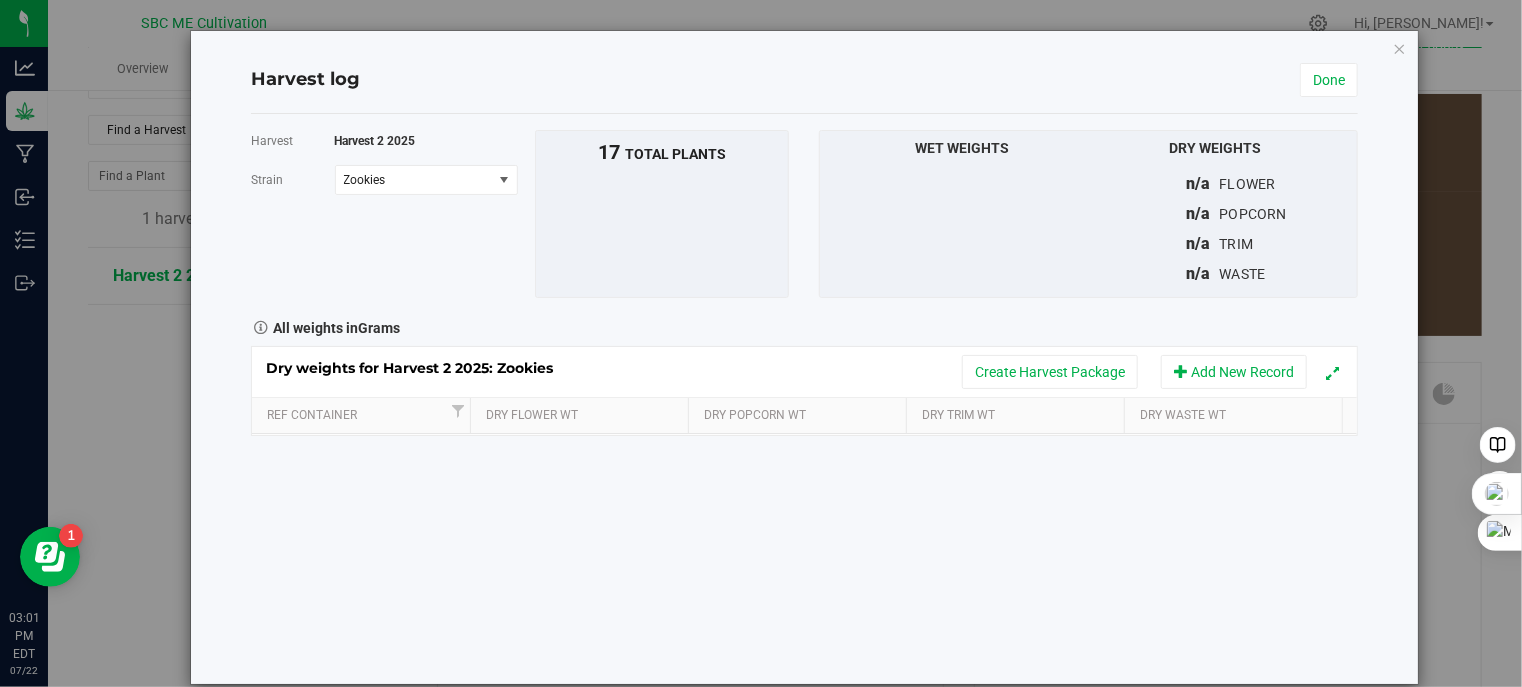 scroll, scrollTop: 1502, scrollLeft: 0, axis: vertical 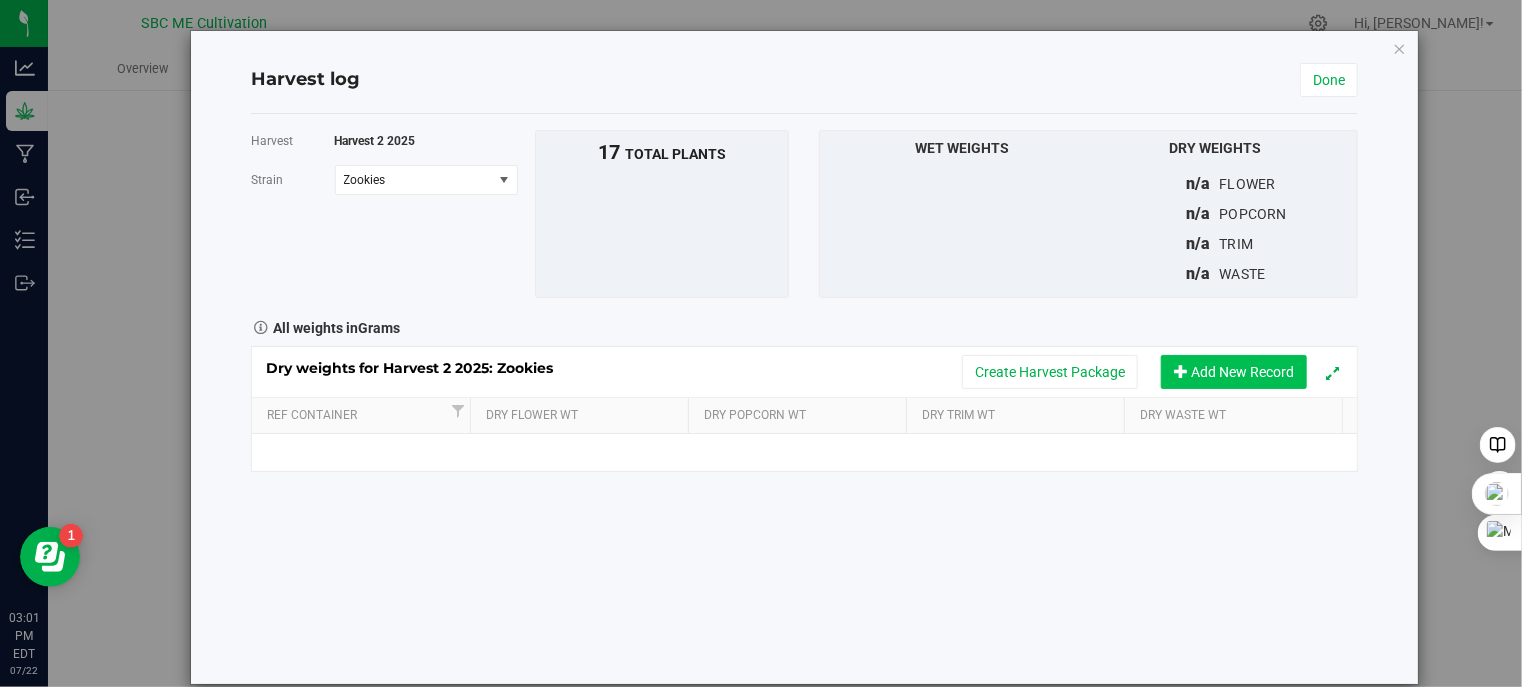 click on "Add New Record" at bounding box center [1234, 372] 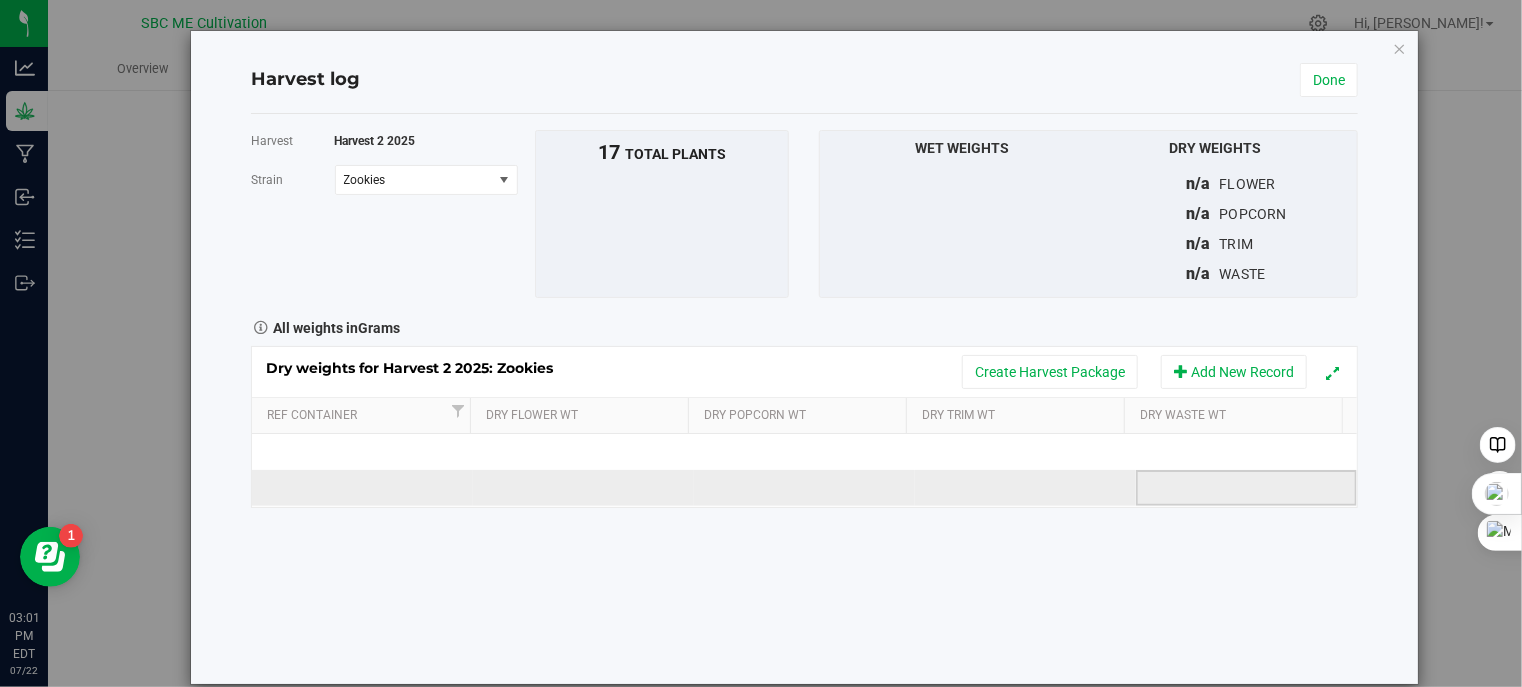click at bounding box center [1253, 488] 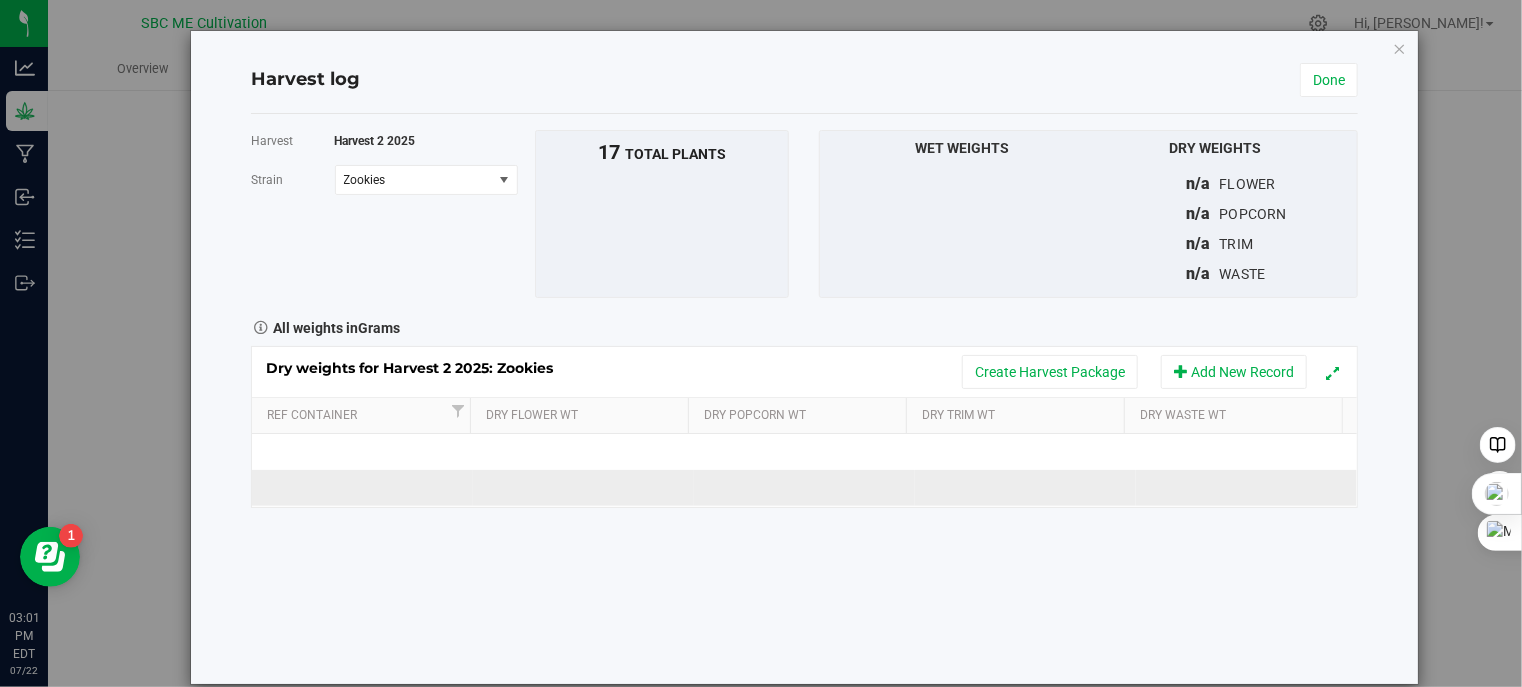 click at bounding box center [1253, 488] 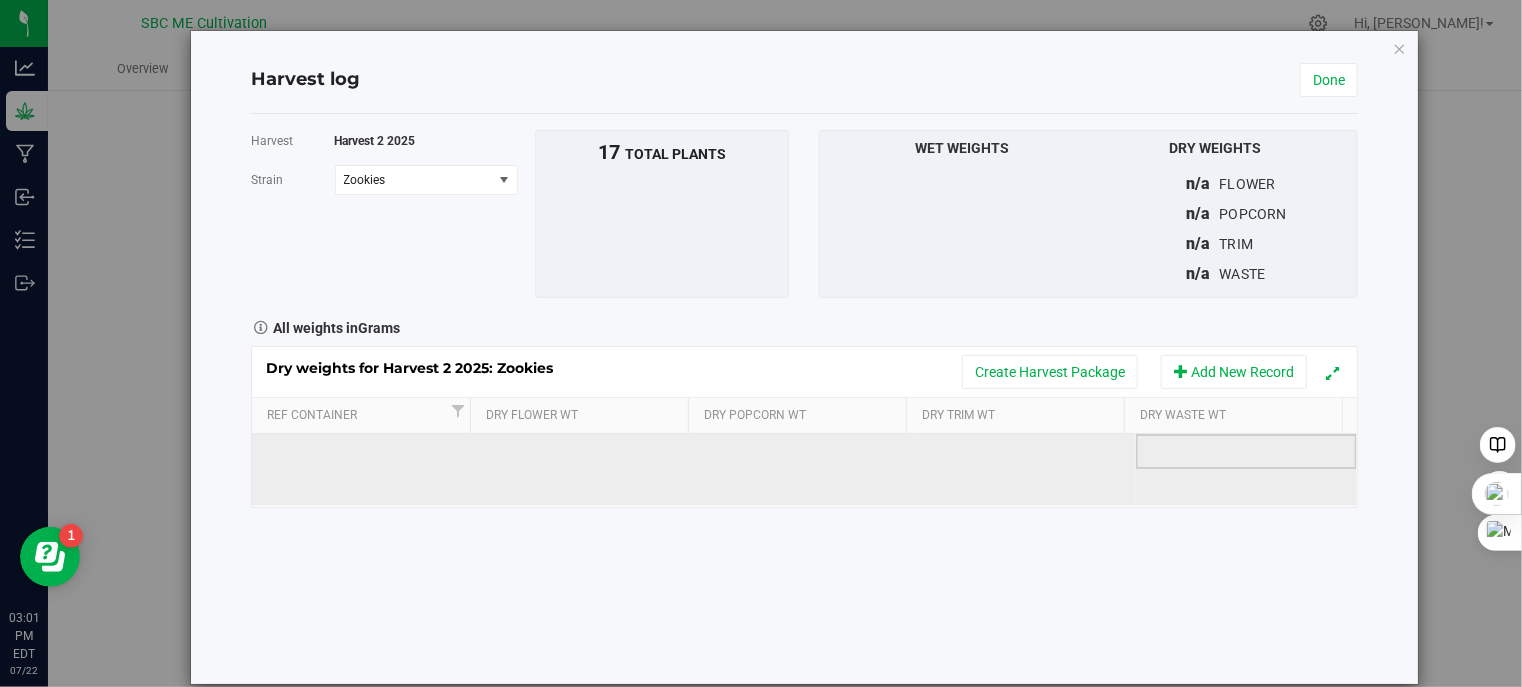 click at bounding box center [1253, 452] 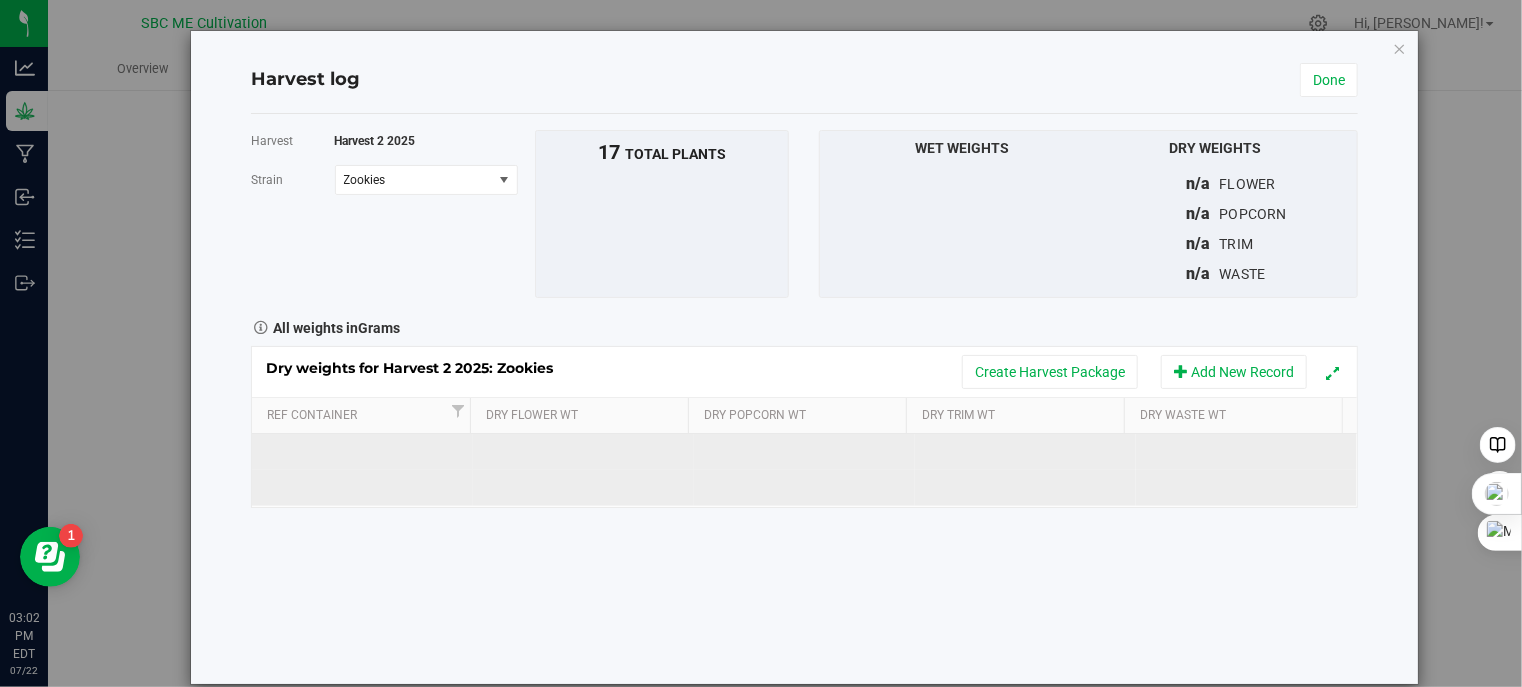 click at bounding box center [362, 452] 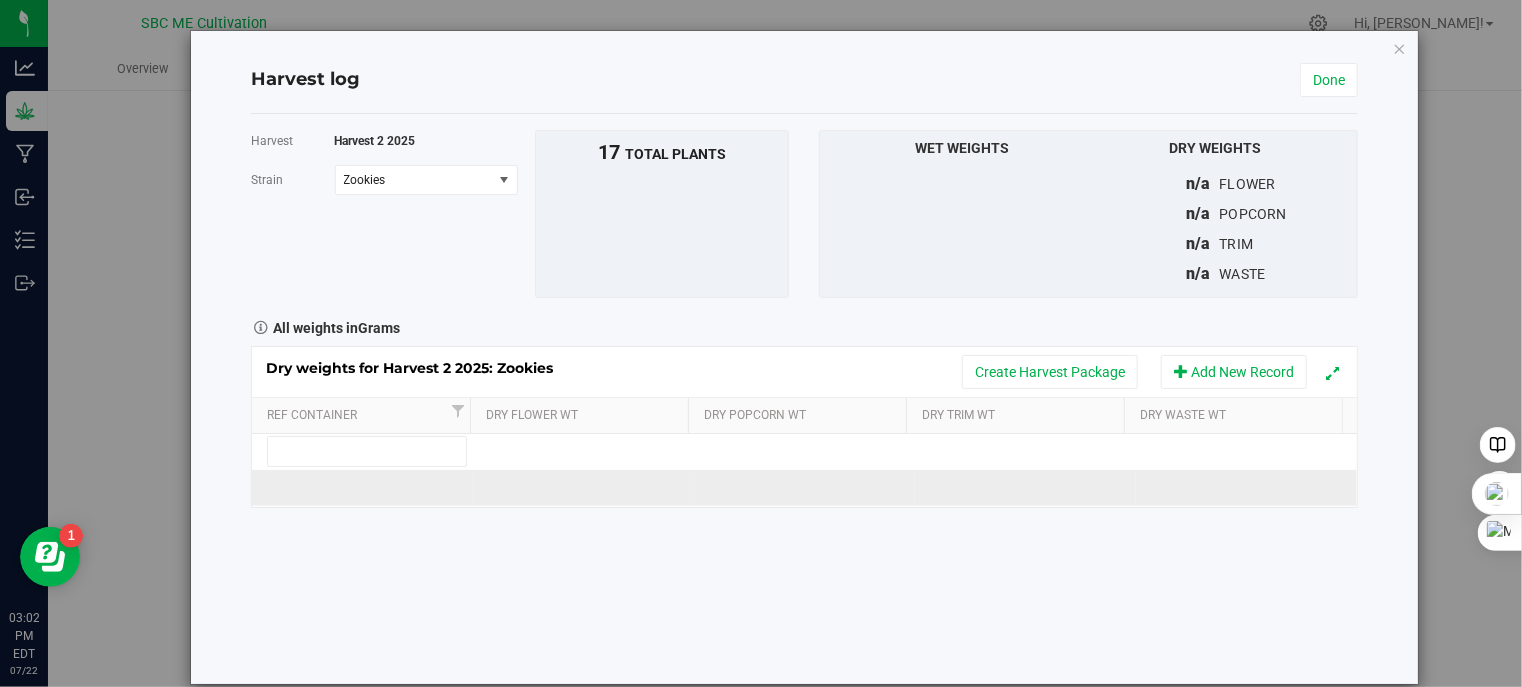 type on "1" 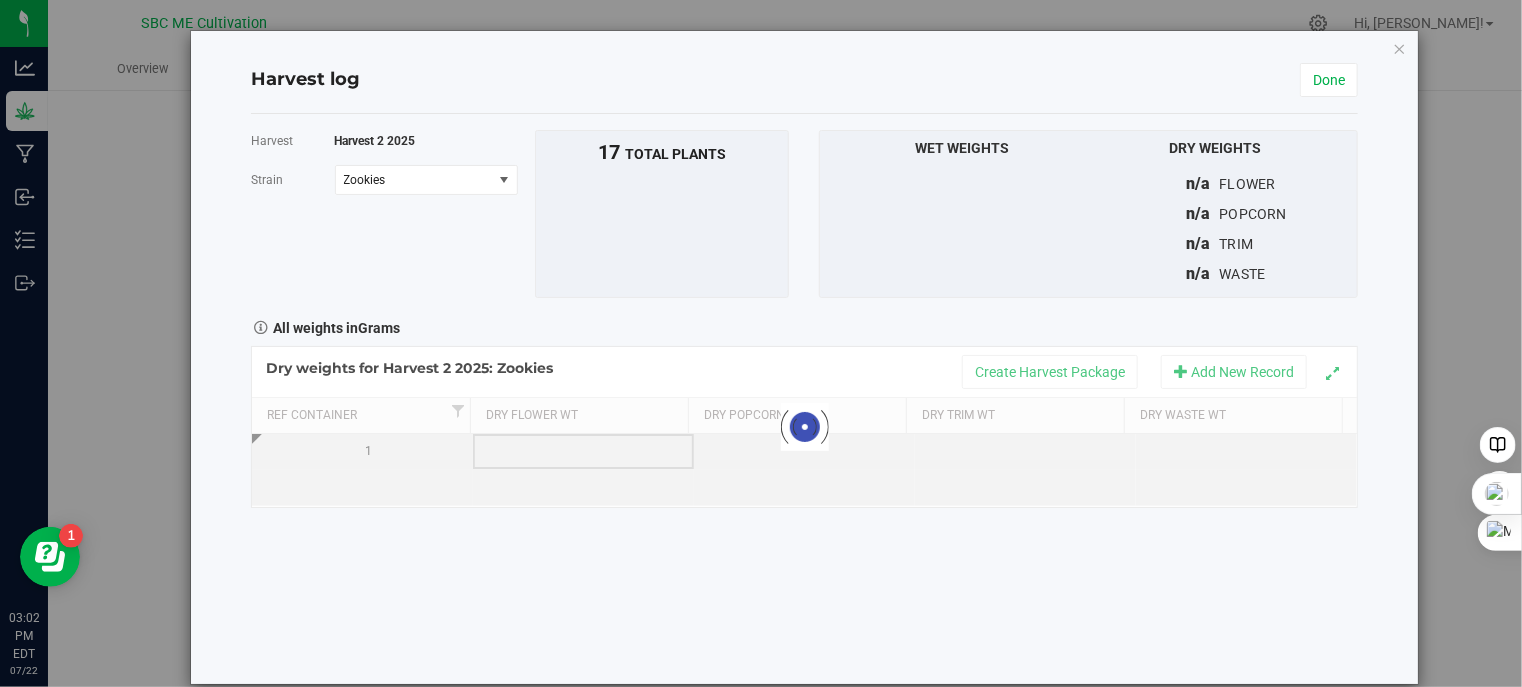 click on "Loading...
Dry weights for Harvest 2 2025: Zookies
Create Harvest Package
Add New Record
Ref Container Dry Flower Wt Dry Popcorn Wt Dry Trim Wt Dry Waste Wt 1" at bounding box center [805, 427] 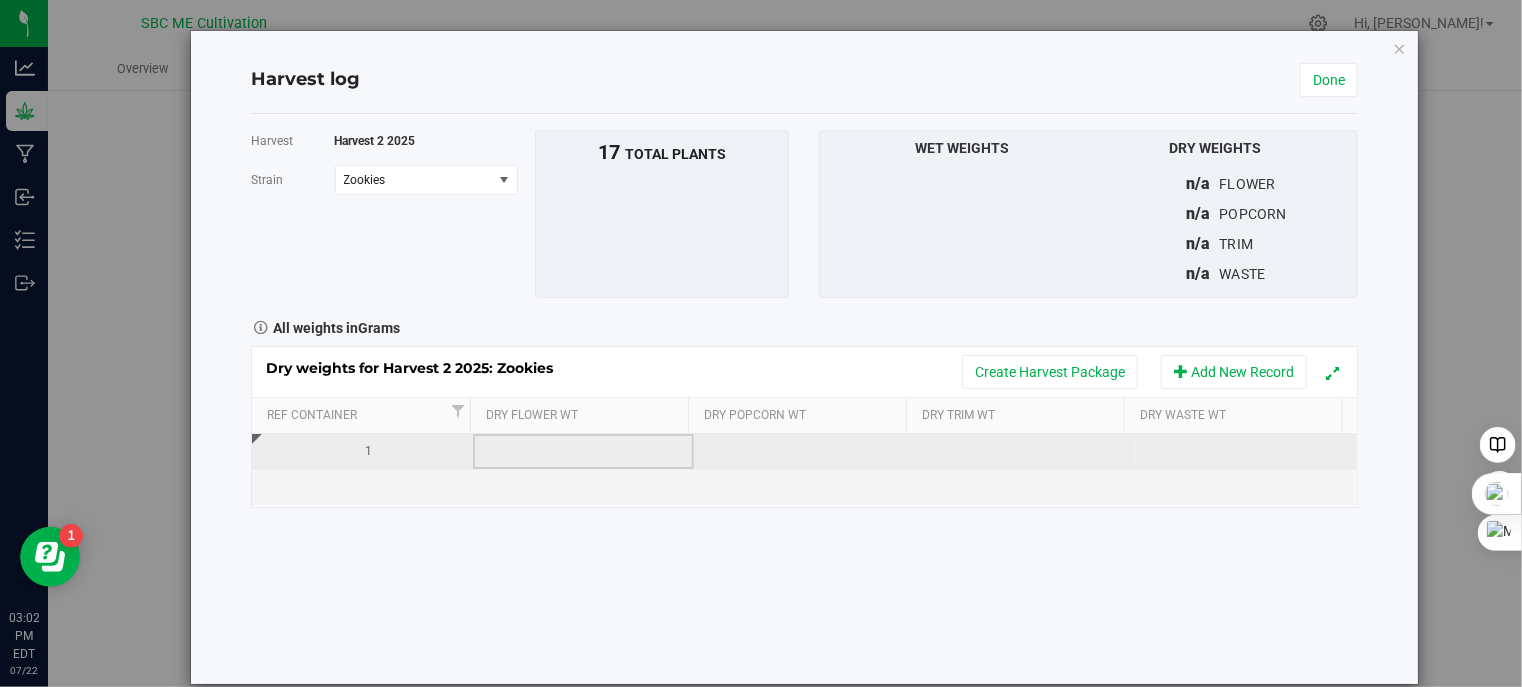 click at bounding box center [583, 452] 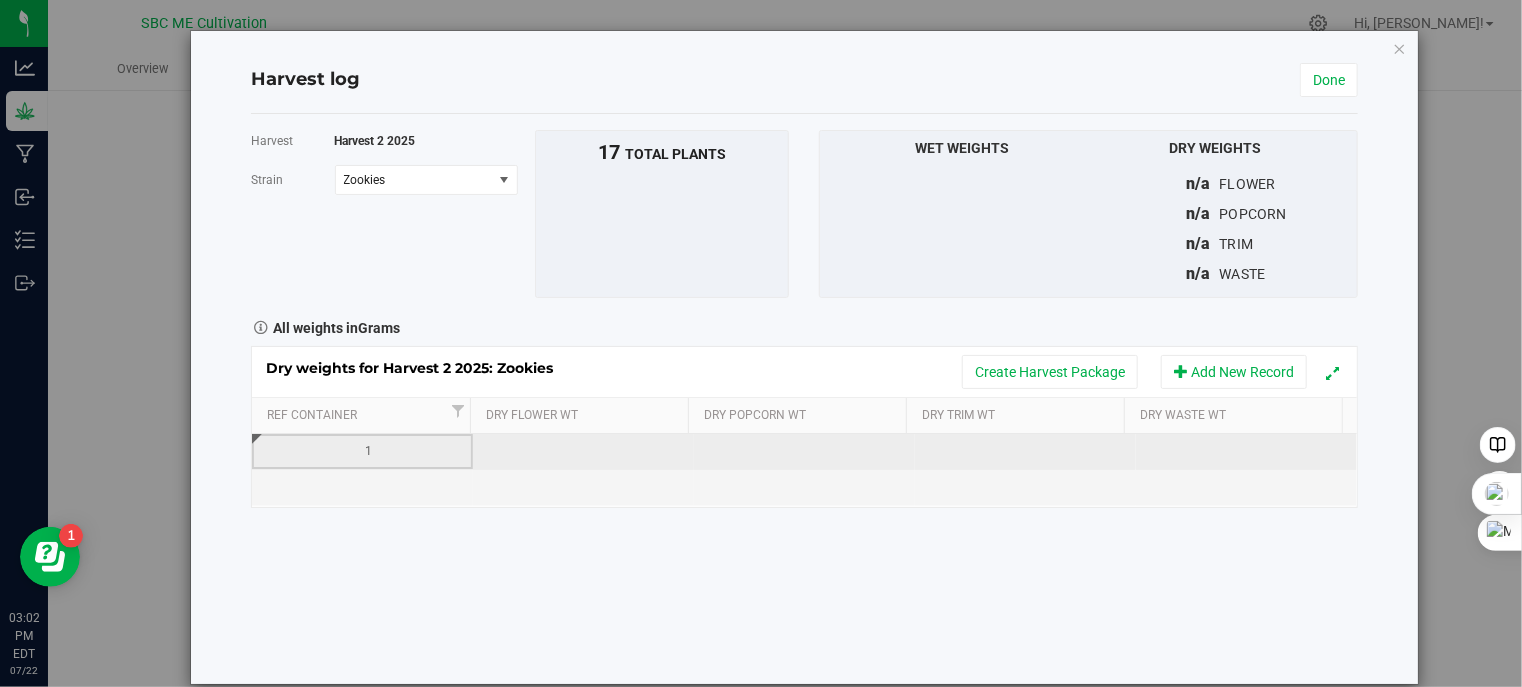 click on "1" at bounding box center (369, 451) 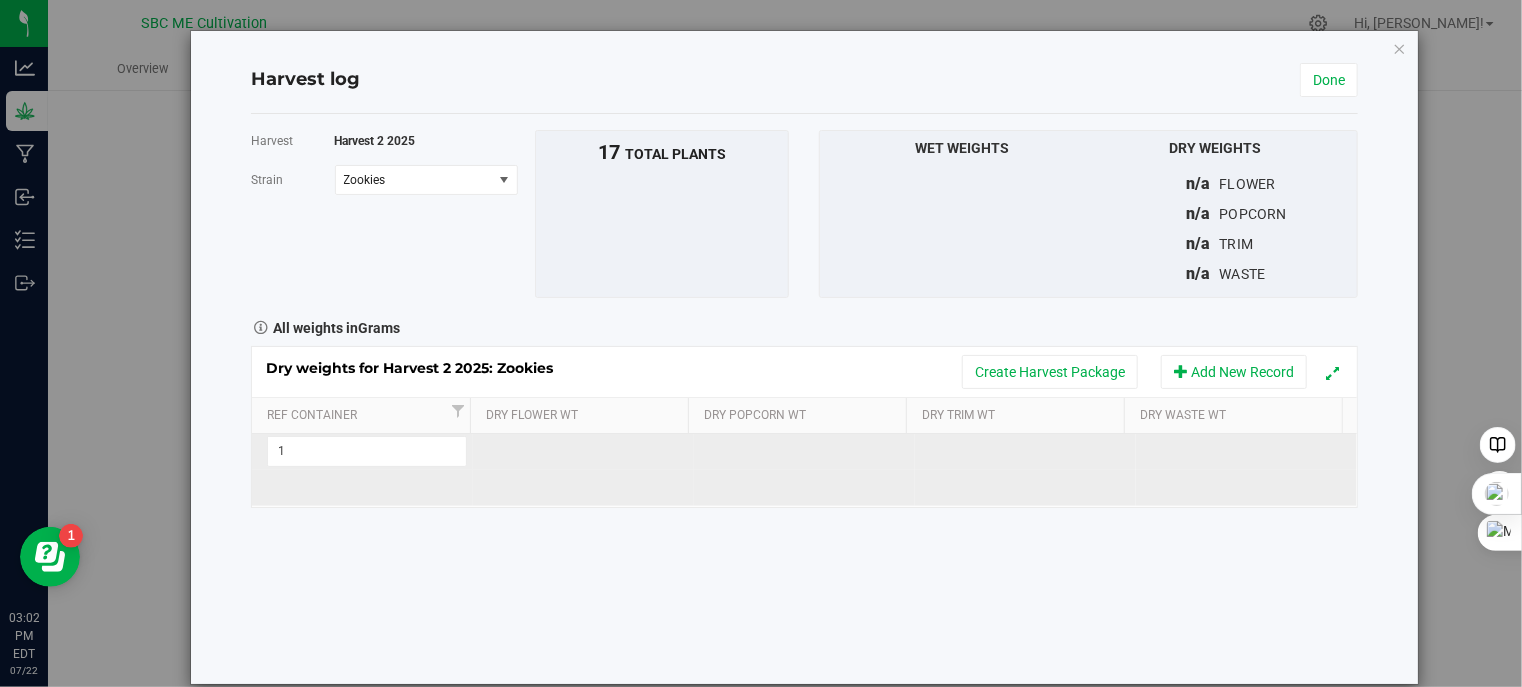 type 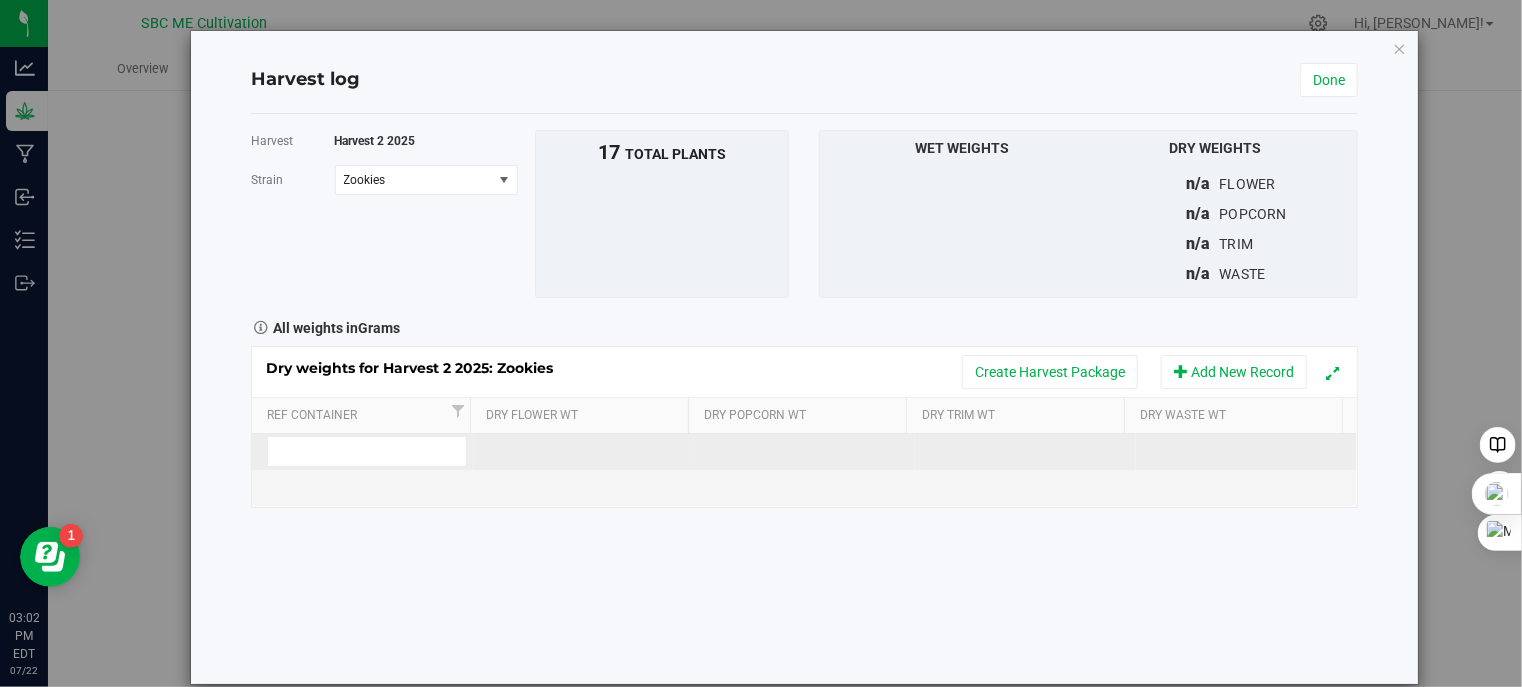 click on "Harvest
Harvest 2 2025
[GEOGRAPHIC_DATA]
Zookies Select strain Blue Zushi Cereal Milk Grape Durban Sherbanger Zookies
To bulk upload trim weights:
Export to CSV
Upload the CSV file  with weights entered
17
total plants" at bounding box center (805, 399) 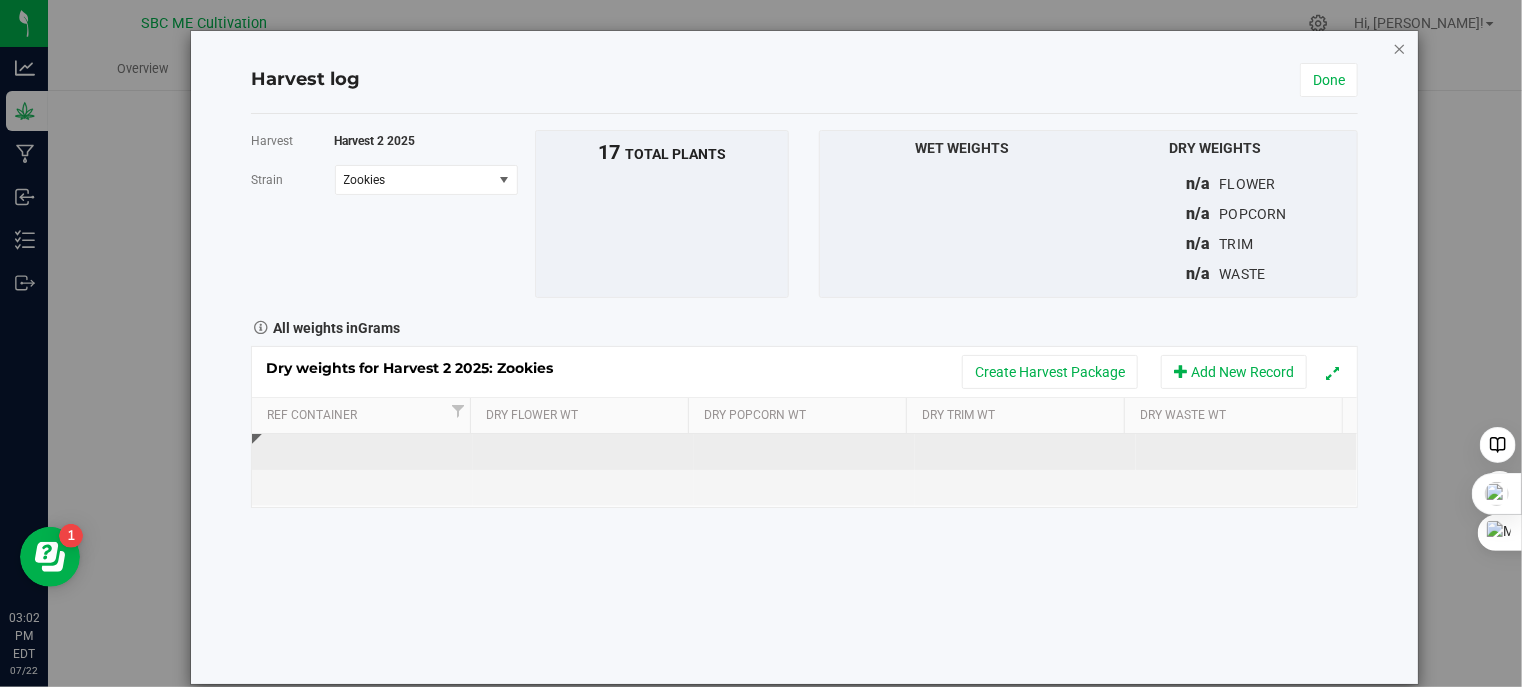 click at bounding box center (1400, 48) 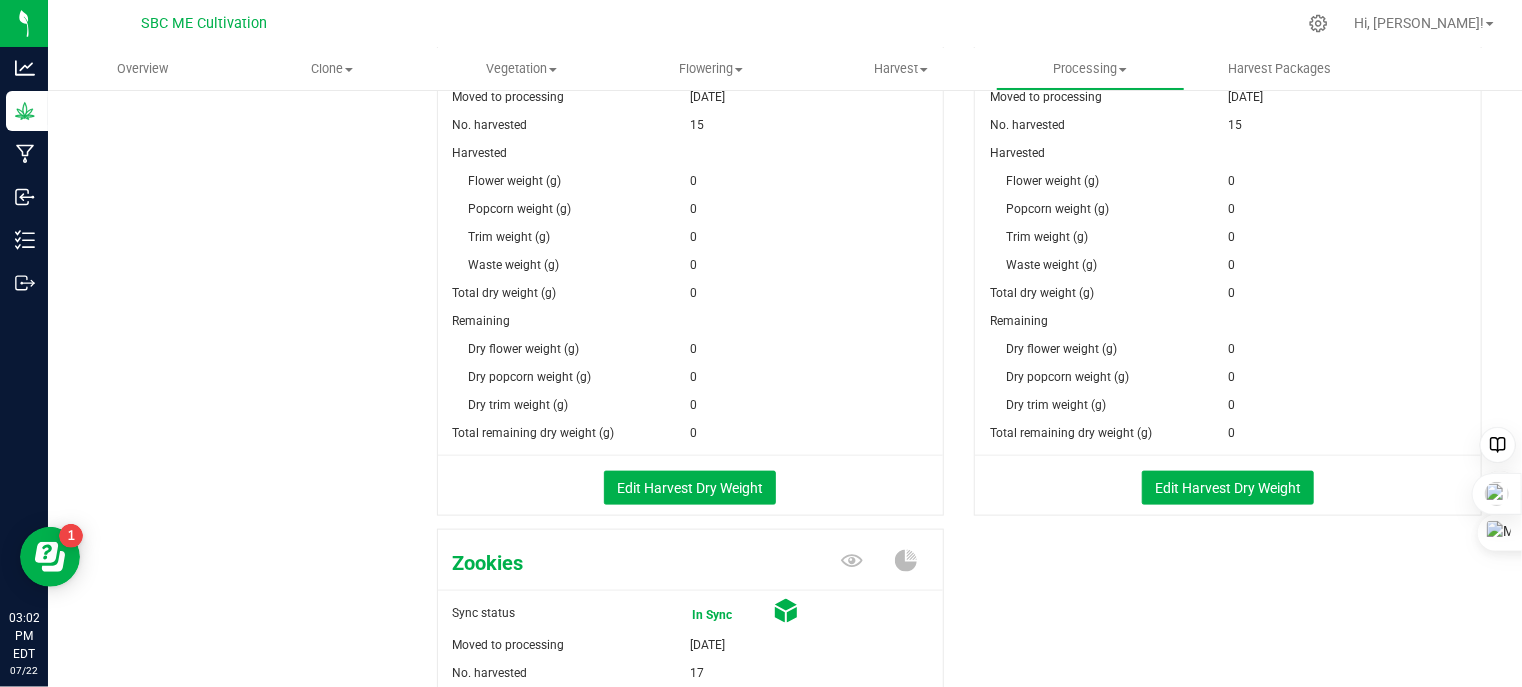 scroll, scrollTop: 1002, scrollLeft: 0, axis: vertical 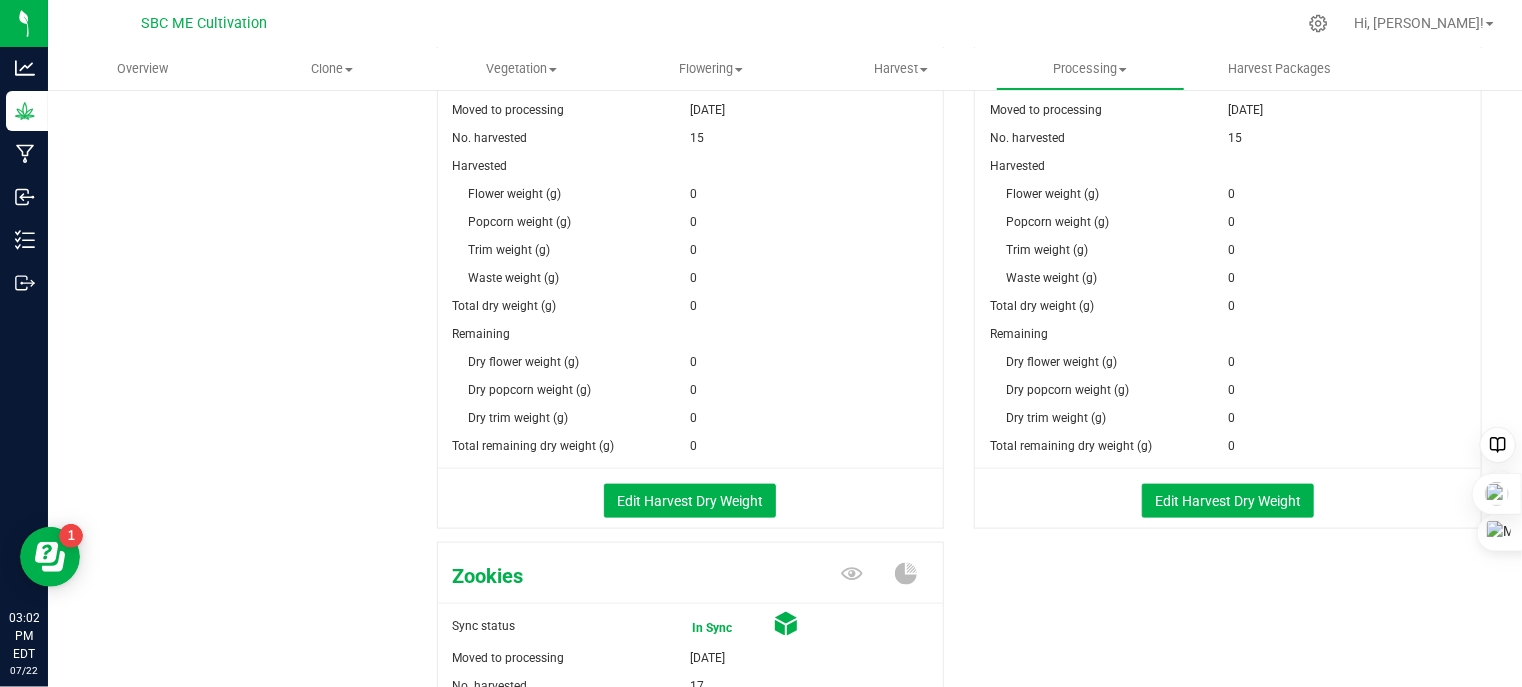 click on "0" at bounding box center [1354, 446] 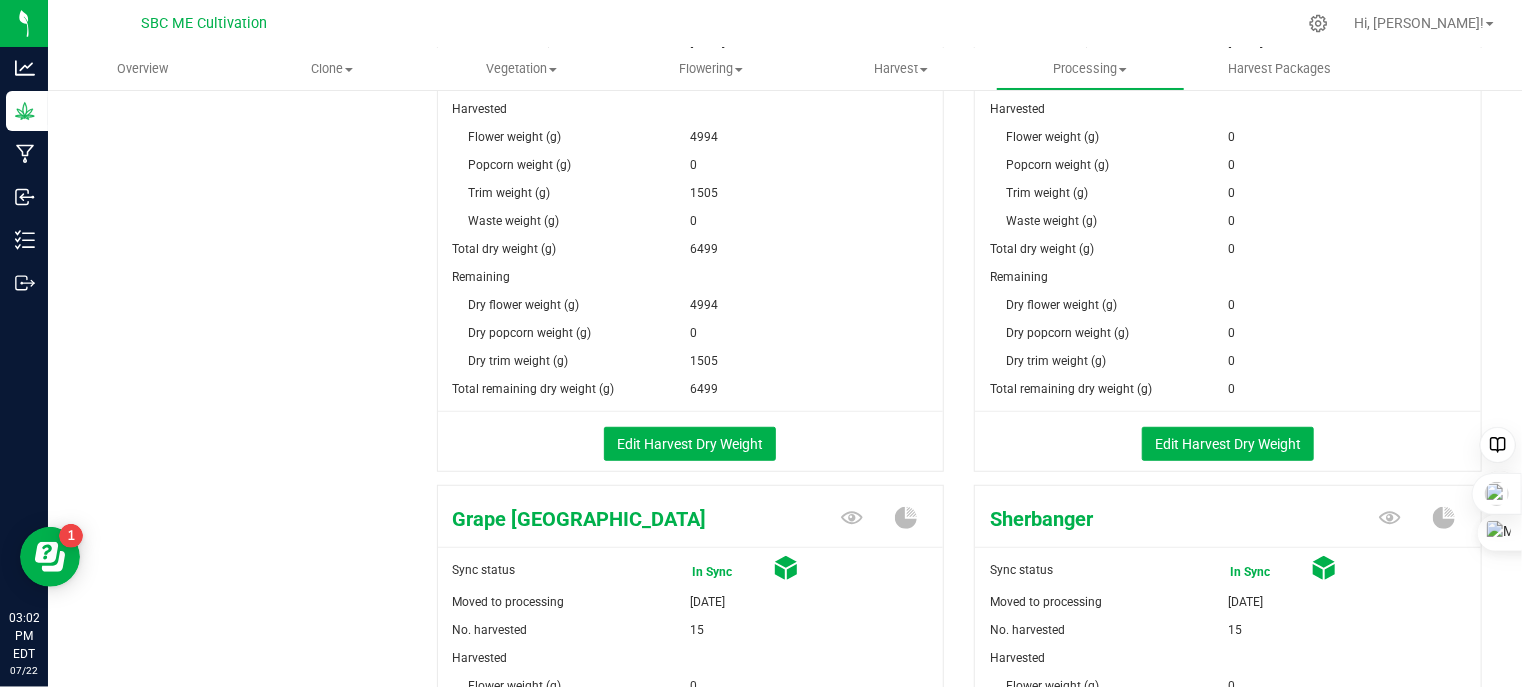 scroll, scrollTop: 502, scrollLeft: 0, axis: vertical 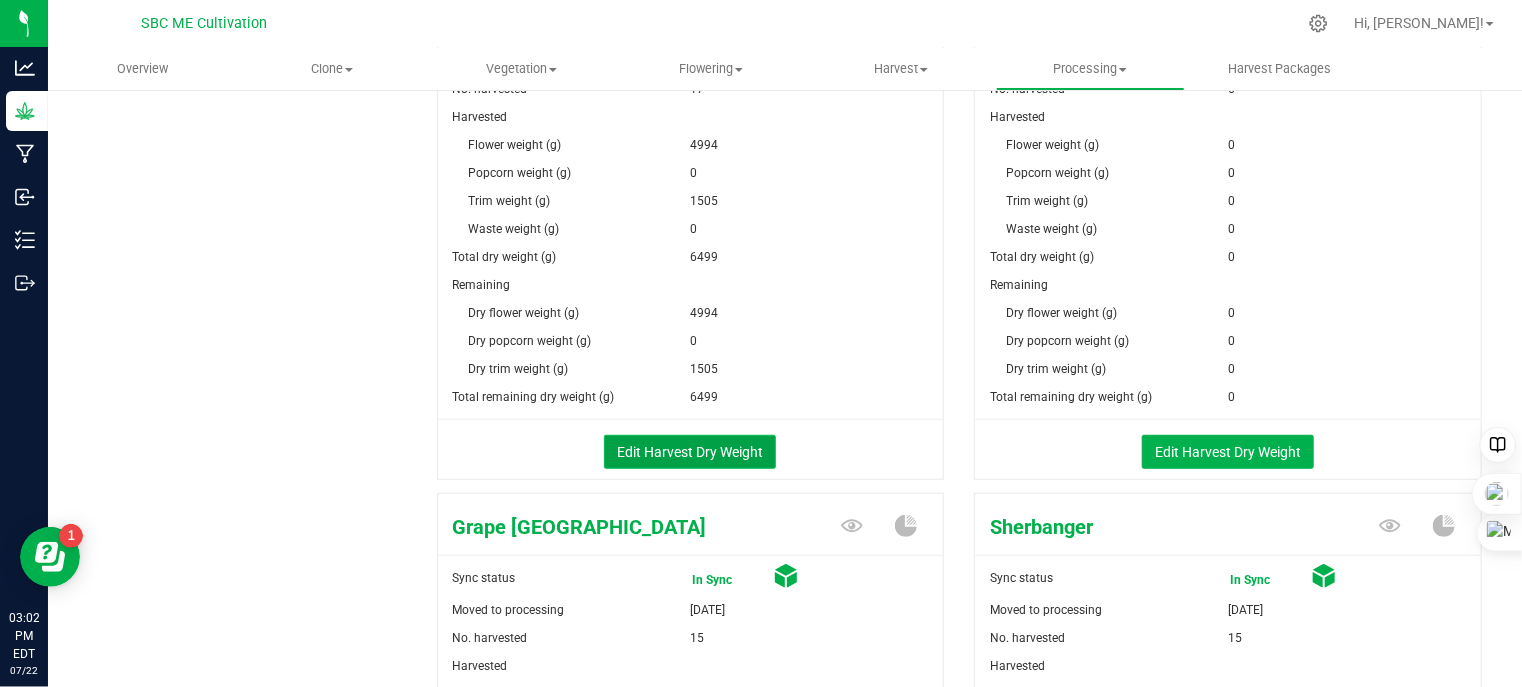 click on "Edit Harvest Dry Weight" at bounding box center (690, 452) 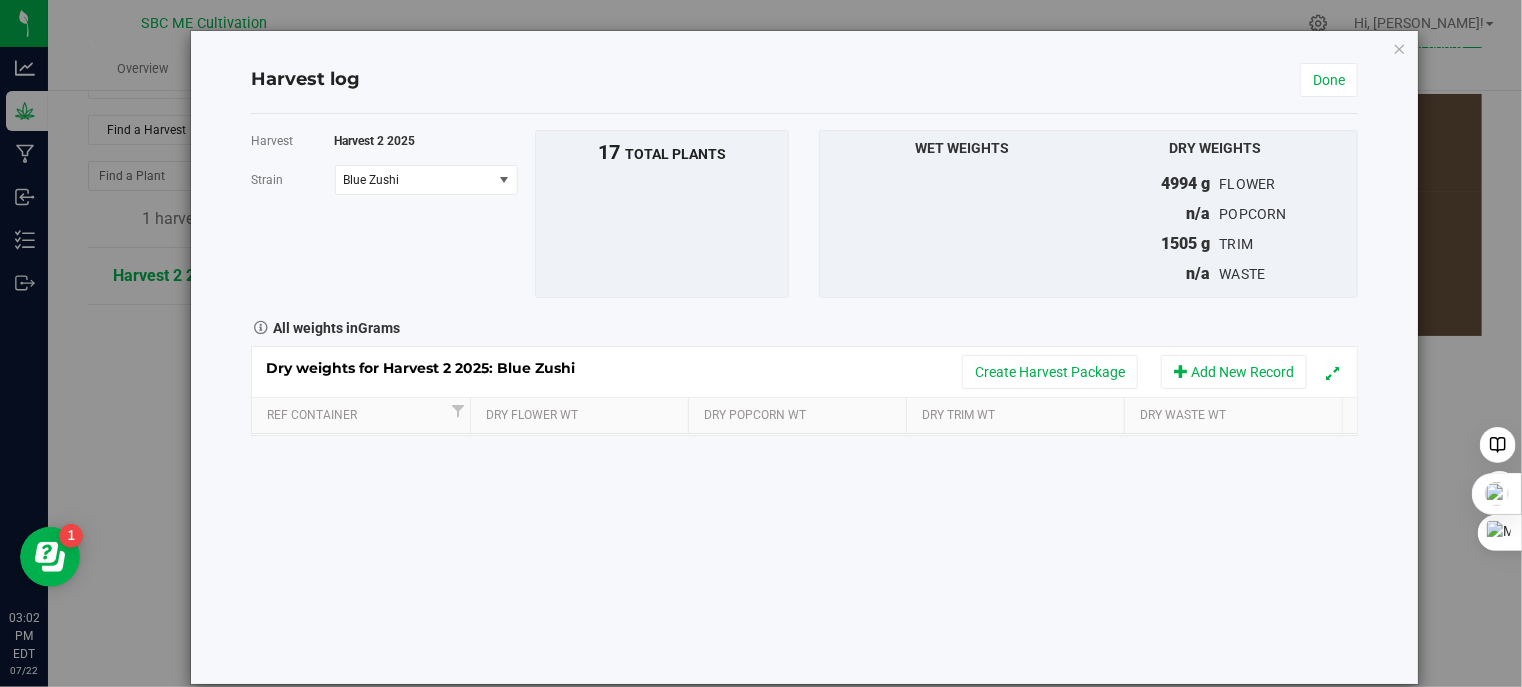 scroll, scrollTop: 502, scrollLeft: 0, axis: vertical 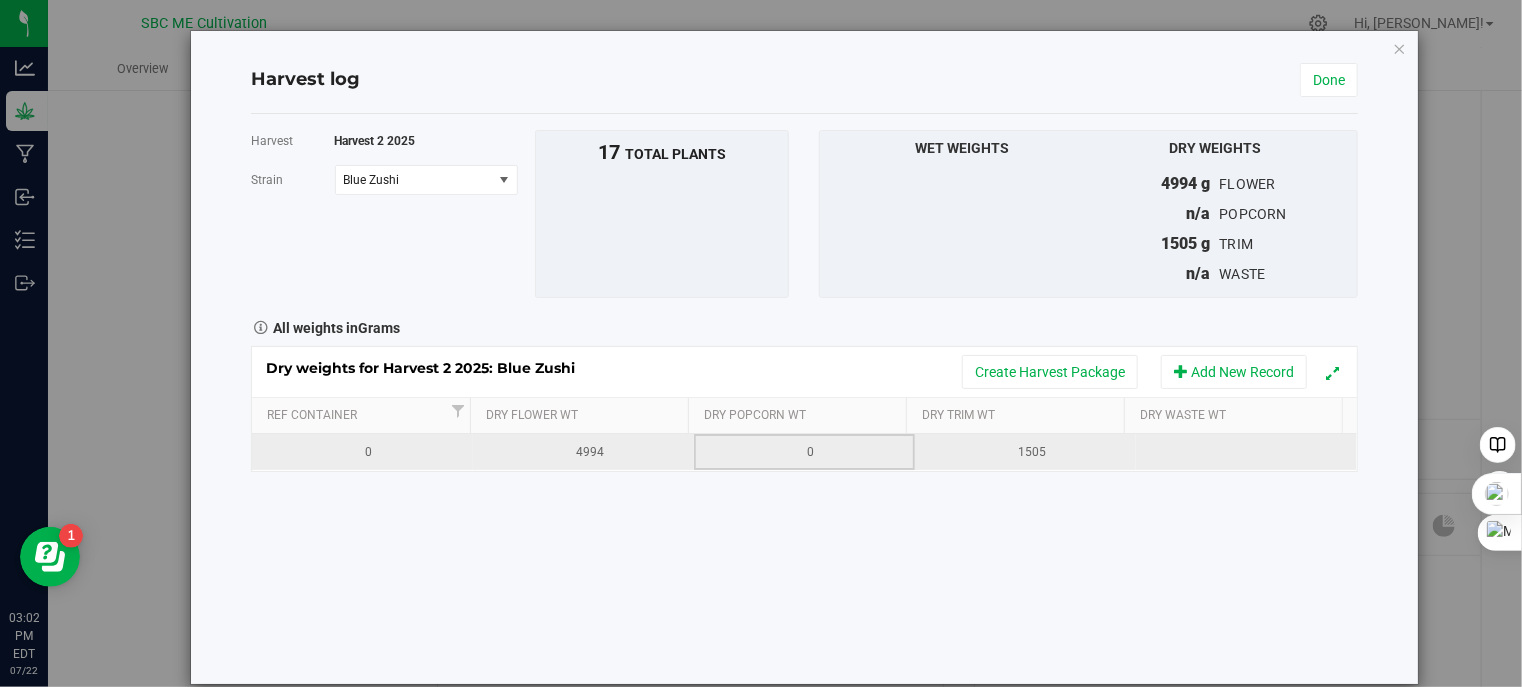click on "0" at bounding box center (811, 452) 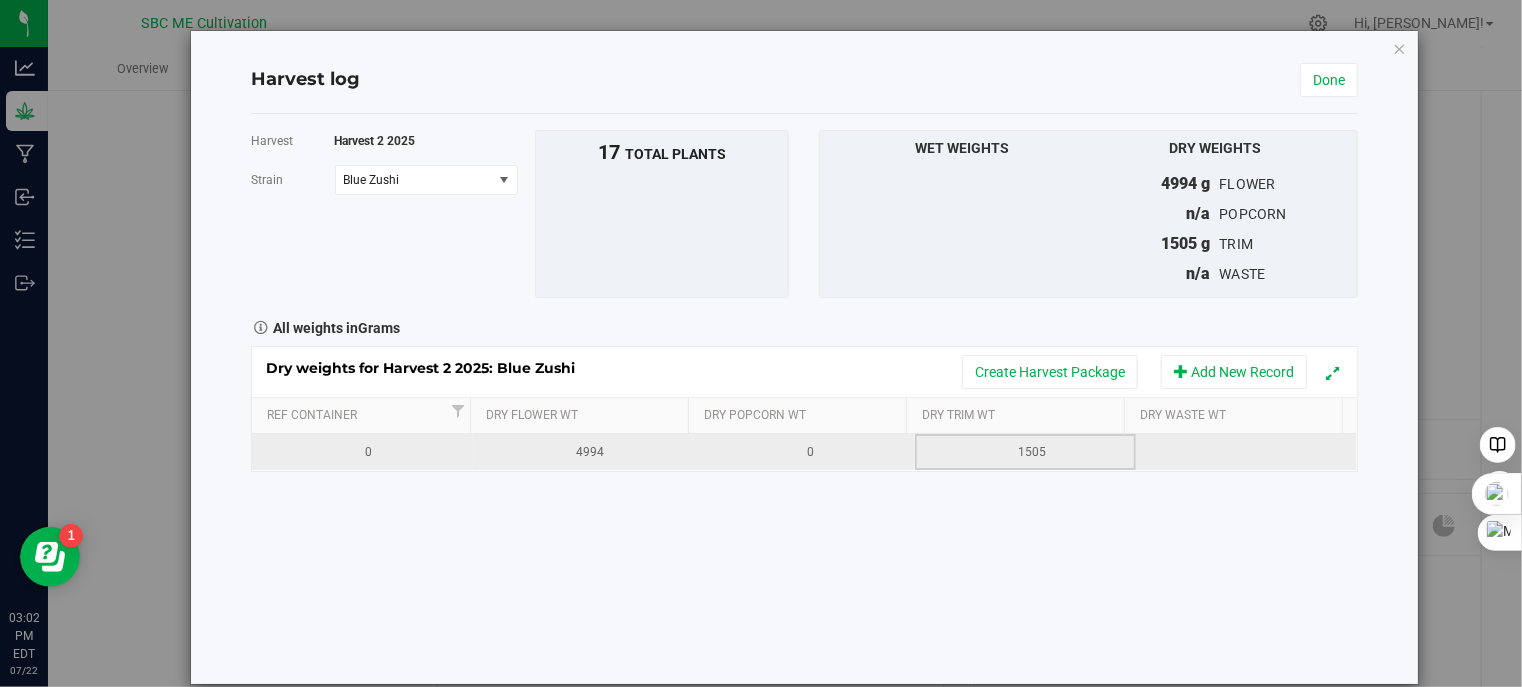 click on "1505" at bounding box center (1032, 452) 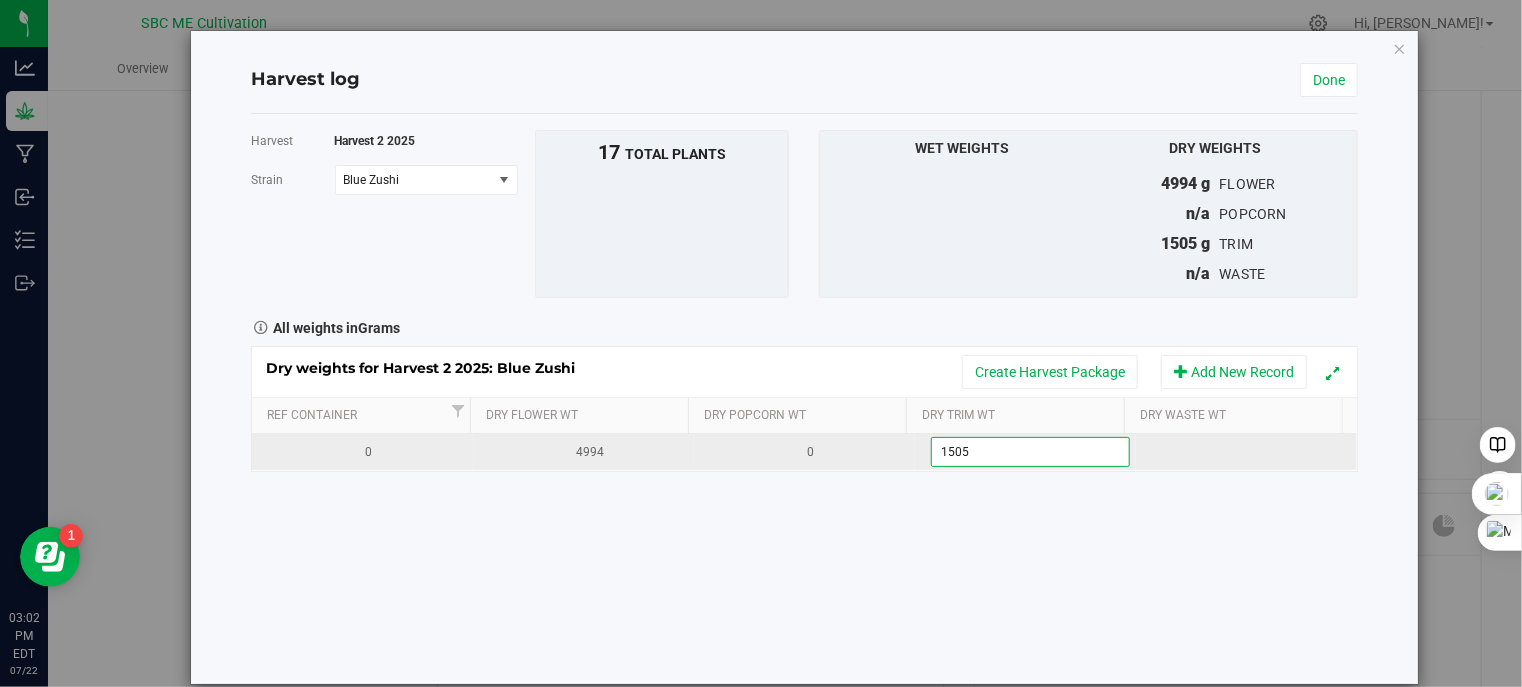 click at bounding box center [1253, 452] 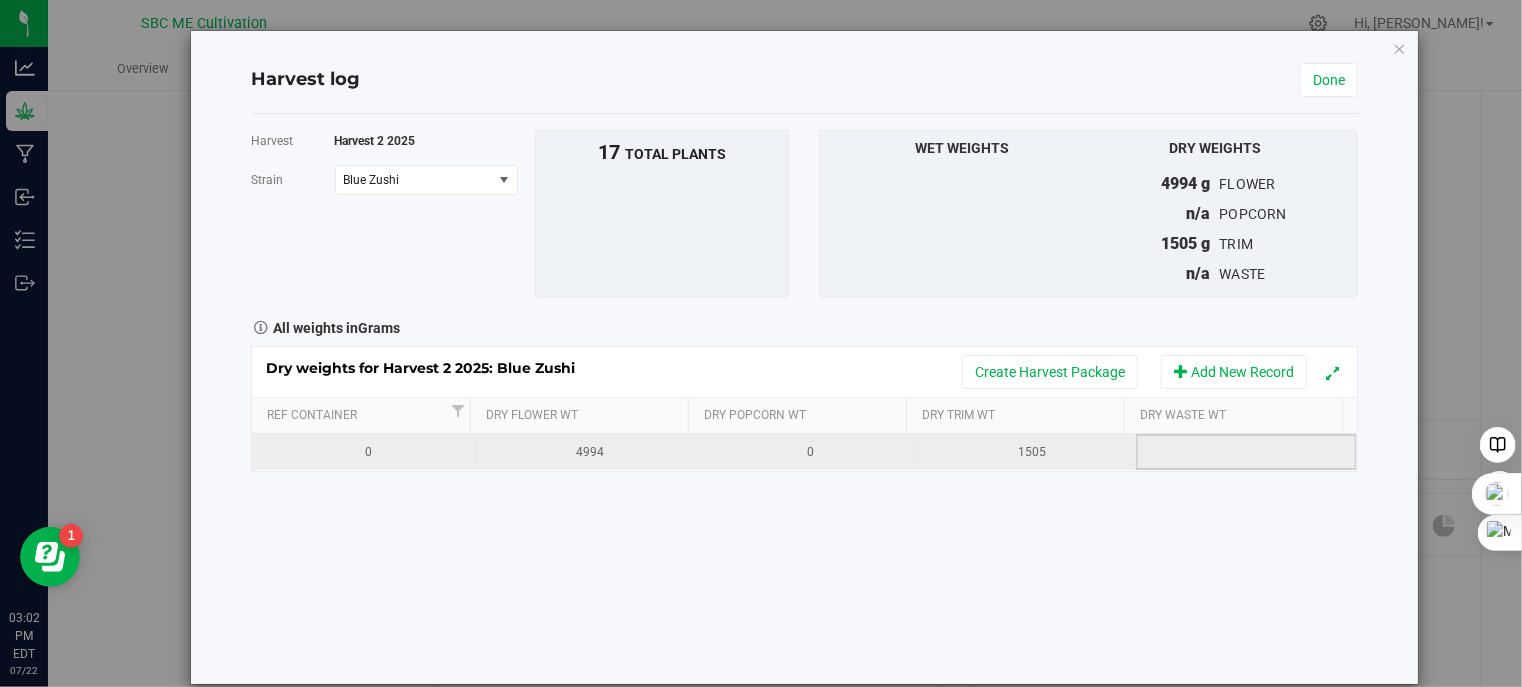 click at bounding box center [1253, 452] 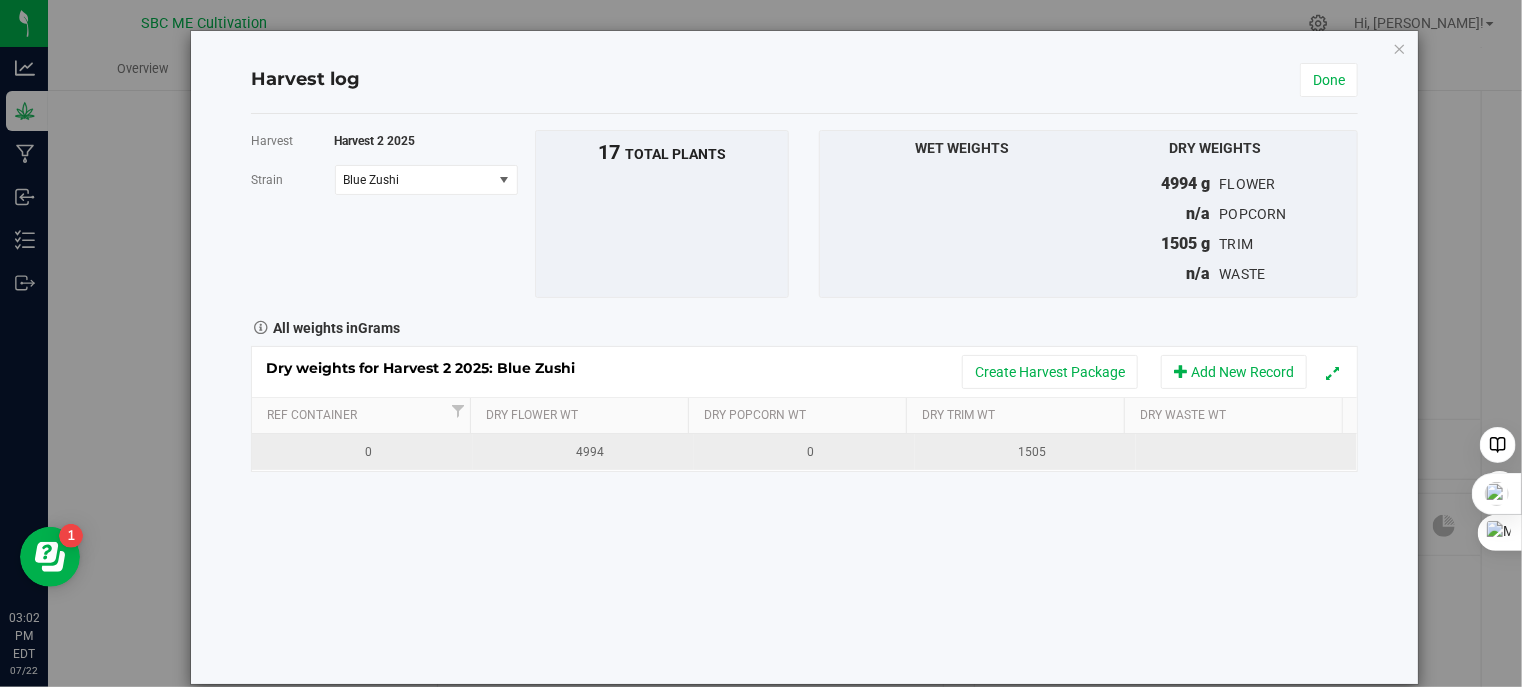 click on "0" at bounding box center (369, 452) 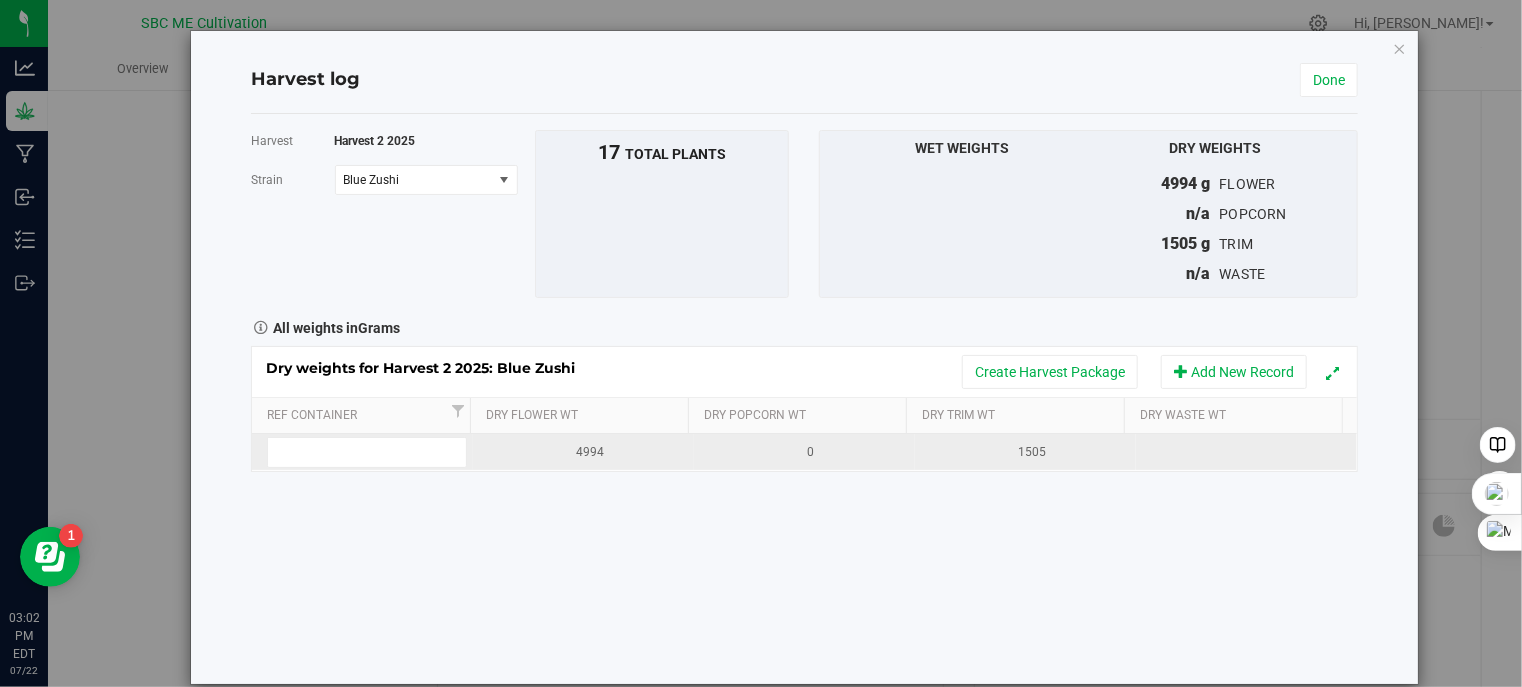 type 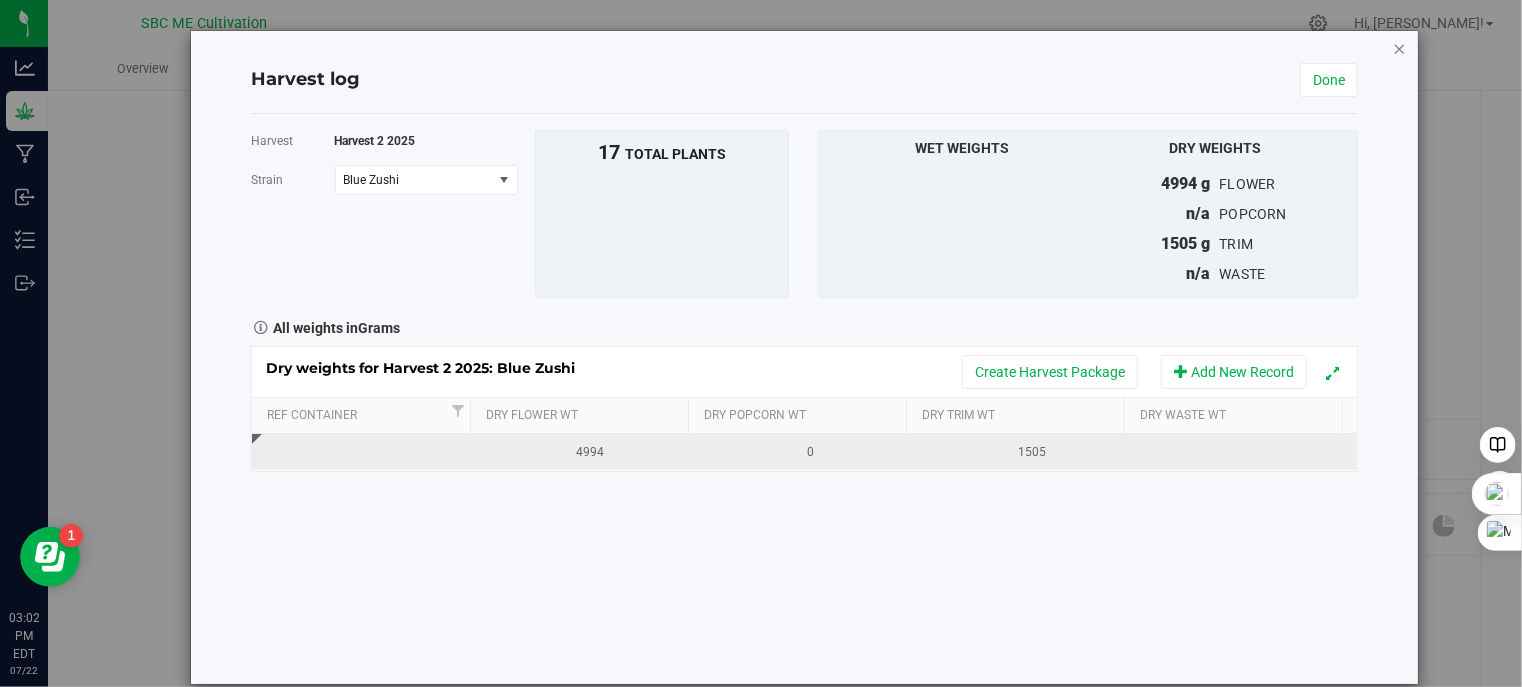 click at bounding box center (1400, 48) 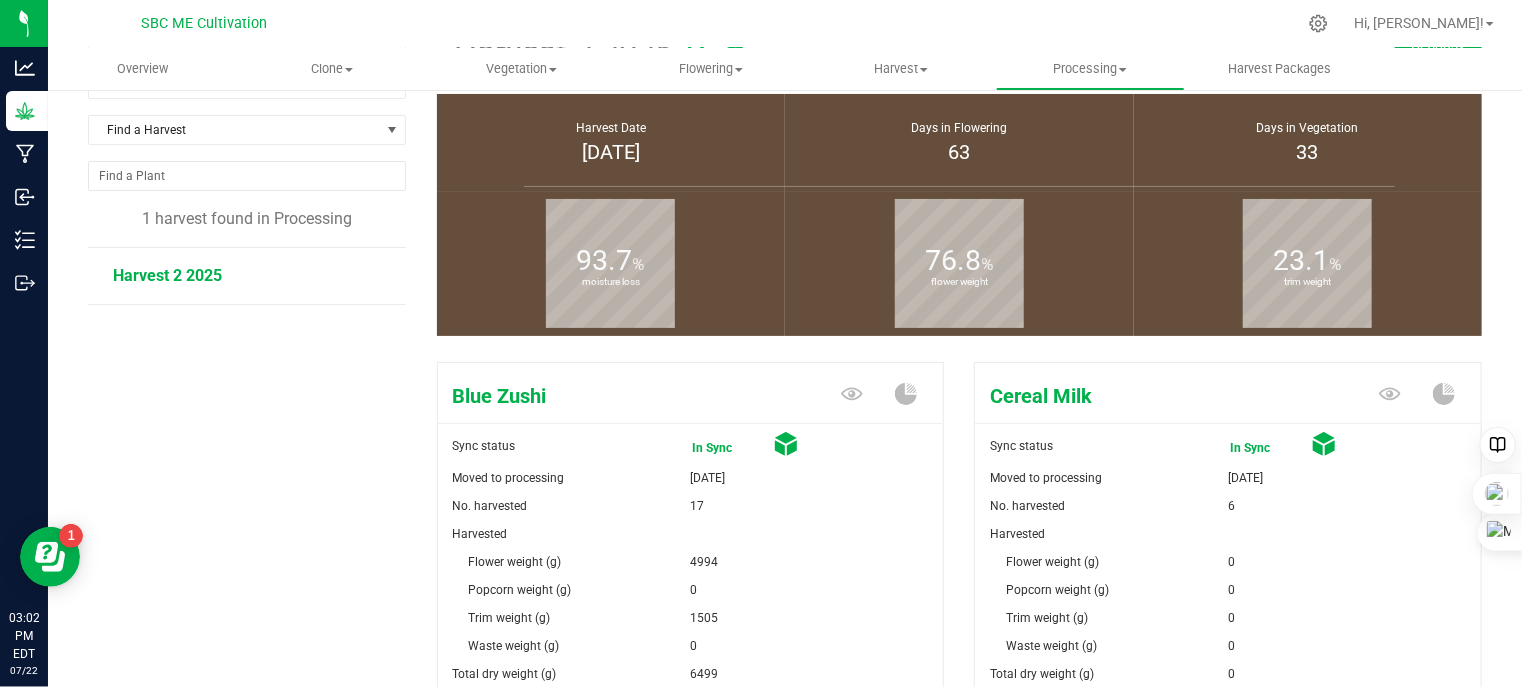 scroll, scrollTop: 502, scrollLeft: 0, axis: vertical 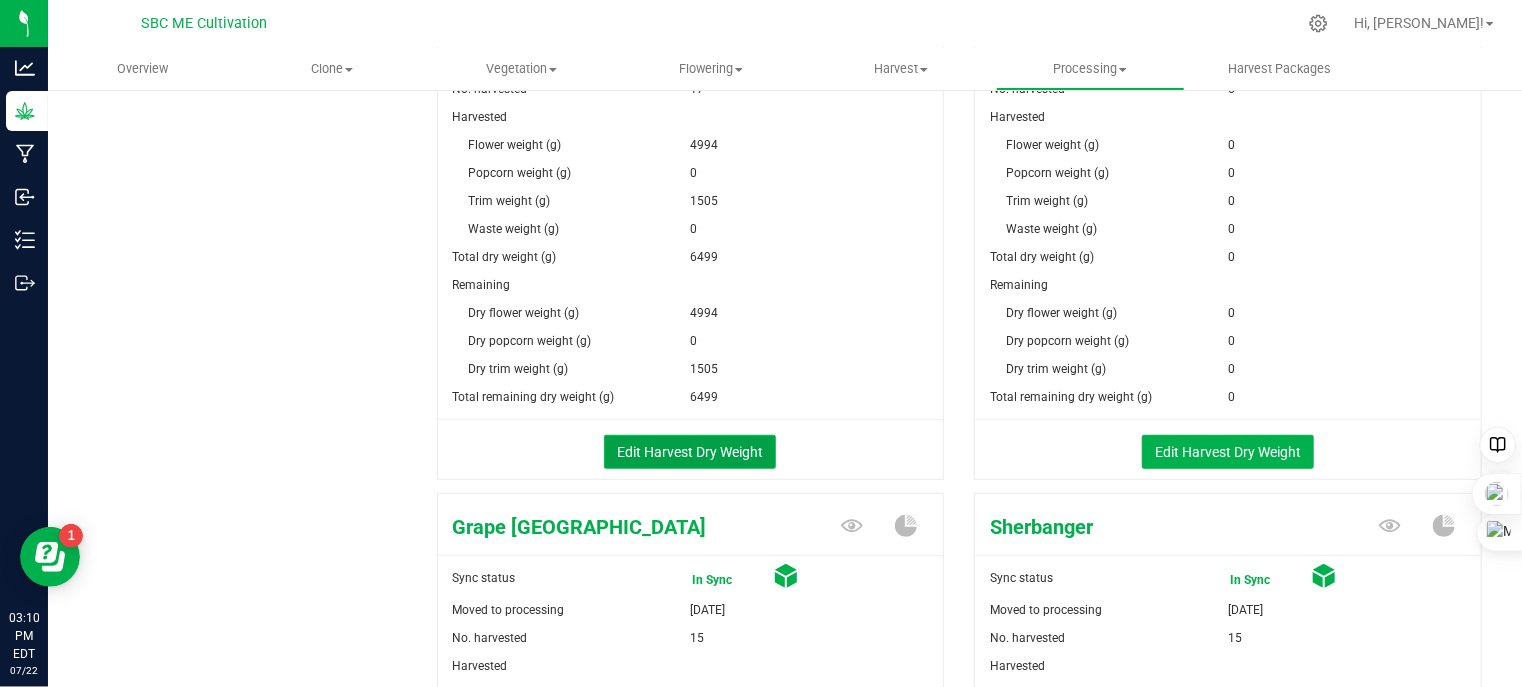 click on "Edit Harvest Dry Weight" at bounding box center [690, 452] 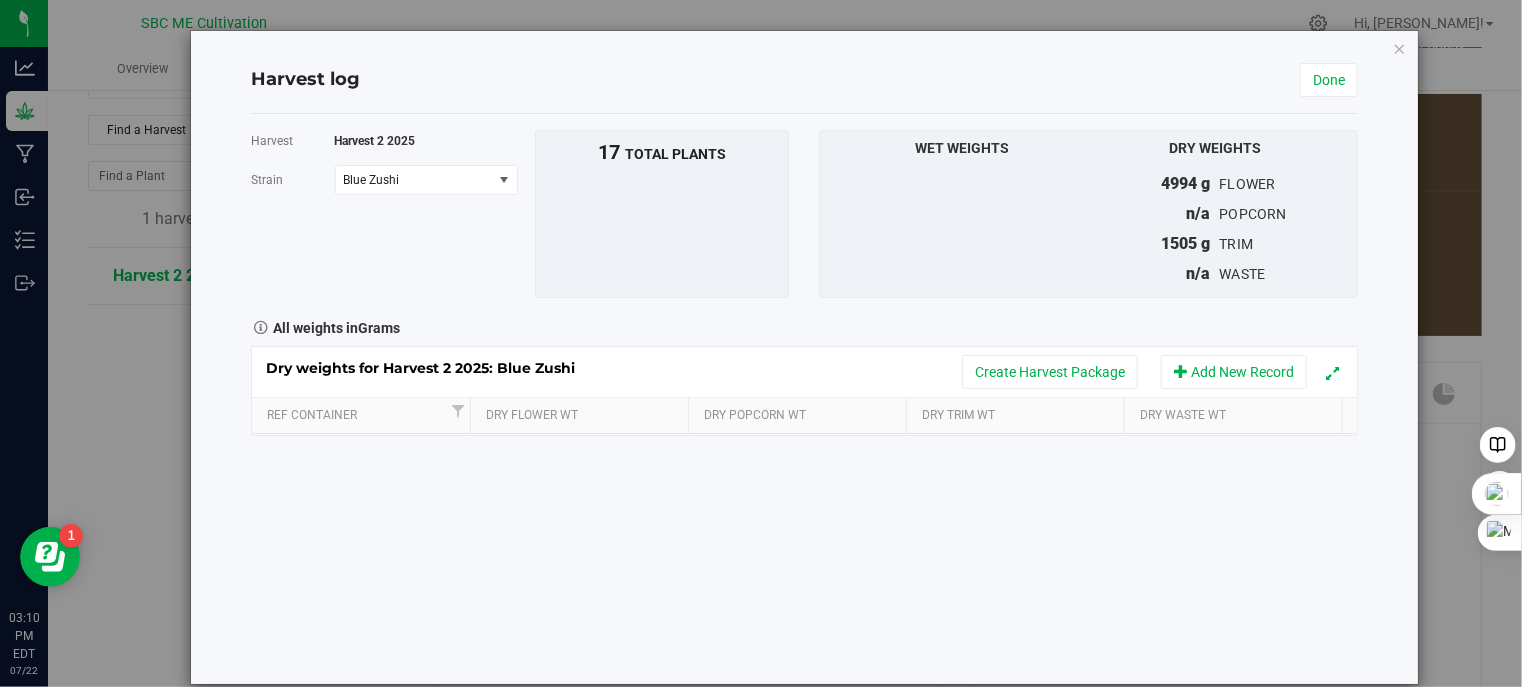 scroll, scrollTop: 502, scrollLeft: 0, axis: vertical 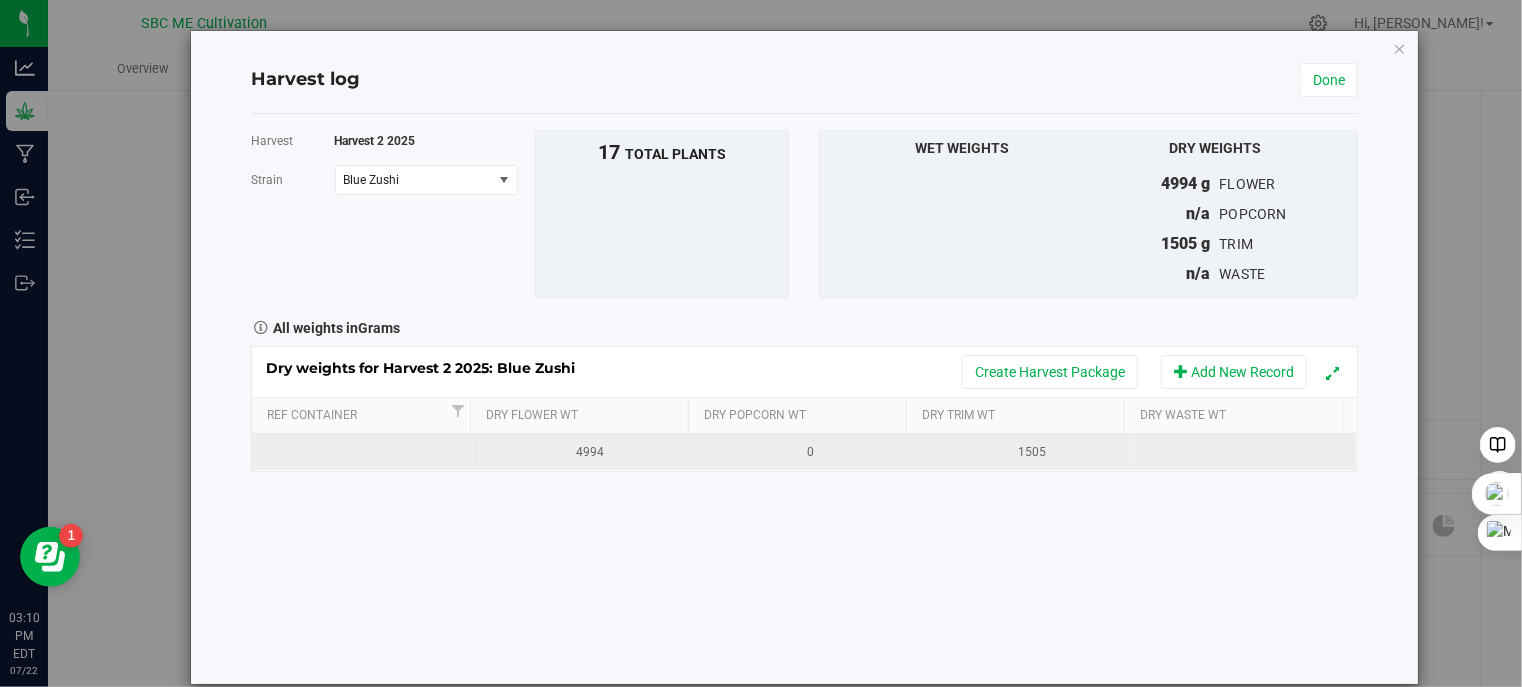 click at bounding box center [1253, 452] 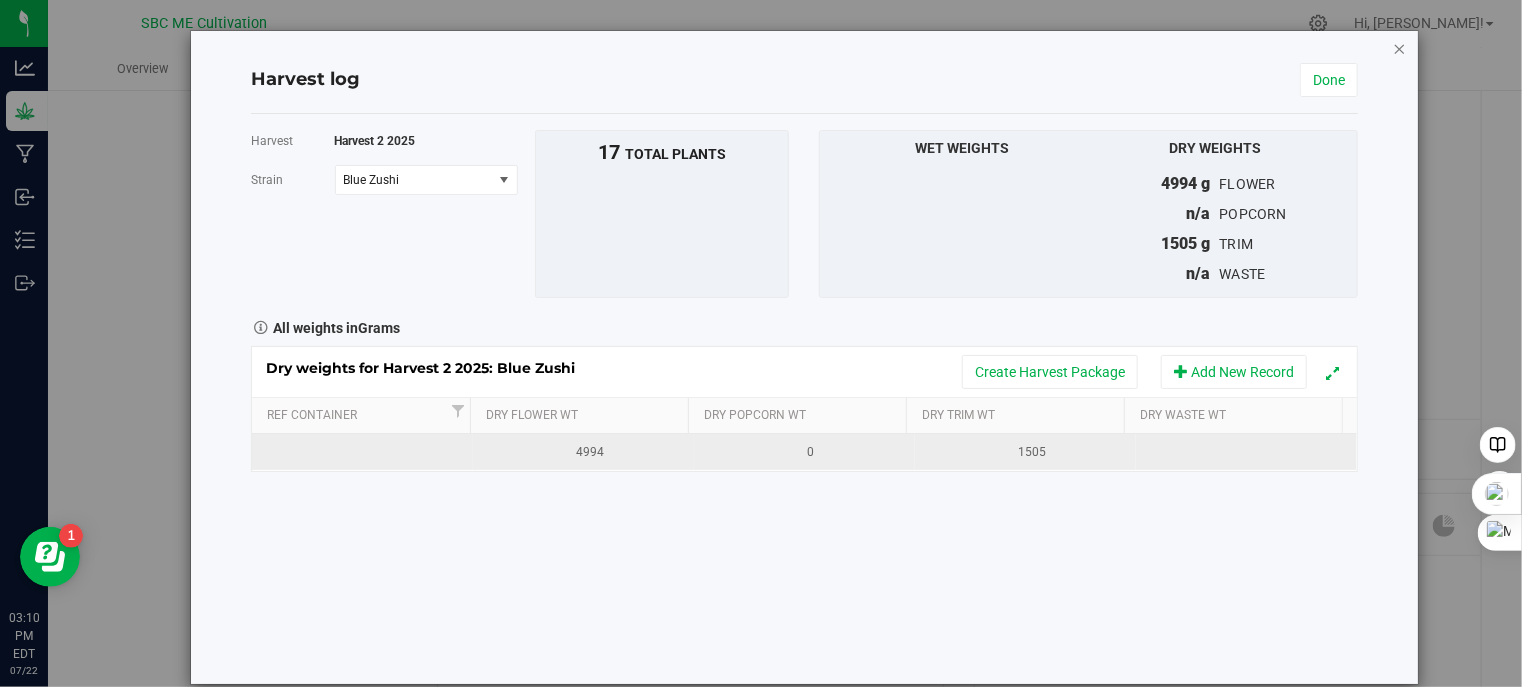 click at bounding box center [1400, 48] 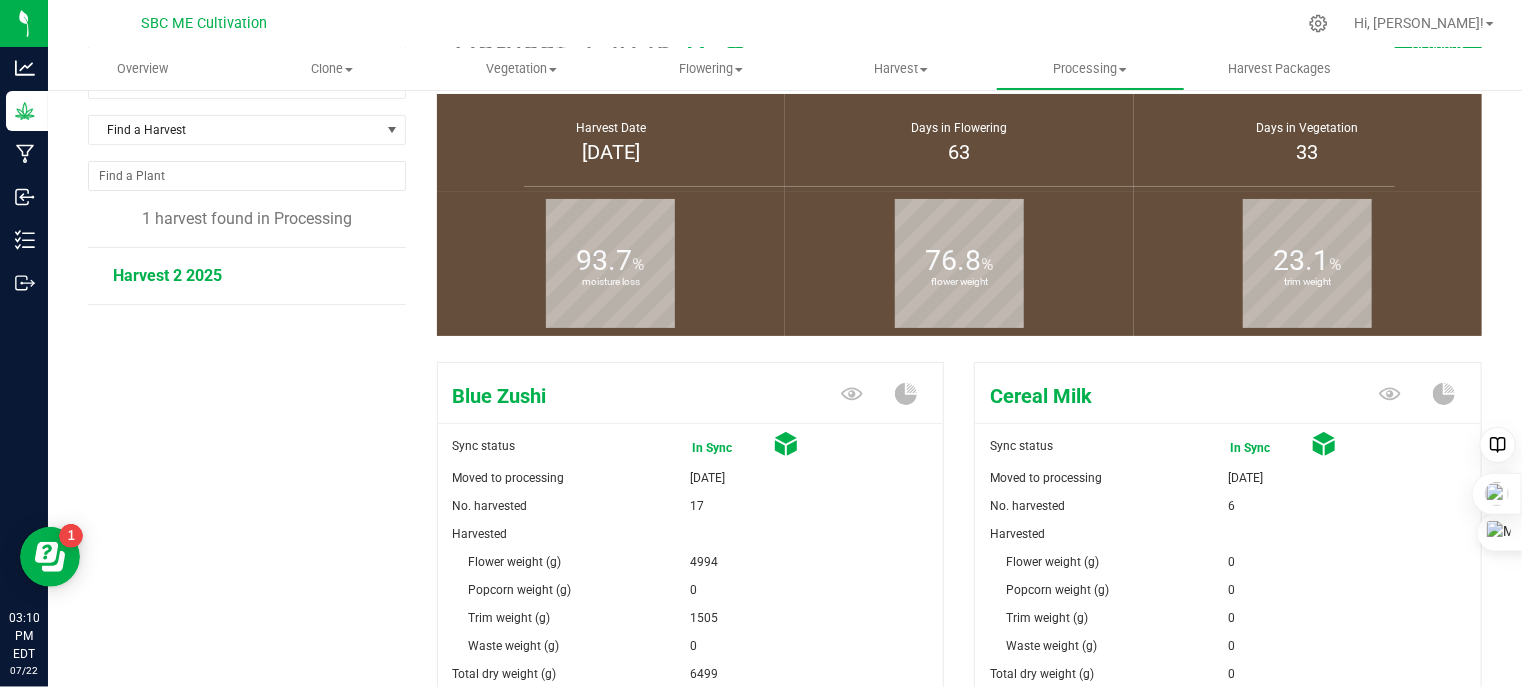 scroll, scrollTop: 502, scrollLeft: 0, axis: vertical 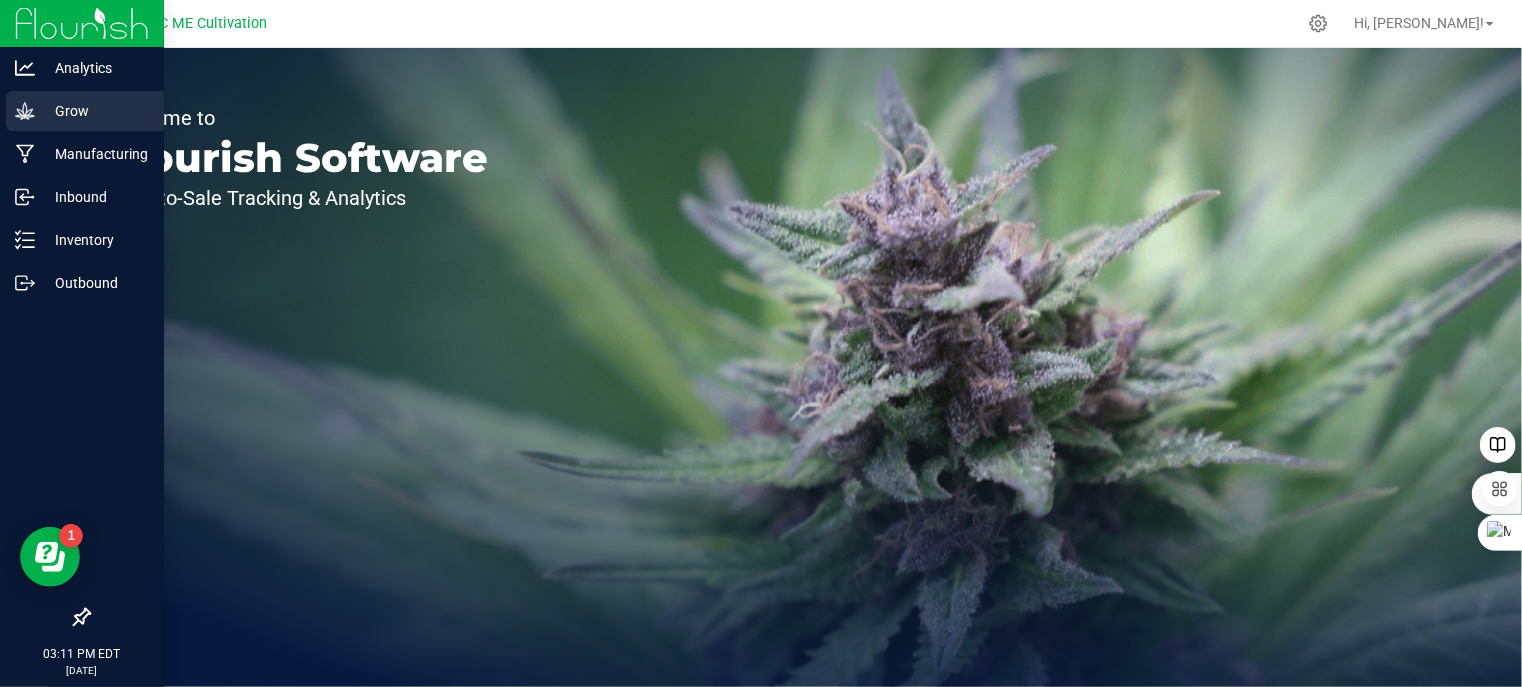 click 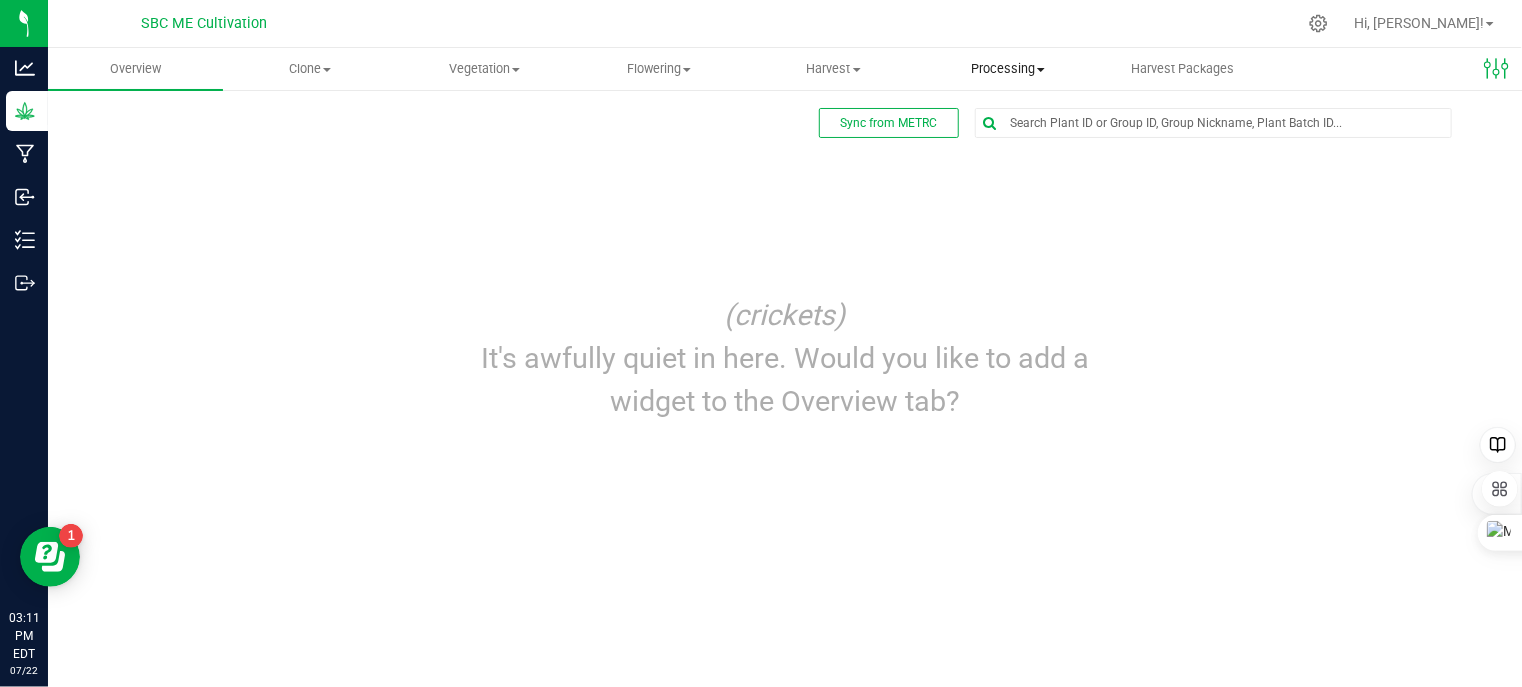 click at bounding box center (1041, 70) 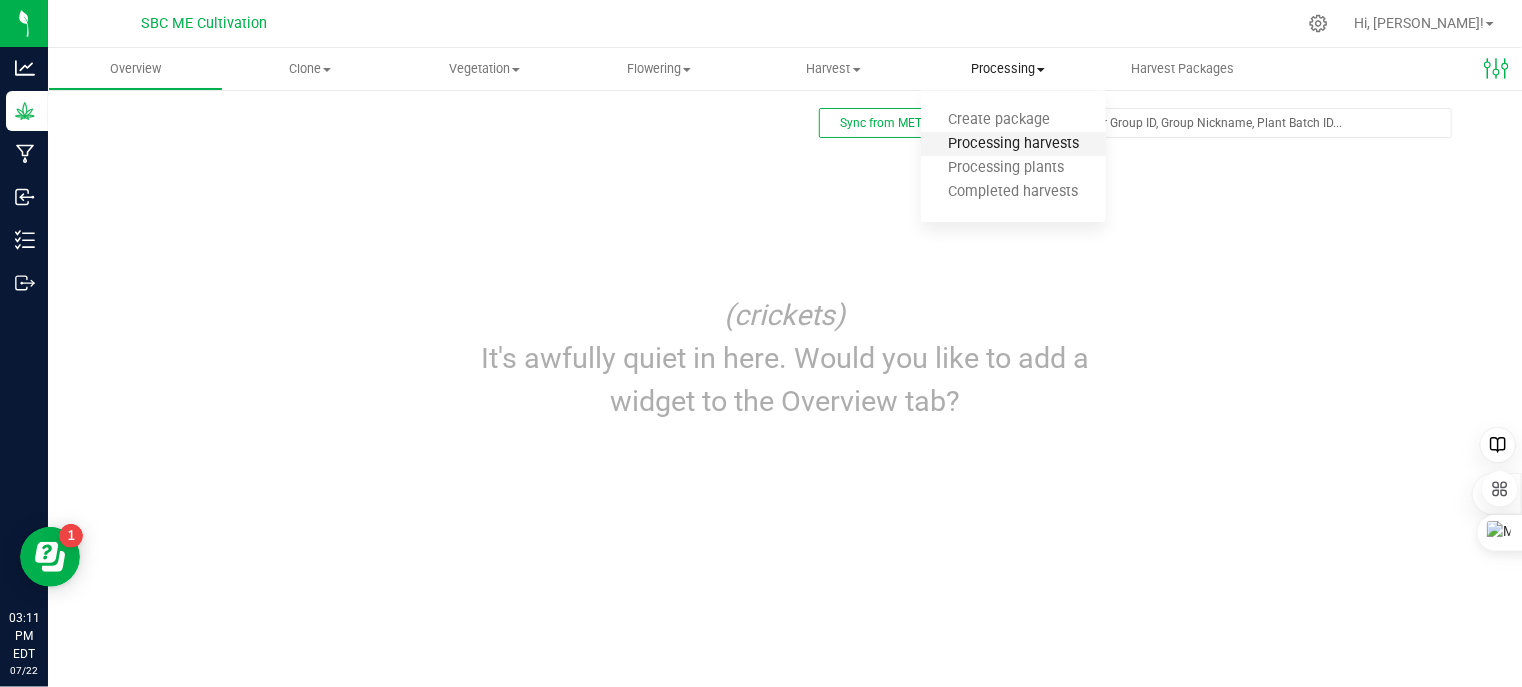 click on "Processing harvests" at bounding box center [1013, 144] 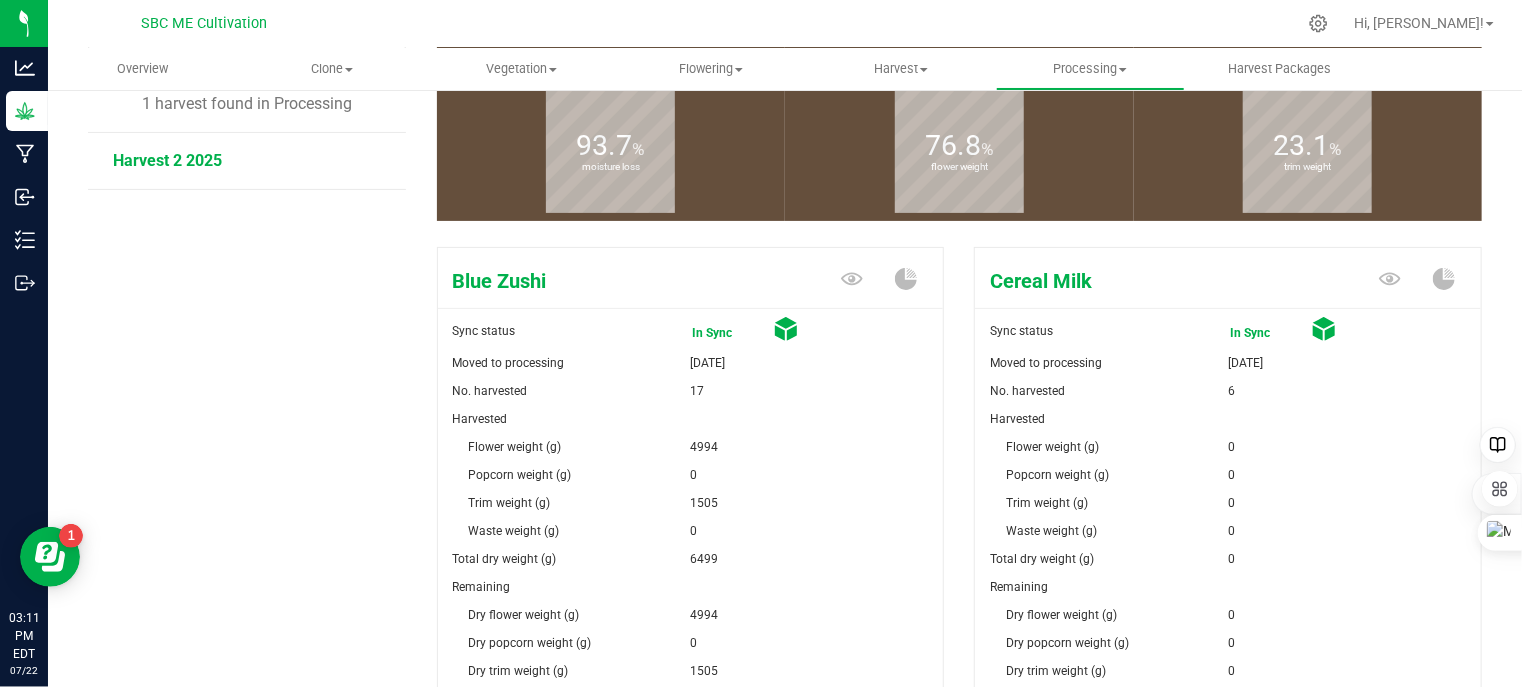 scroll, scrollTop: 0, scrollLeft: 0, axis: both 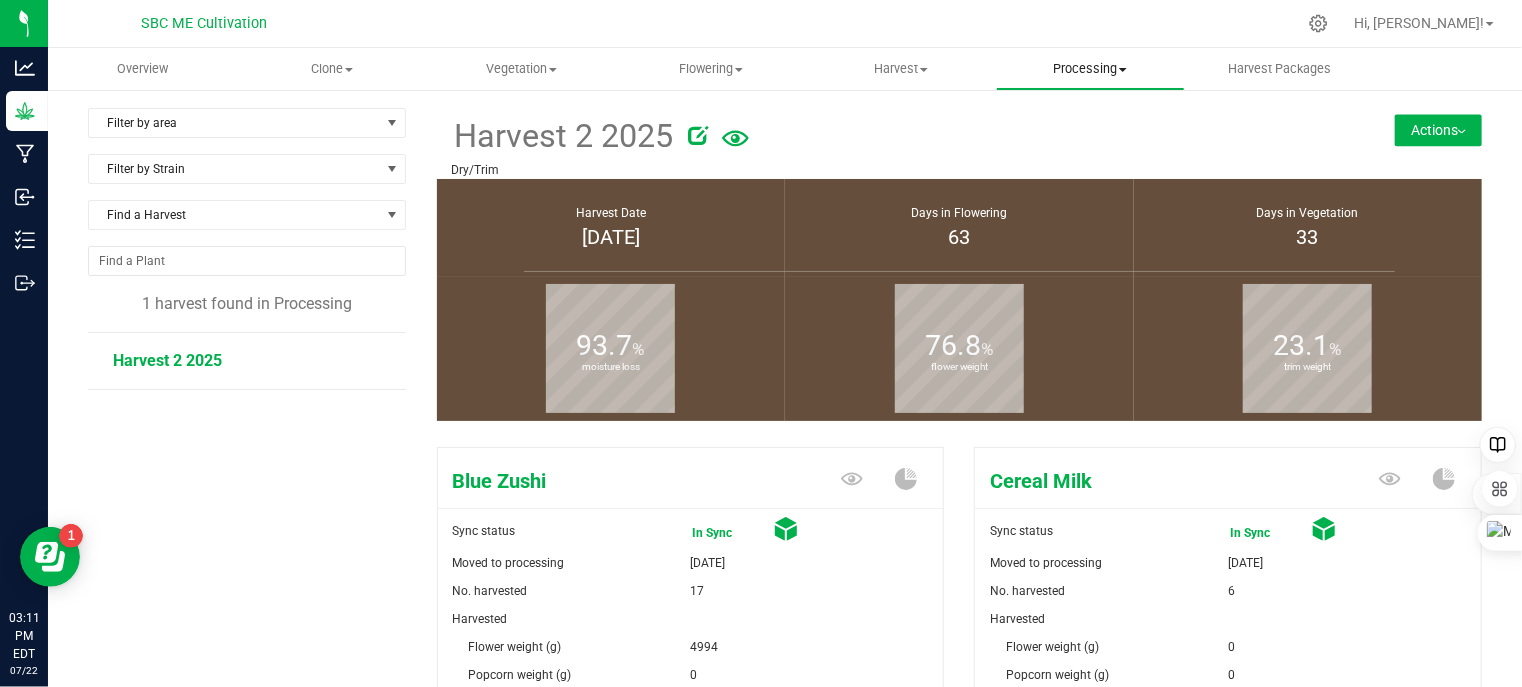 click at bounding box center [1123, 70] 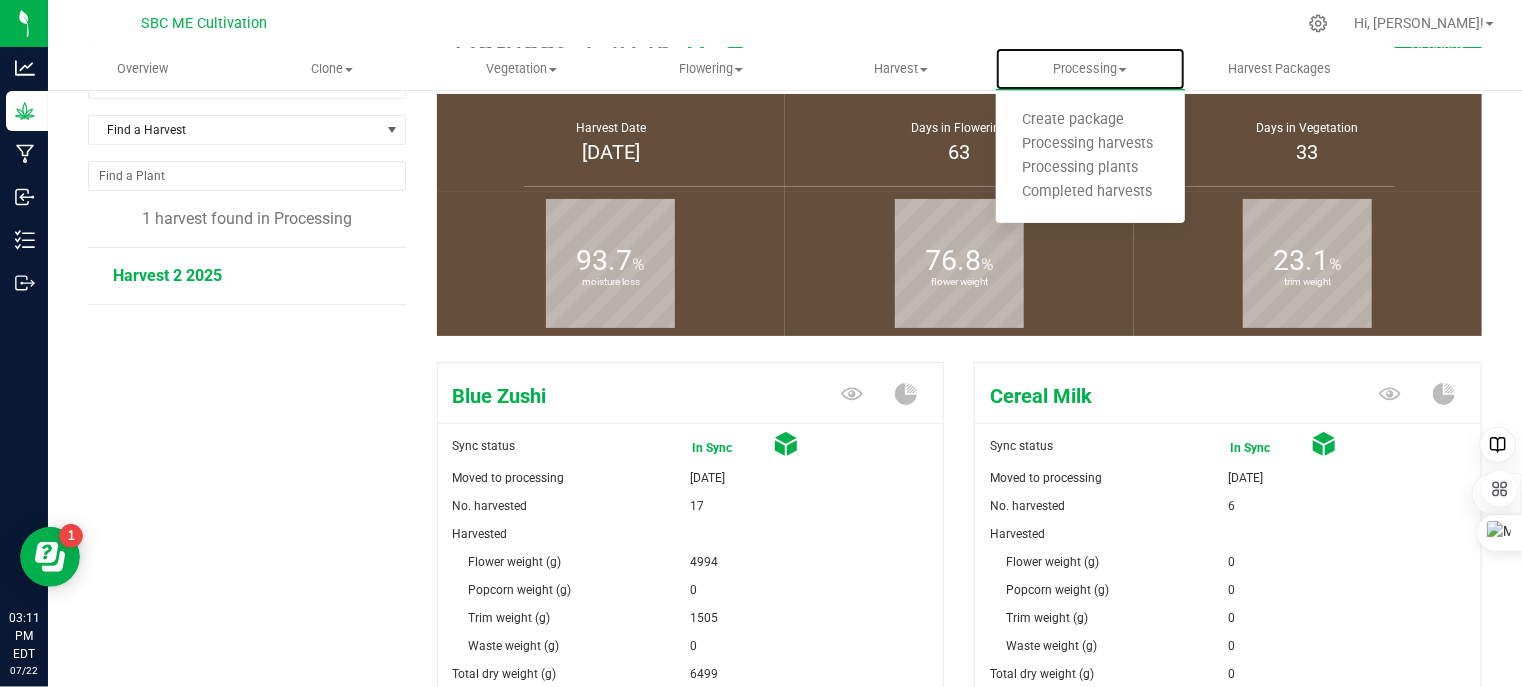 scroll, scrollTop: 300, scrollLeft: 0, axis: vertical 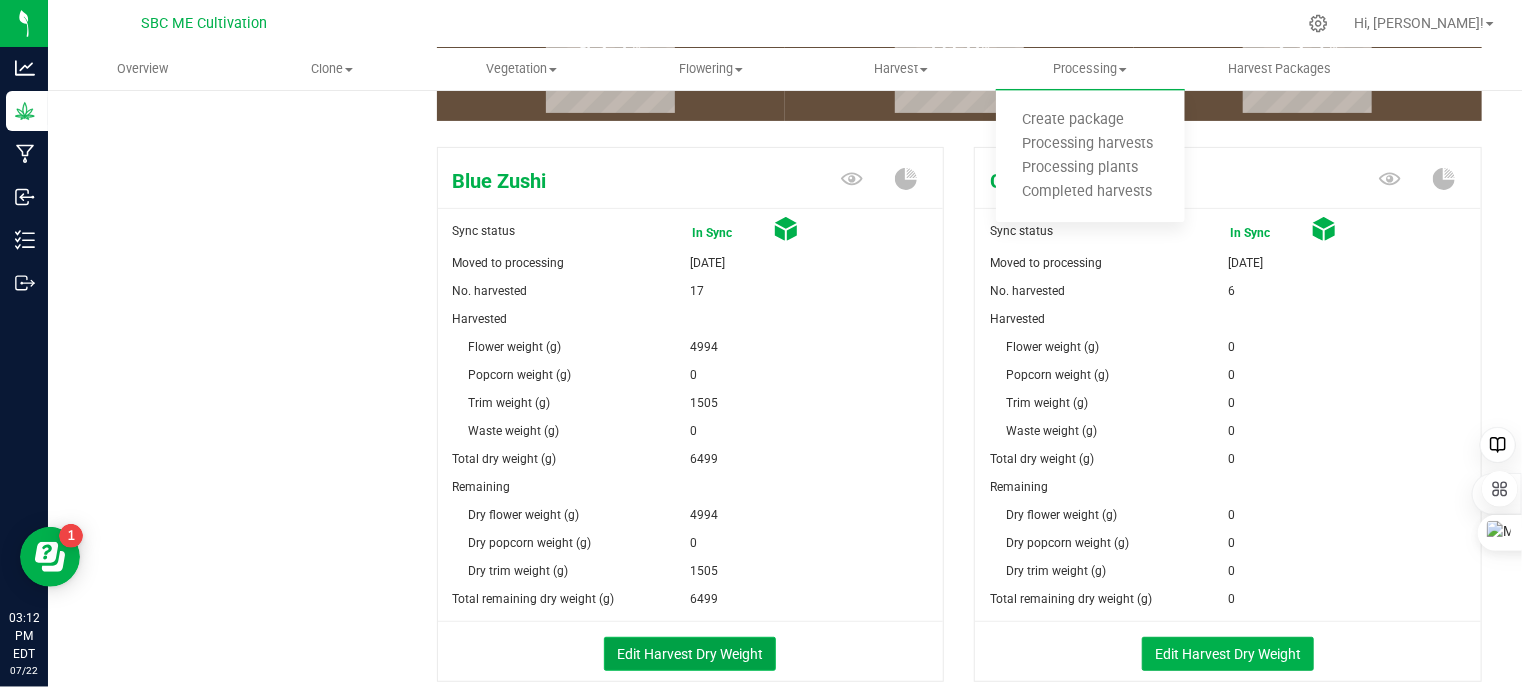 click on "Edit Harvest Dry Weight" at bounding box center [690, 654] 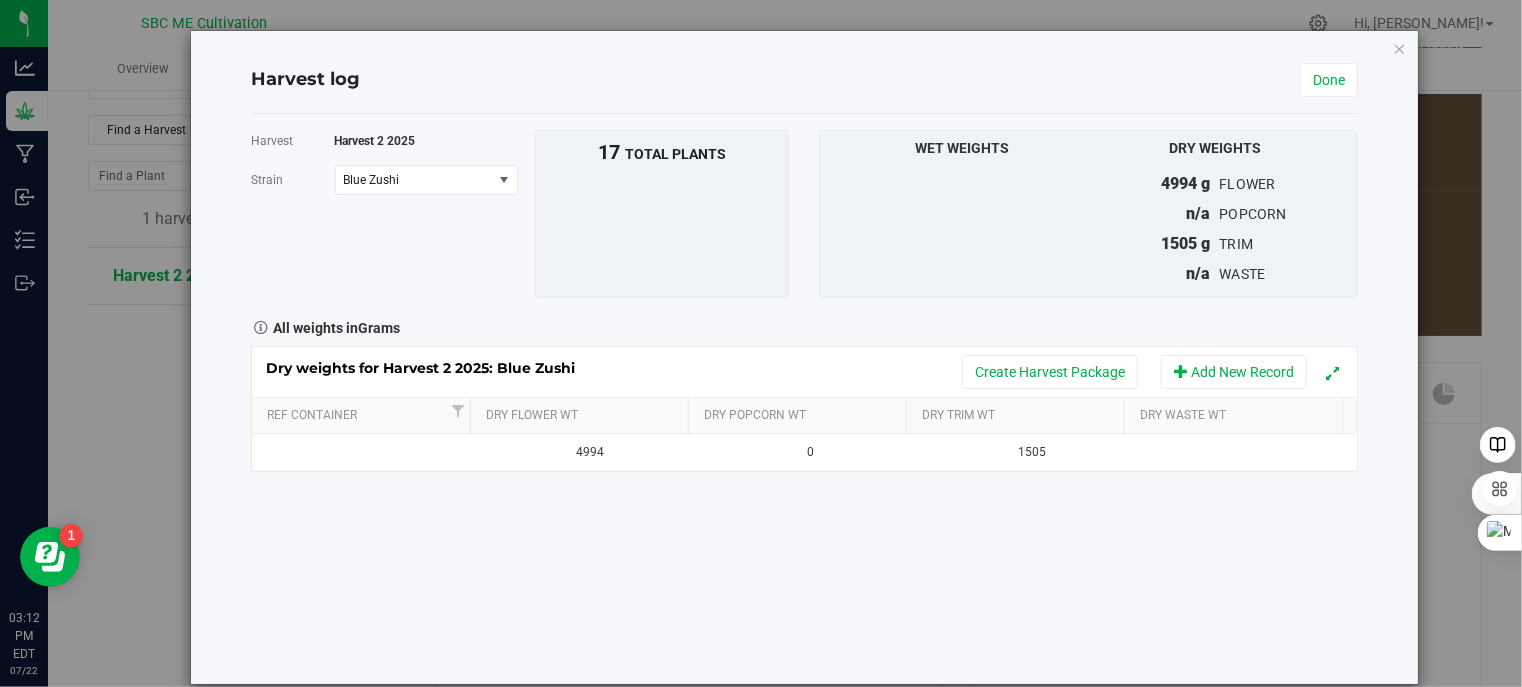 scroll, scrollTop: 300, scrollLeft: 0, axis: vertical 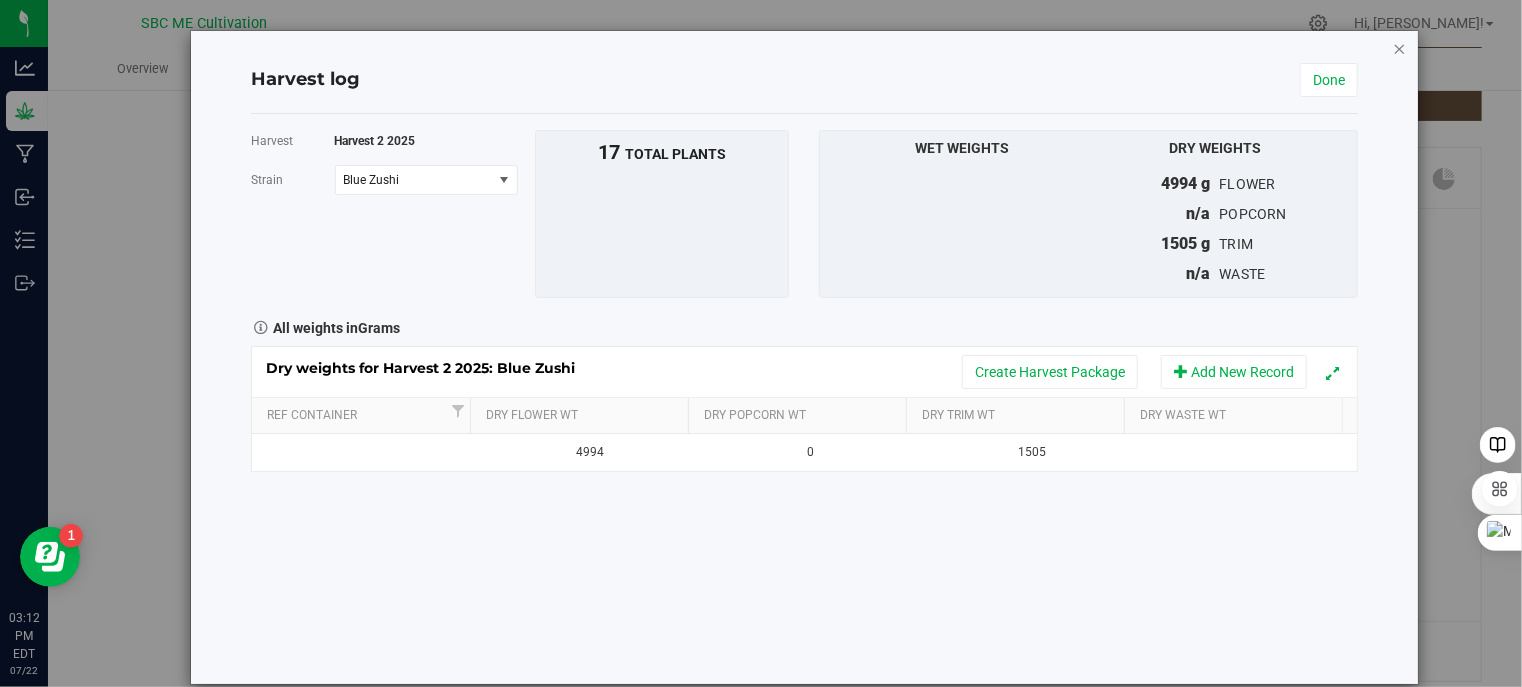 click at bounding box center [1400, 48] 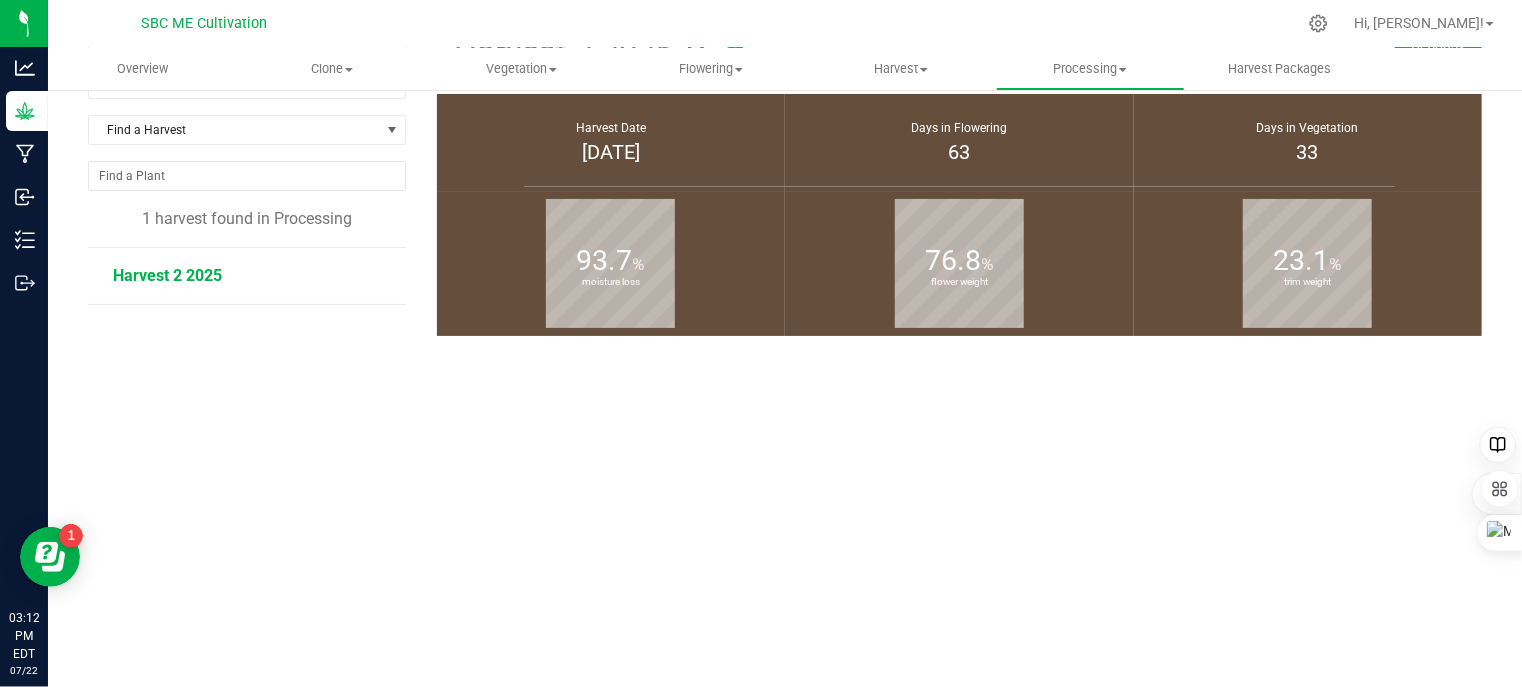 scroll, scrollTop: 300, scrollLeft: 0, axis: vertical 